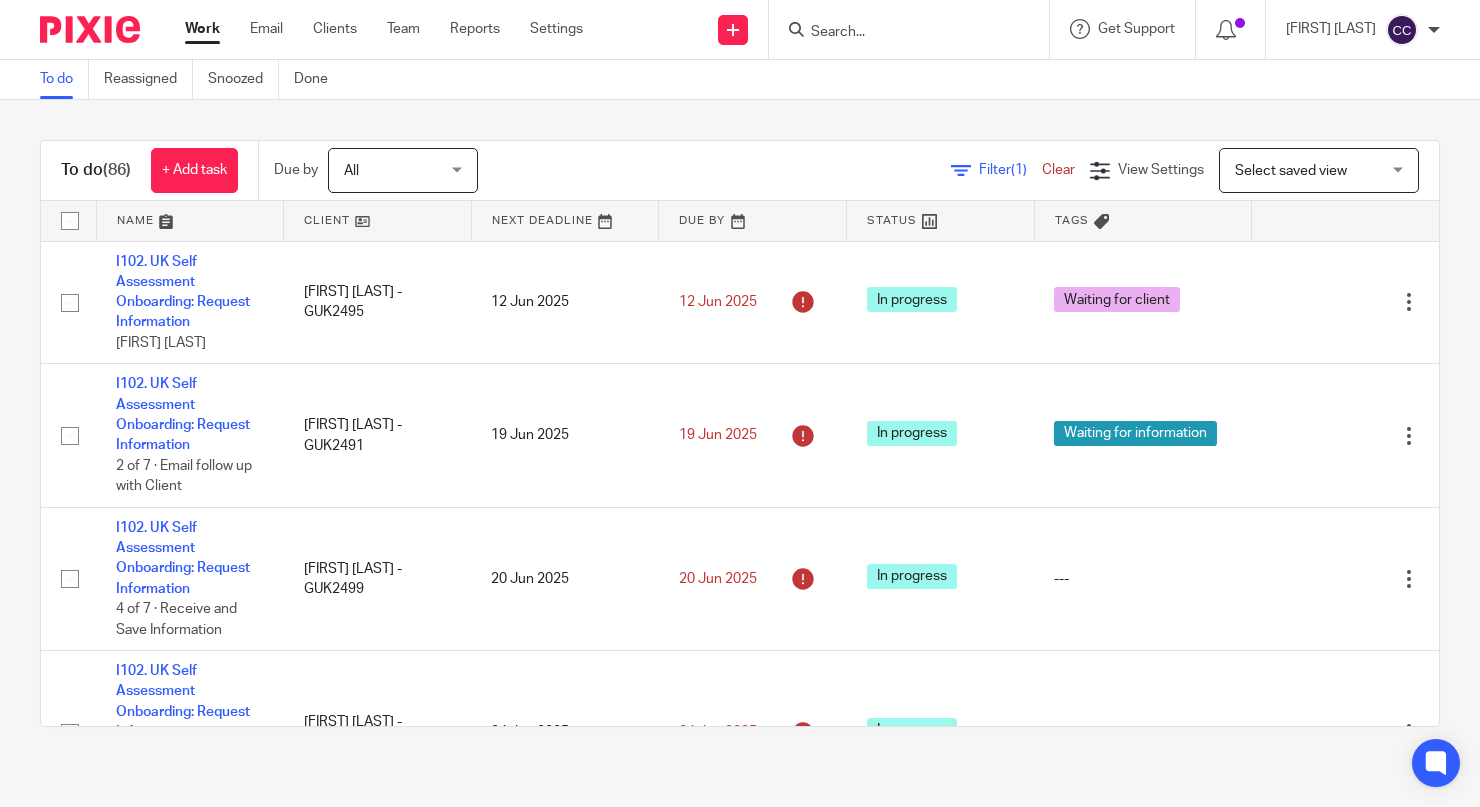 scroll, scrollTop: 0, scrollLeft: 0, axis: both 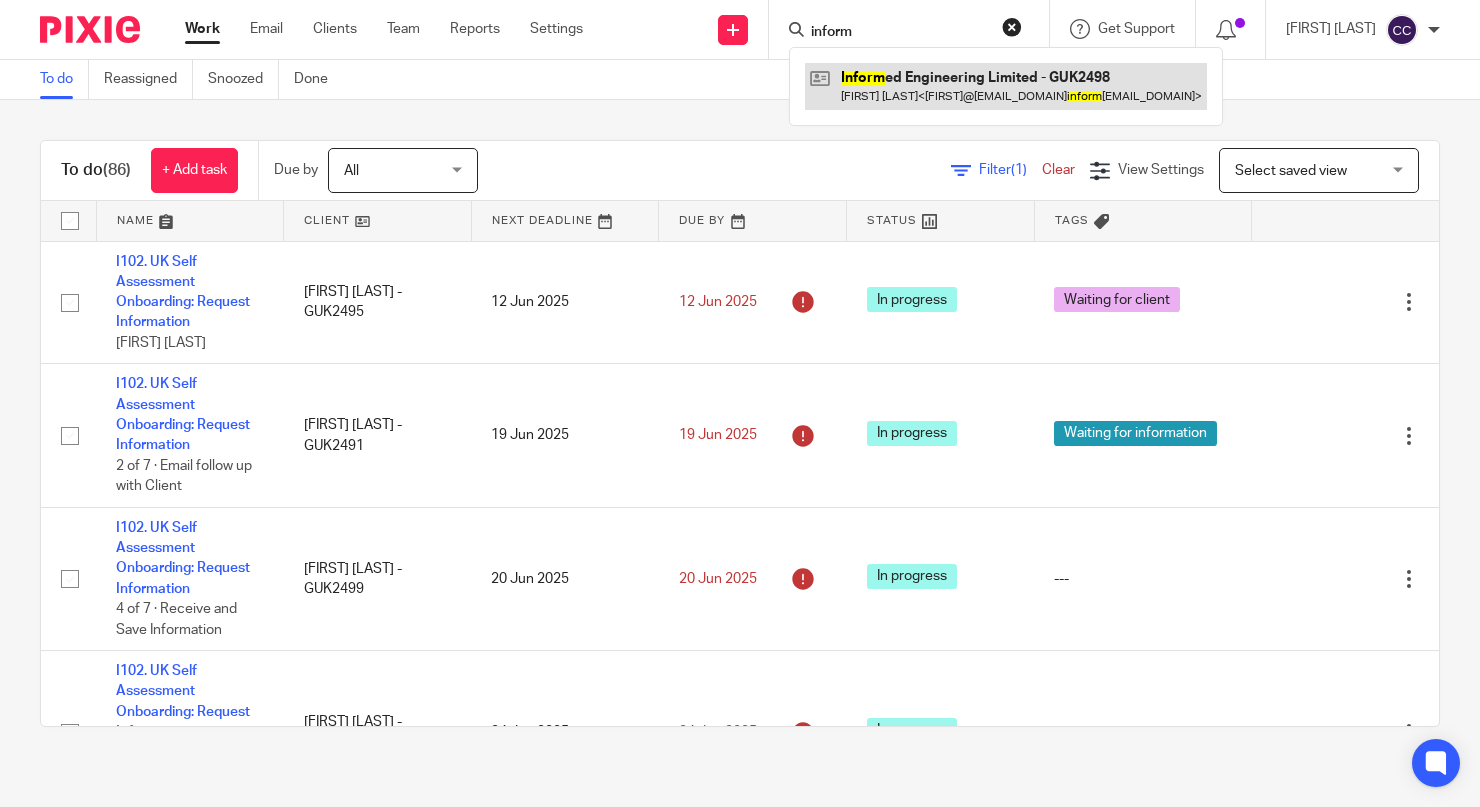 type on "inform" 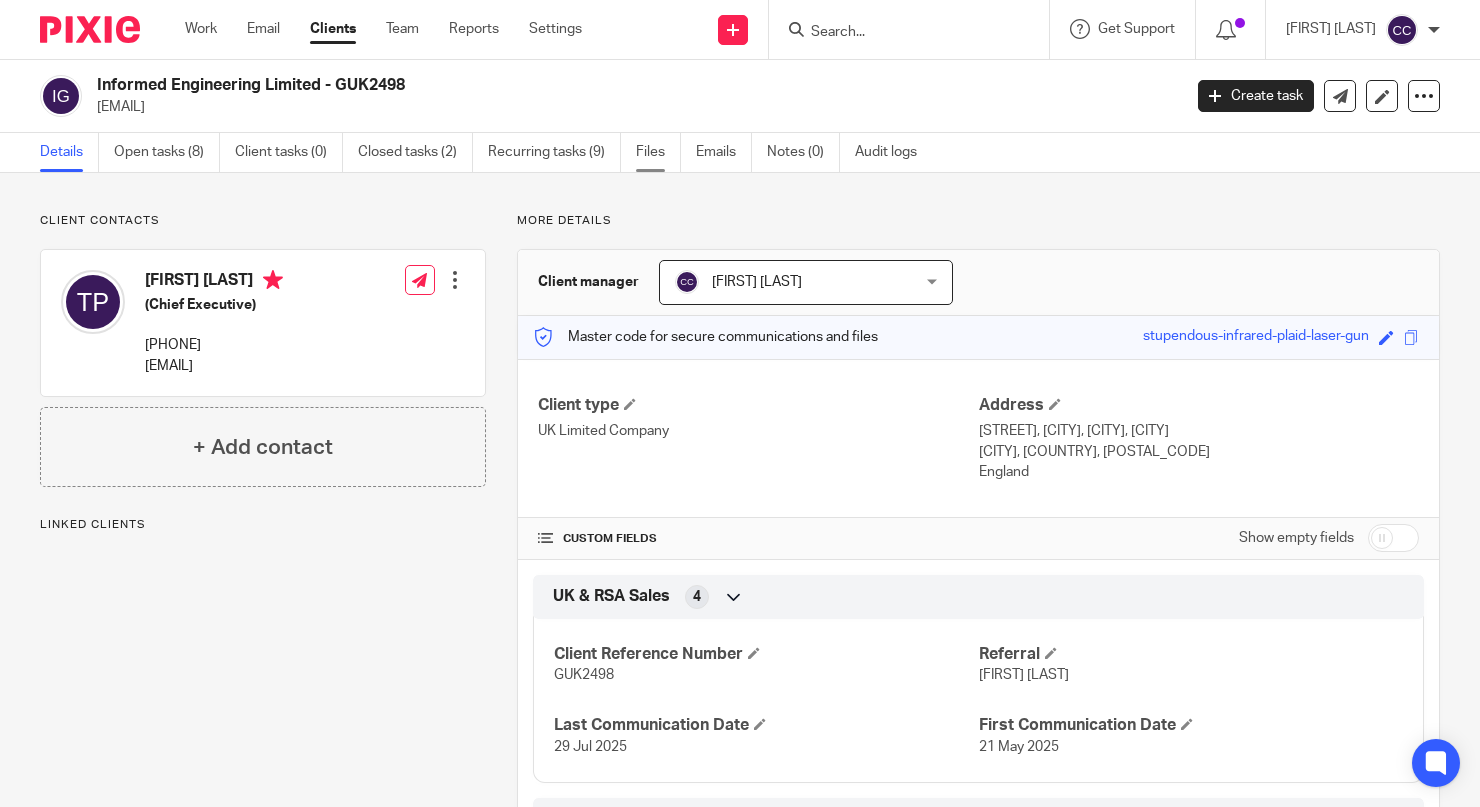 scroll, scrollTop: 0, scrollLeft: 0, axis: both 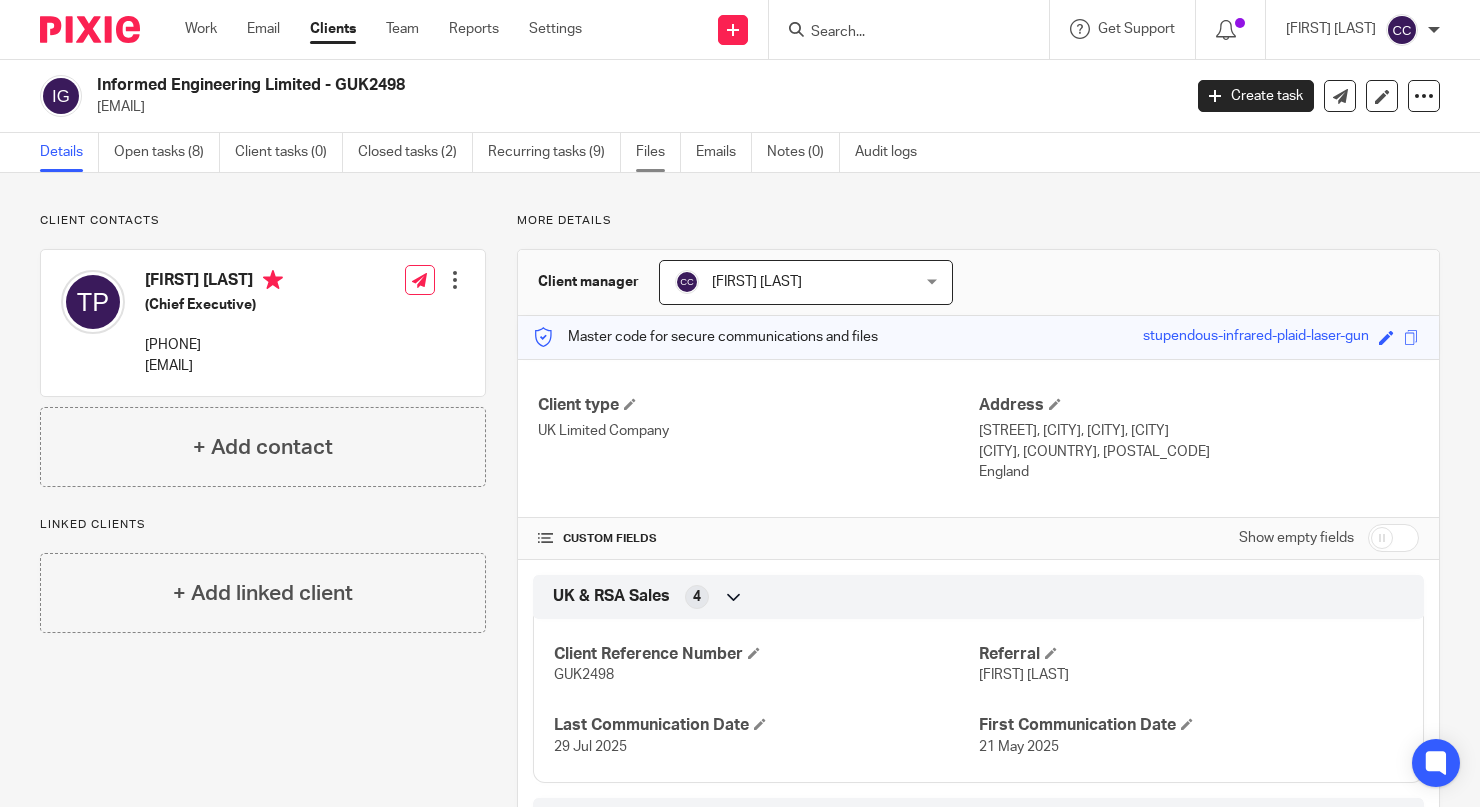 click on "Files" at bounding box center [658, 152] 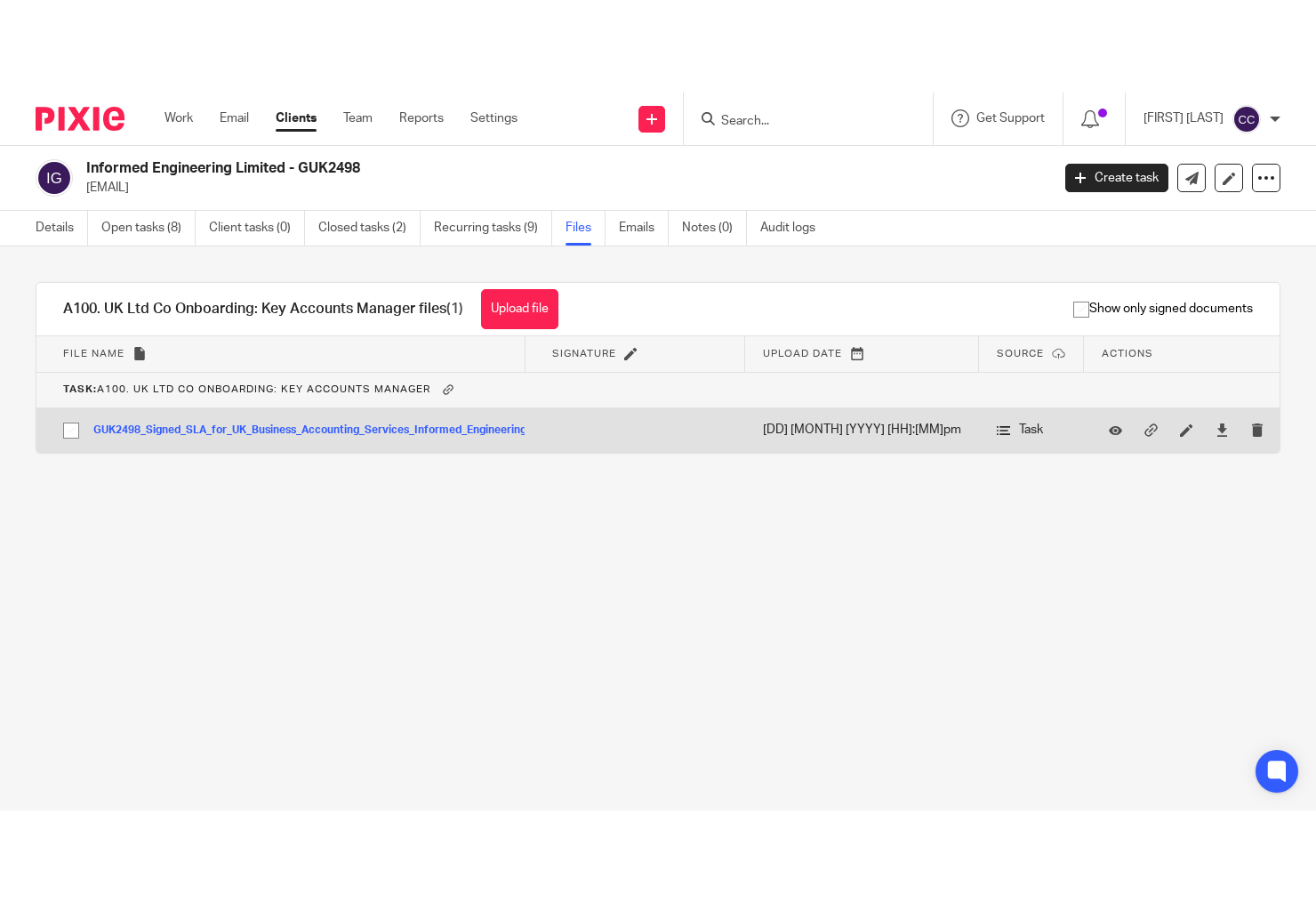 scroll, scrollTop: 0, scrollLeft: 0, axis: both 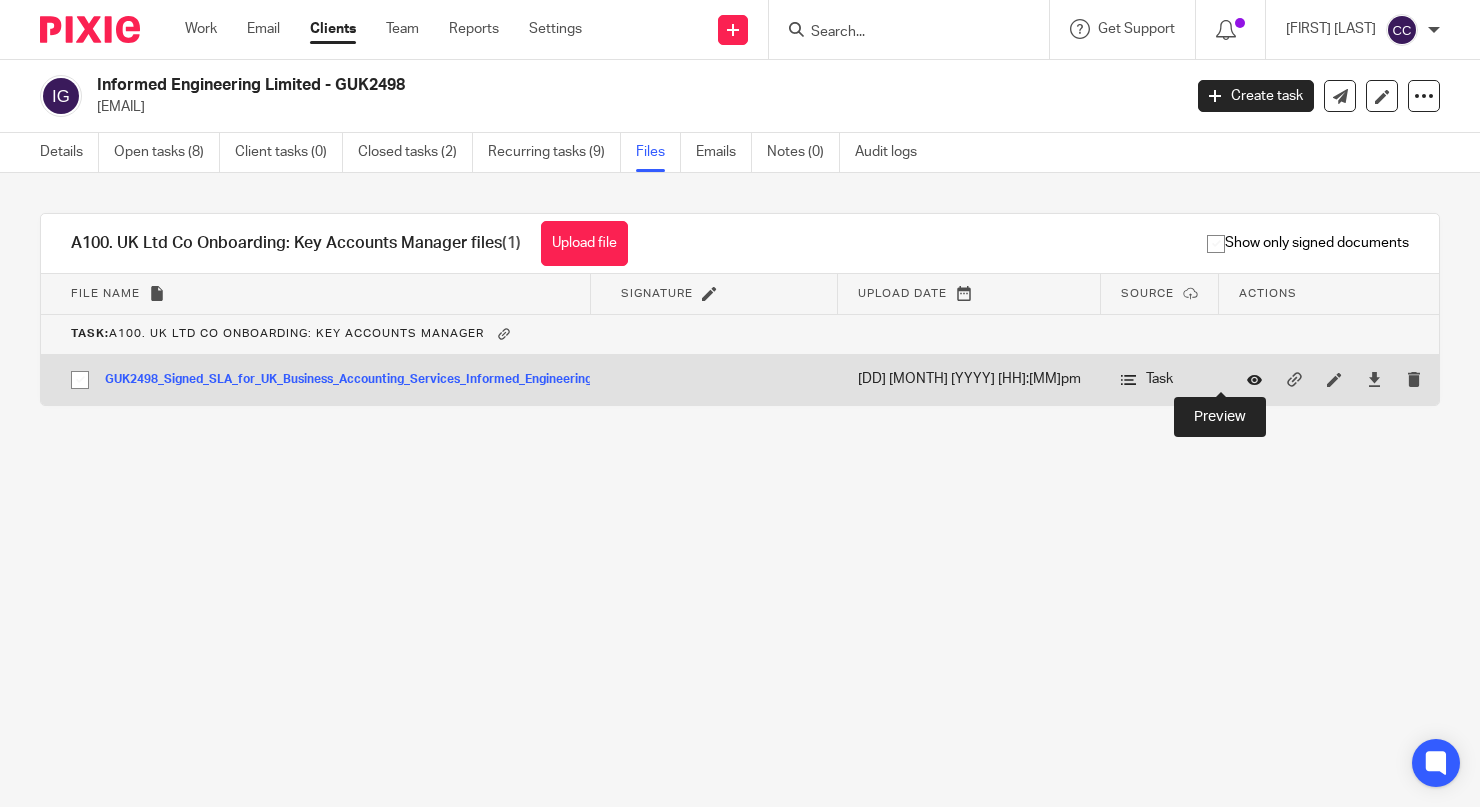 click at bounding box center (1254, 379) 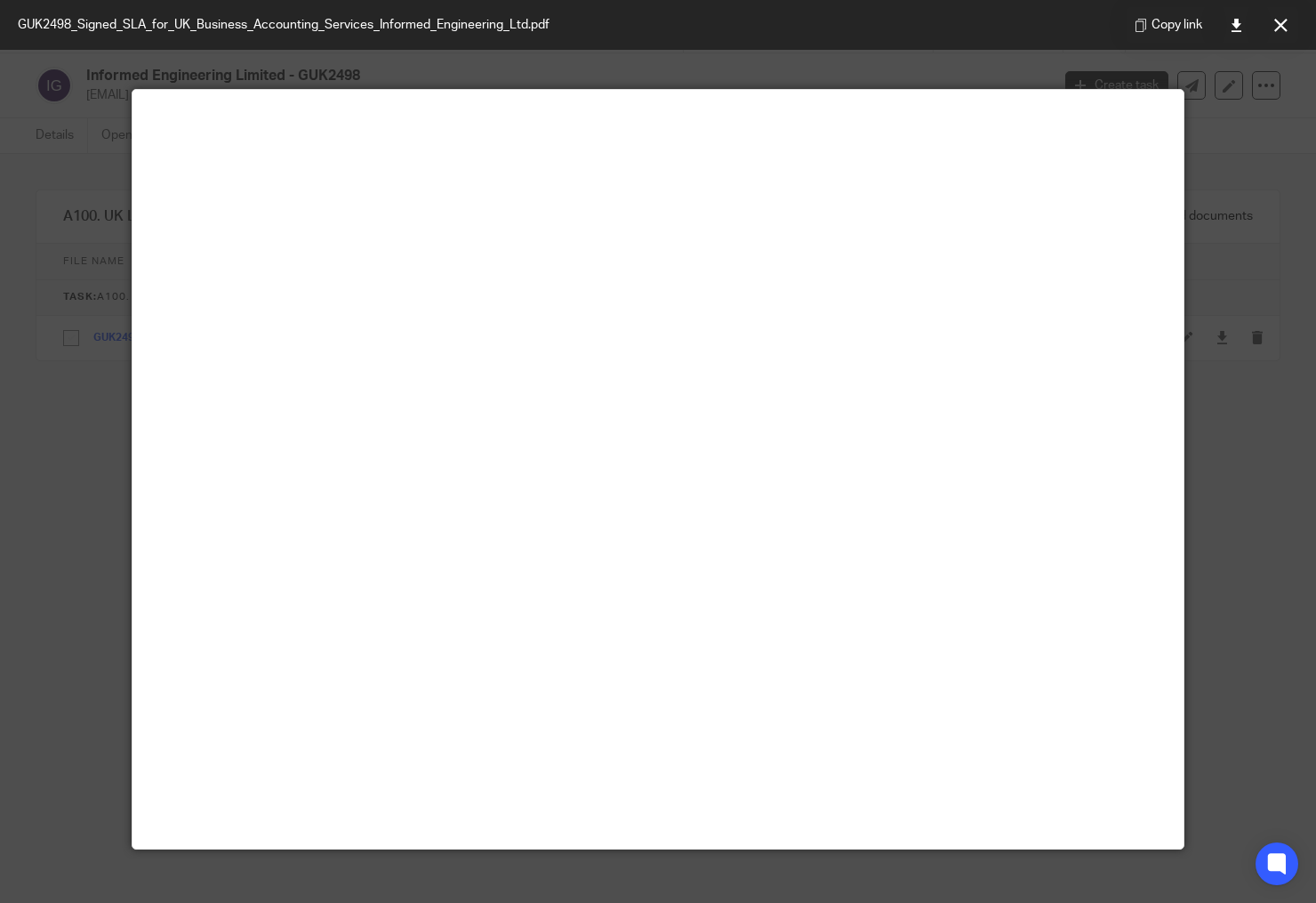 scroll, scrollTop: 124, scrollLeft: 0, axis: vertical 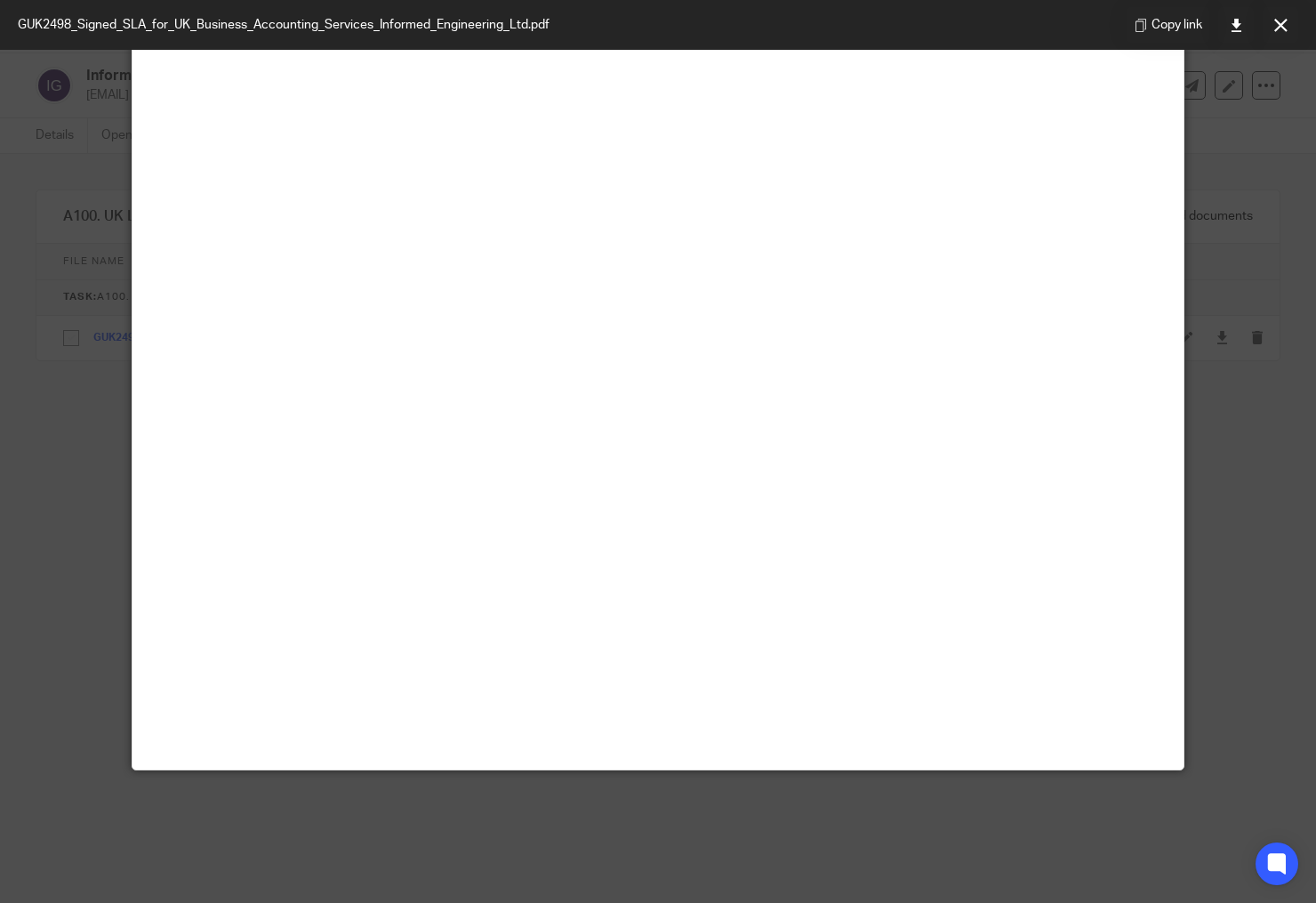 click at bounding box center (1280, 25) 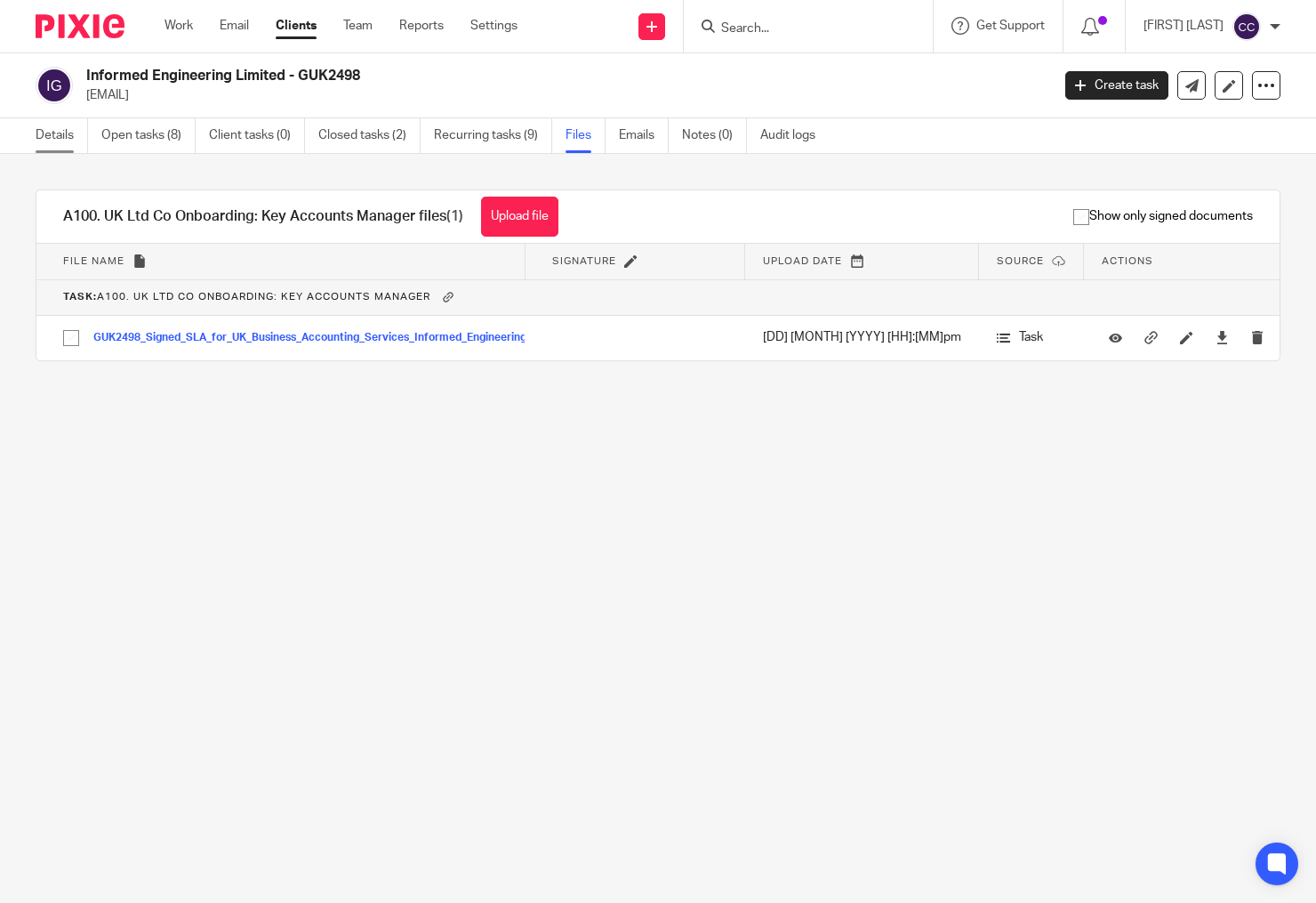 click on "Details" at bounding box center (61, 135) 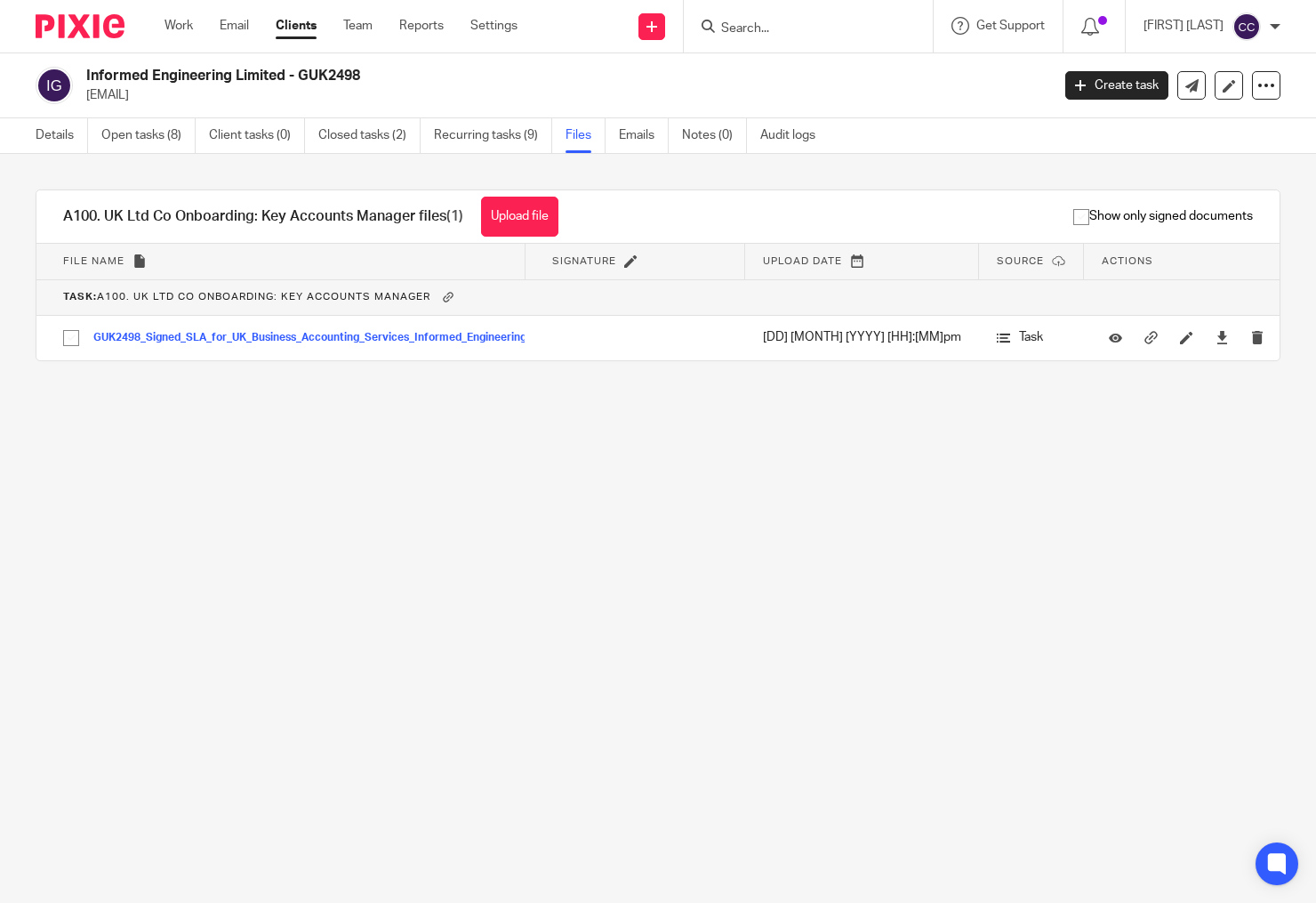 drag, startPoint x: 310, startPoint y: 94, endPoint x: 84, endPoint y: 102, distance: 226.14155 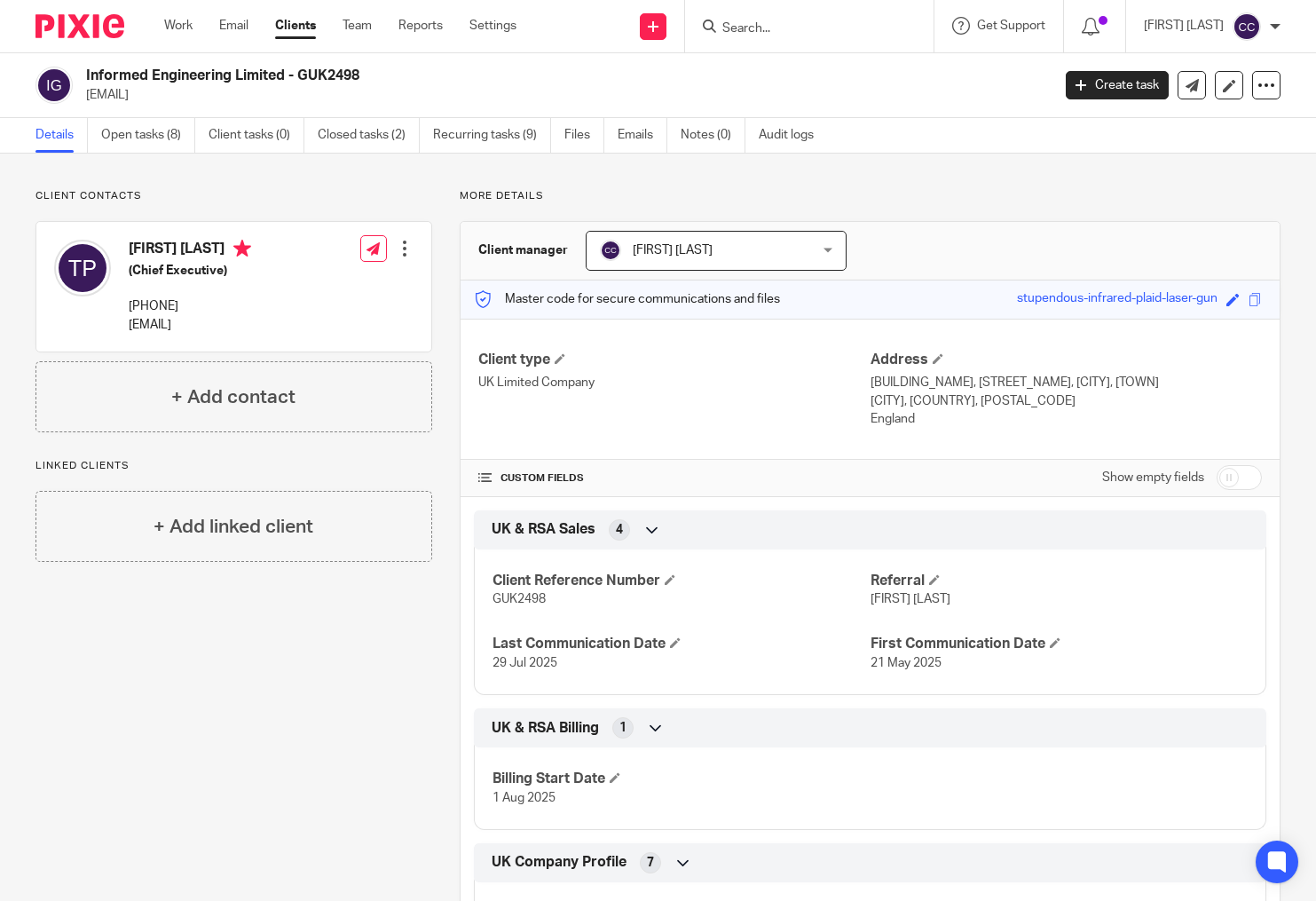 scroll, scrollTop: 0, scrollLeft: 0, axis: both 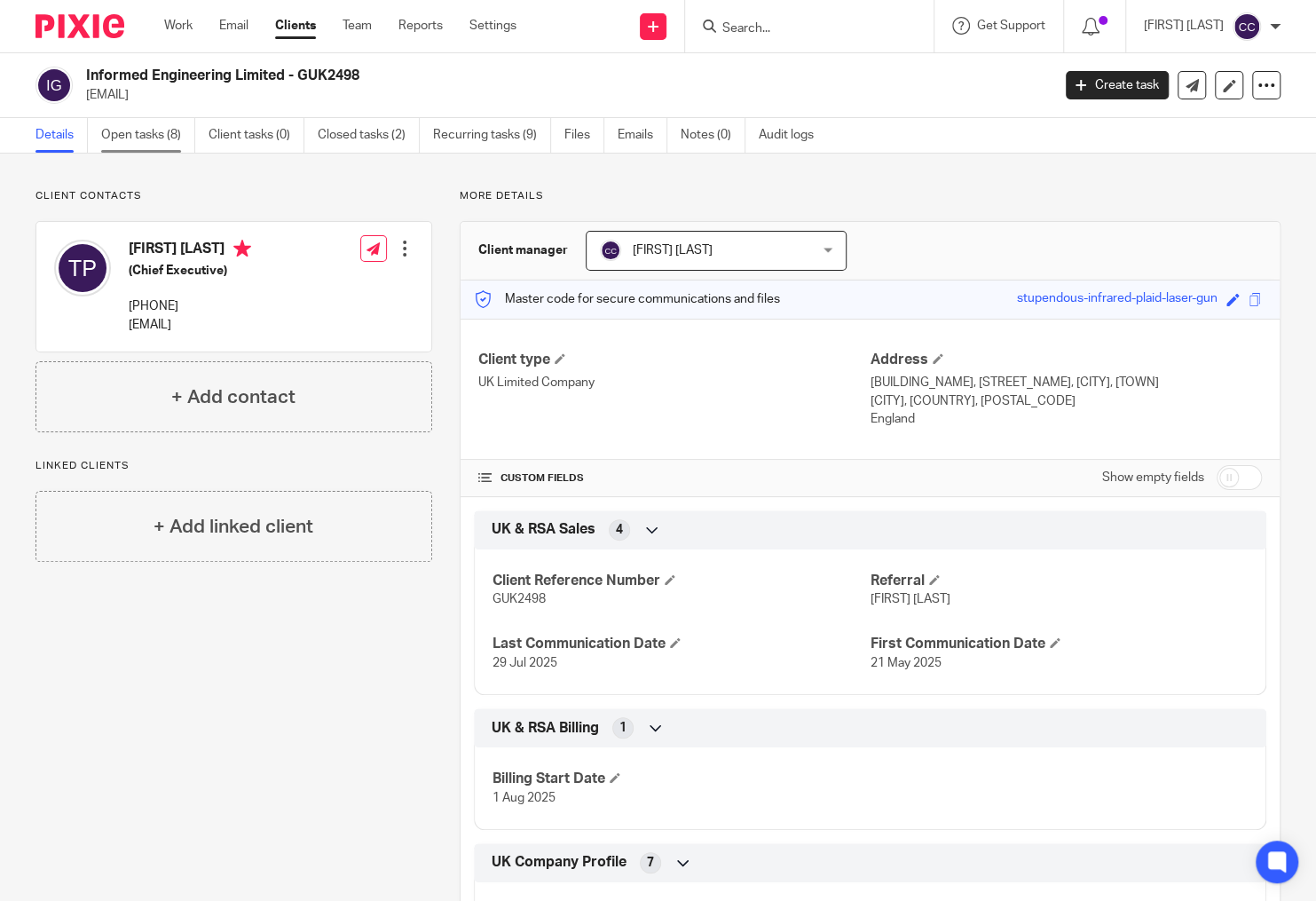 click on "Open tasks (8)" at bounding box center [148, 135] 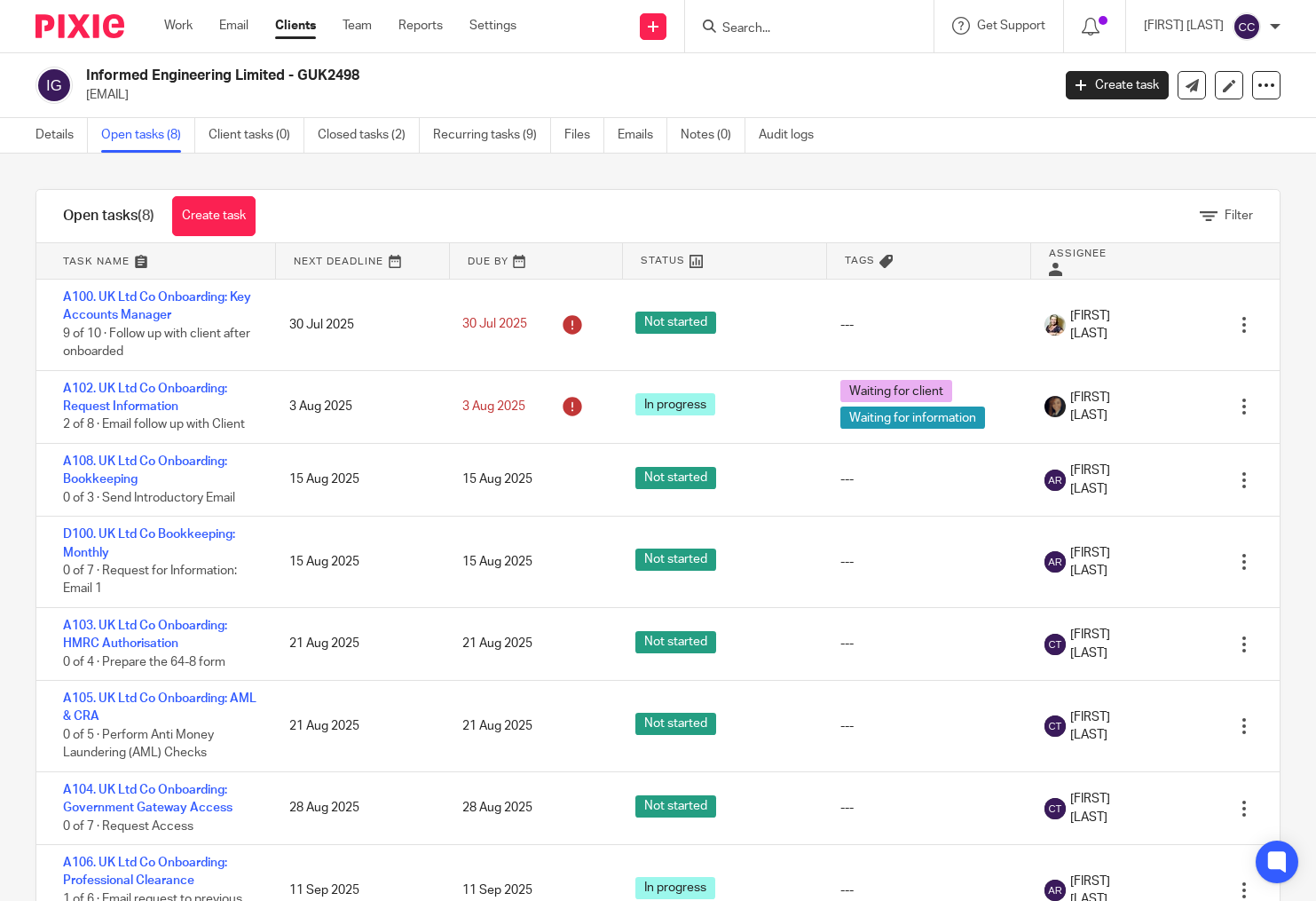 scroll, scrollTop: 0, scrollLeft: 0, axis: both 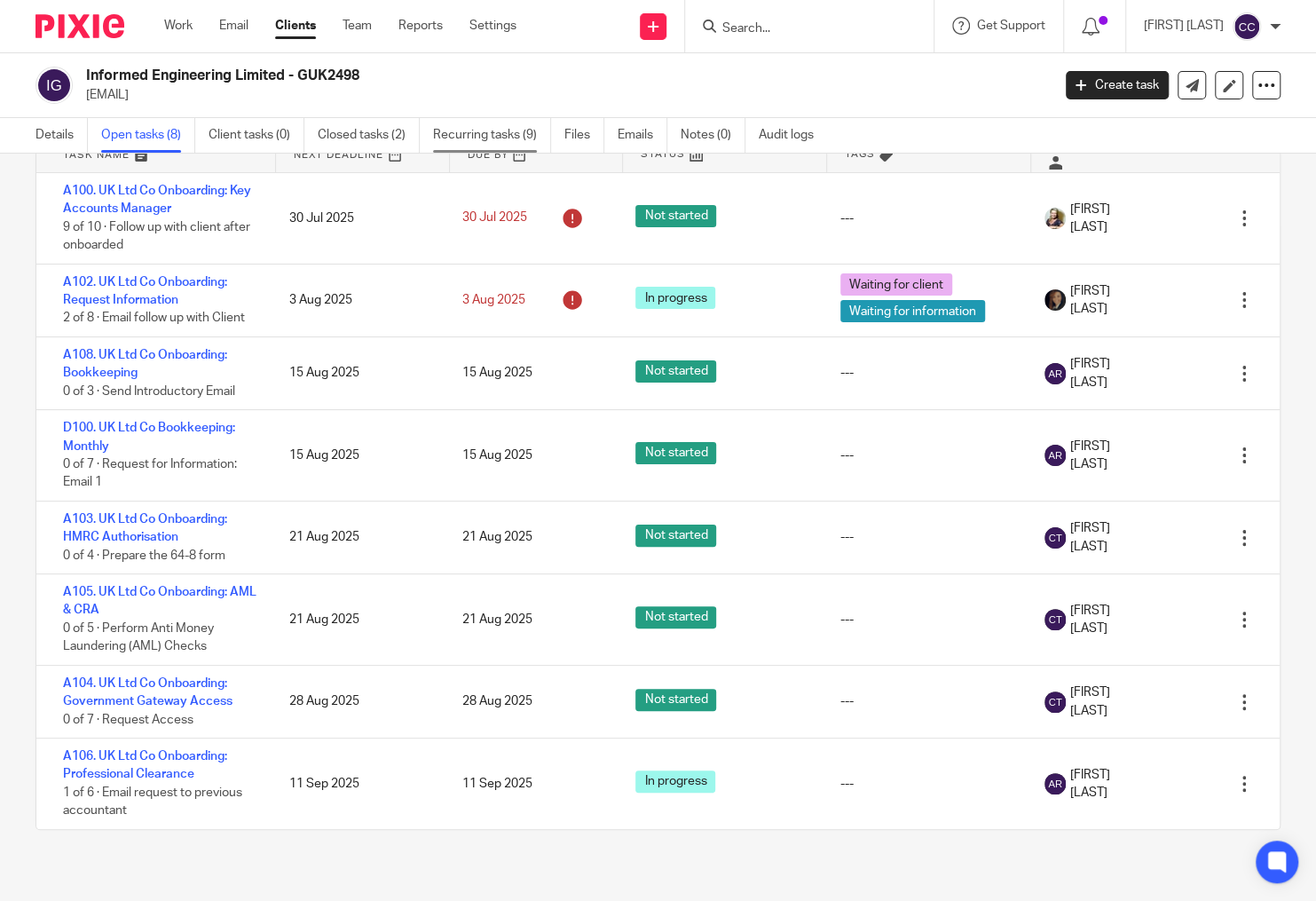 click on "Recurring tasks (9)" at bounding box center [492, 135] 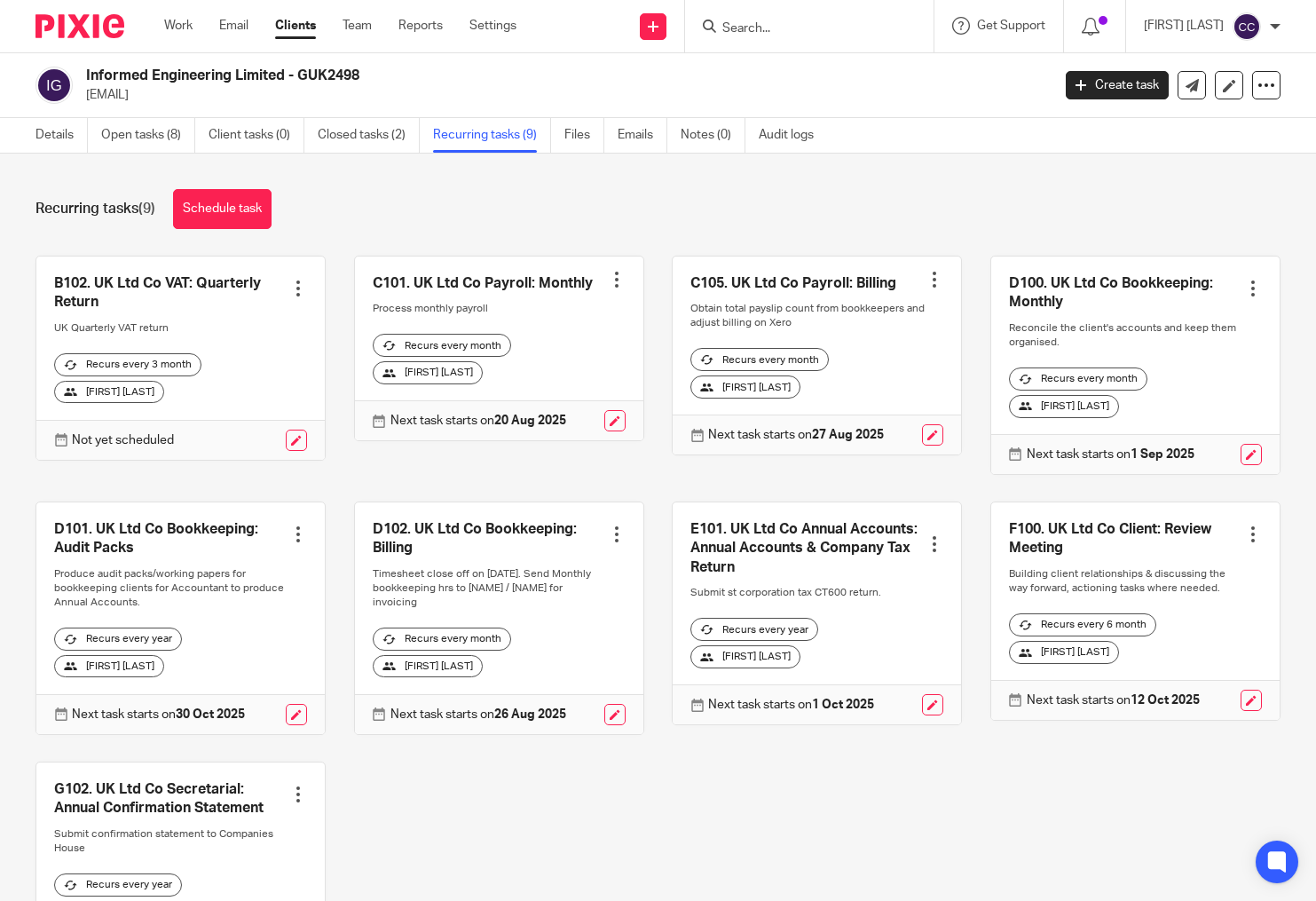 scroll, scrollTop: 0, scrollLeft: 0, axis: both 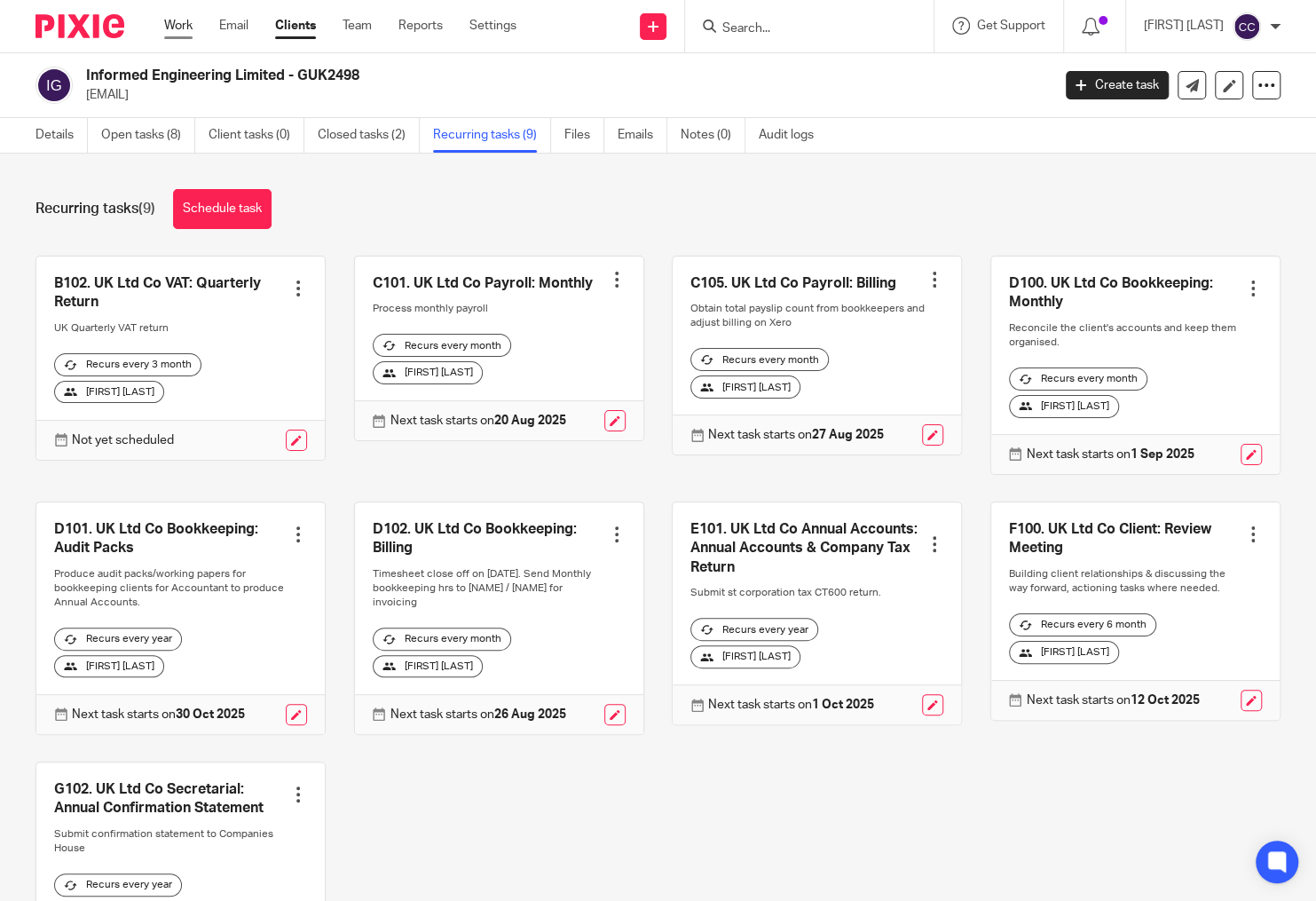 click on "Work" at bounding box center (178, 26) 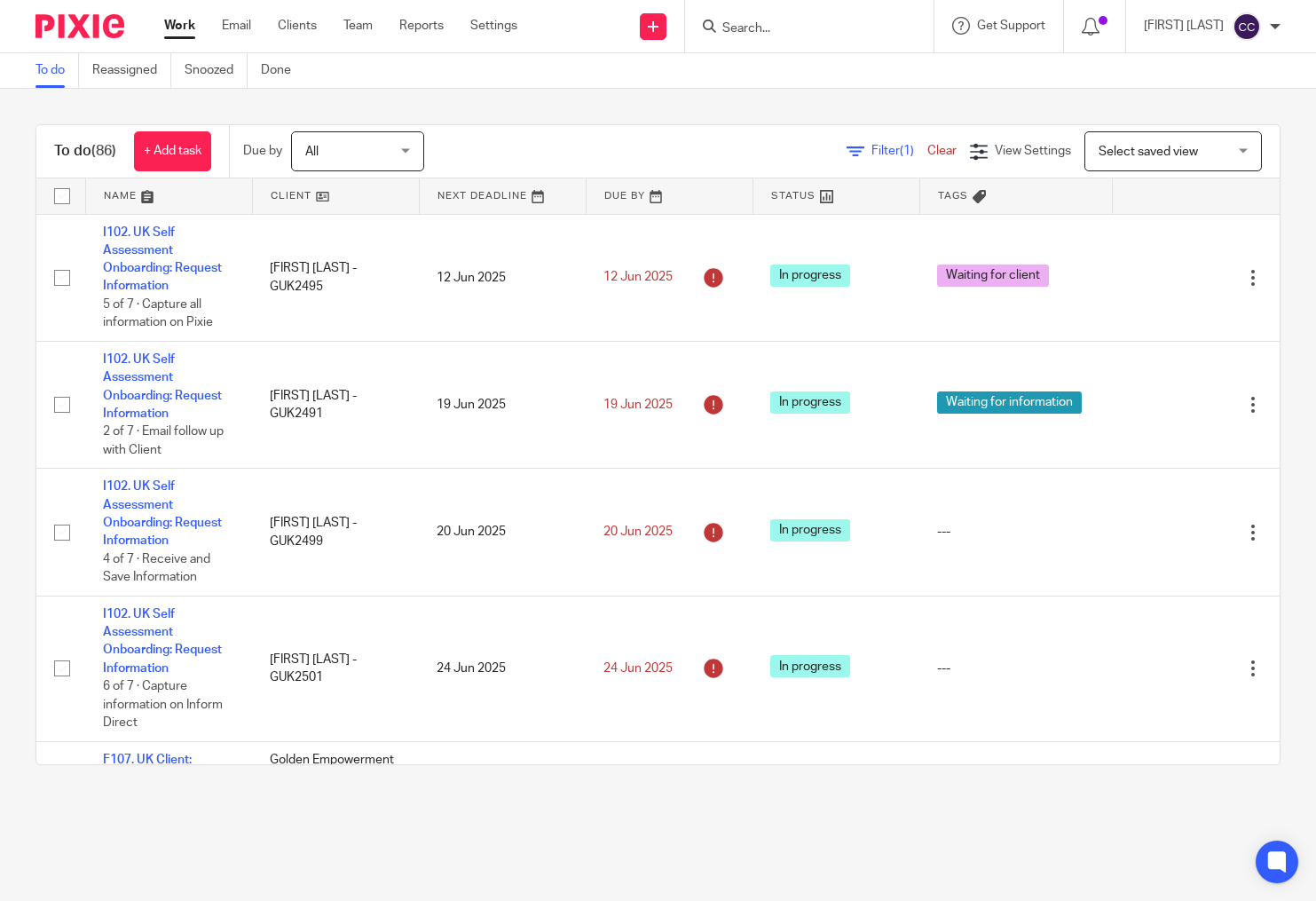 scroll, scrollTop: 0, scrollLeft: 0, axis: both 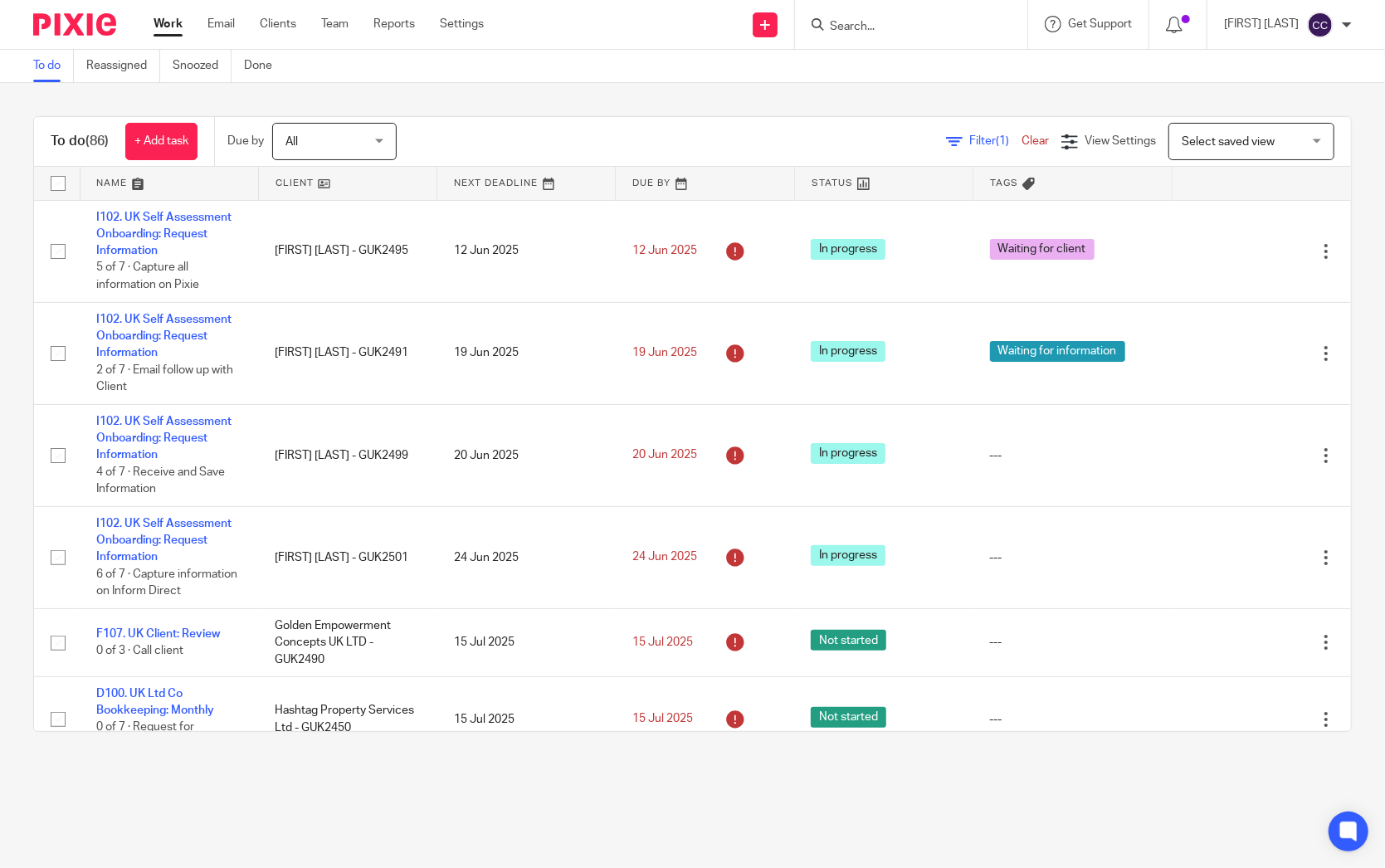 click on "Select saved view" at bounding box center [1228, 142] 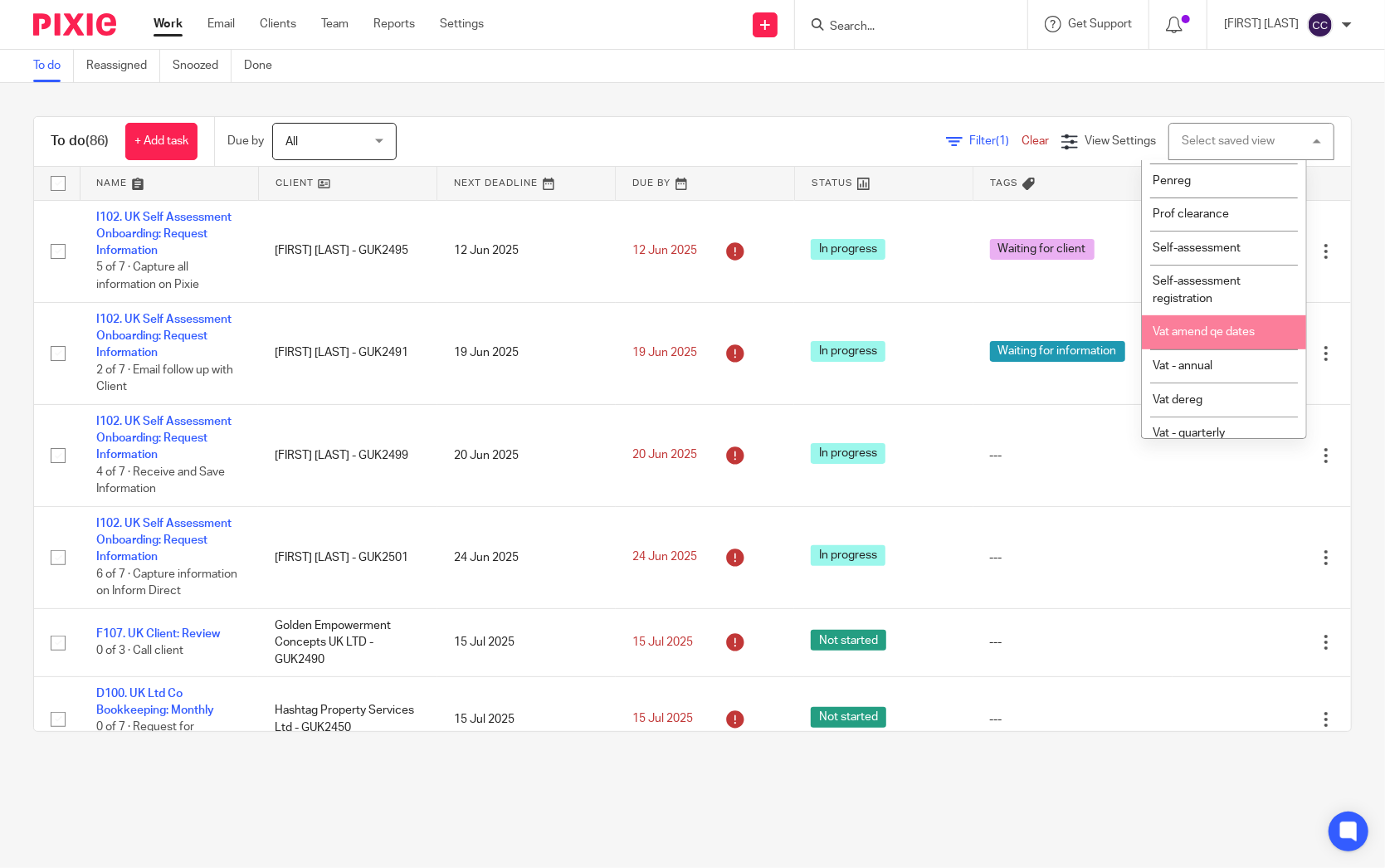 scroll, scrollTop: 671, scrollLeft: 0, axis: vertical 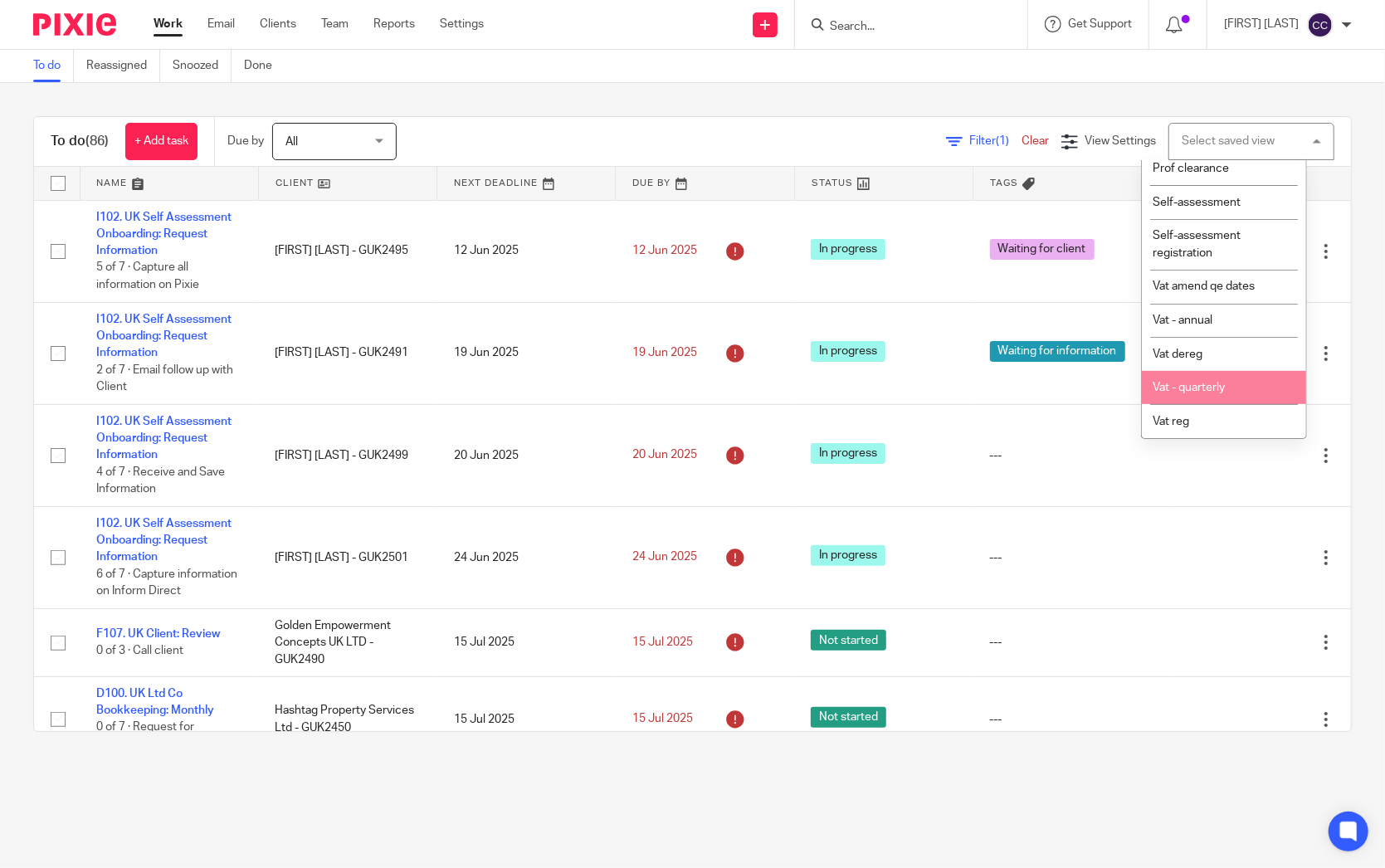 click on "Vat - quarterly" at bounding box center [1188, 388] 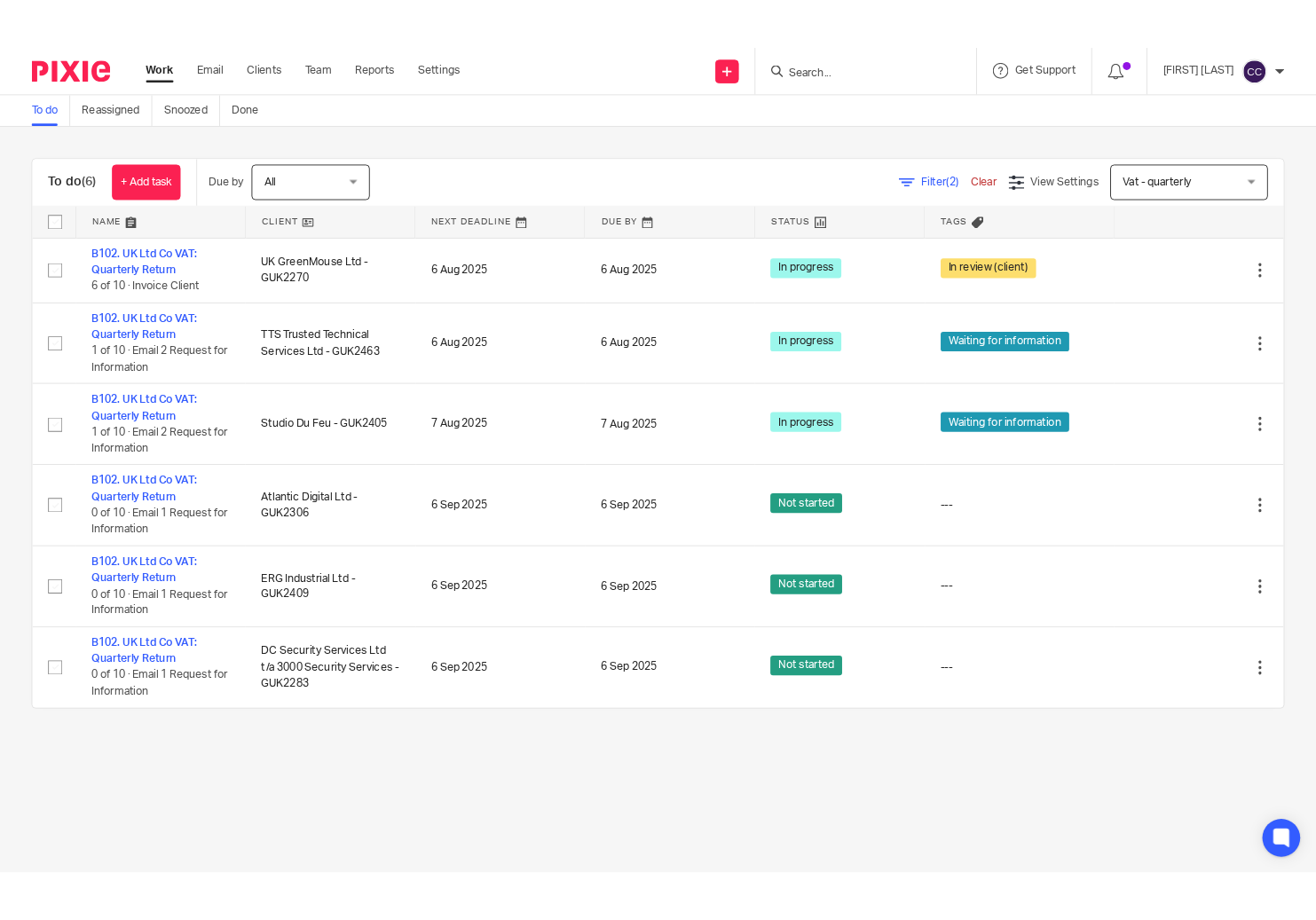 scroll, scrollTop: 0, scrollLeft: 0, axis: both 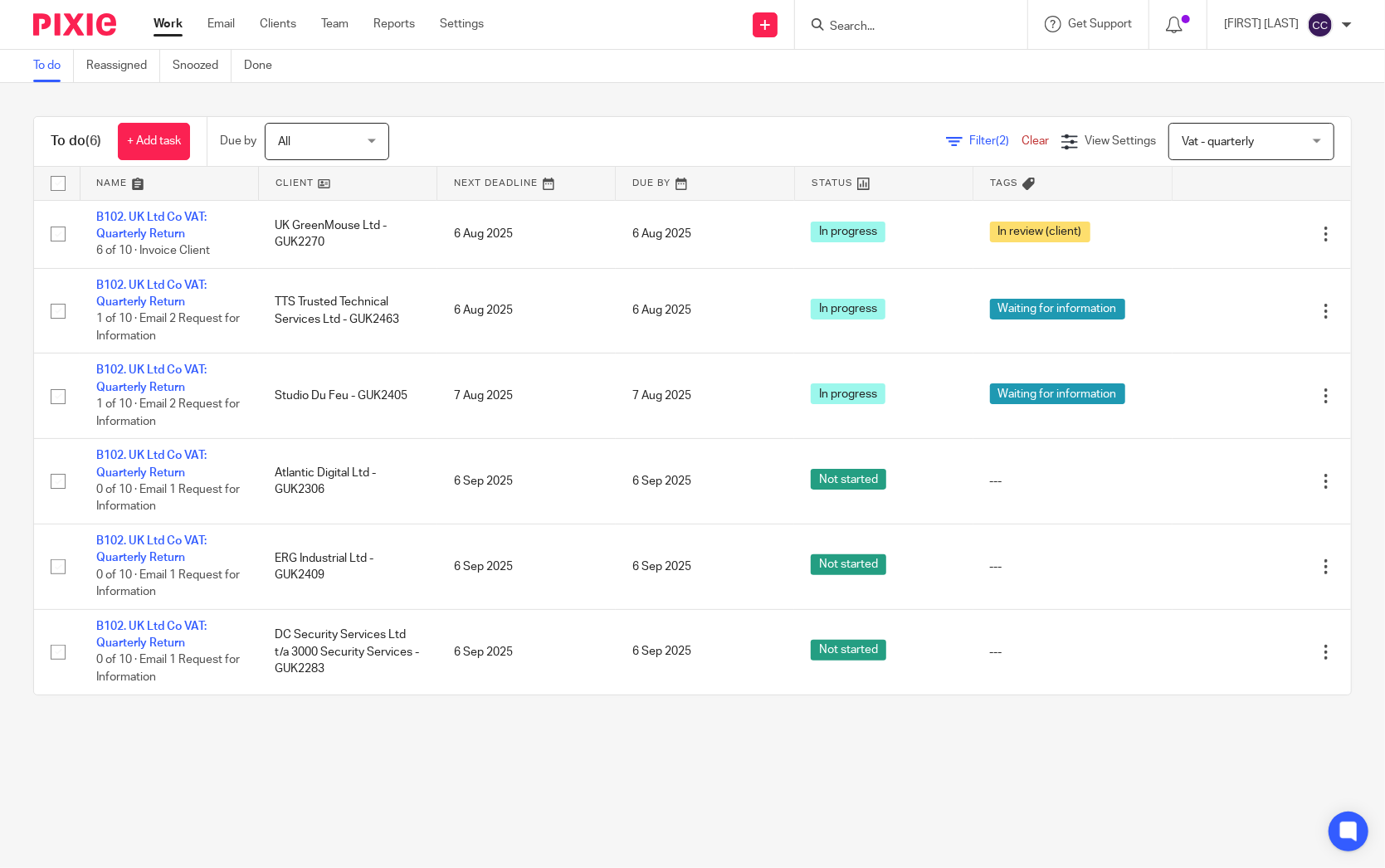 click on "To do
Reassigned
Snoozed
Done
To do
(6)   + Add task    Due by
All
All
Today
Tomorrow
This week
Next week
This month
Next month
All
all     Filter
(2) Clear     View Settings   View Settings     (2) Filters   Clear   Save     Manage saved views
Vat - quarterly
Vat - quarterly
Select saved view
Accounting system set up
Account onboarding: paye/vat client
Ad hoc jobs
Annual accounts
Annual accounts - dormant
Annual accounts - first set" at bounding box center [692, 434] 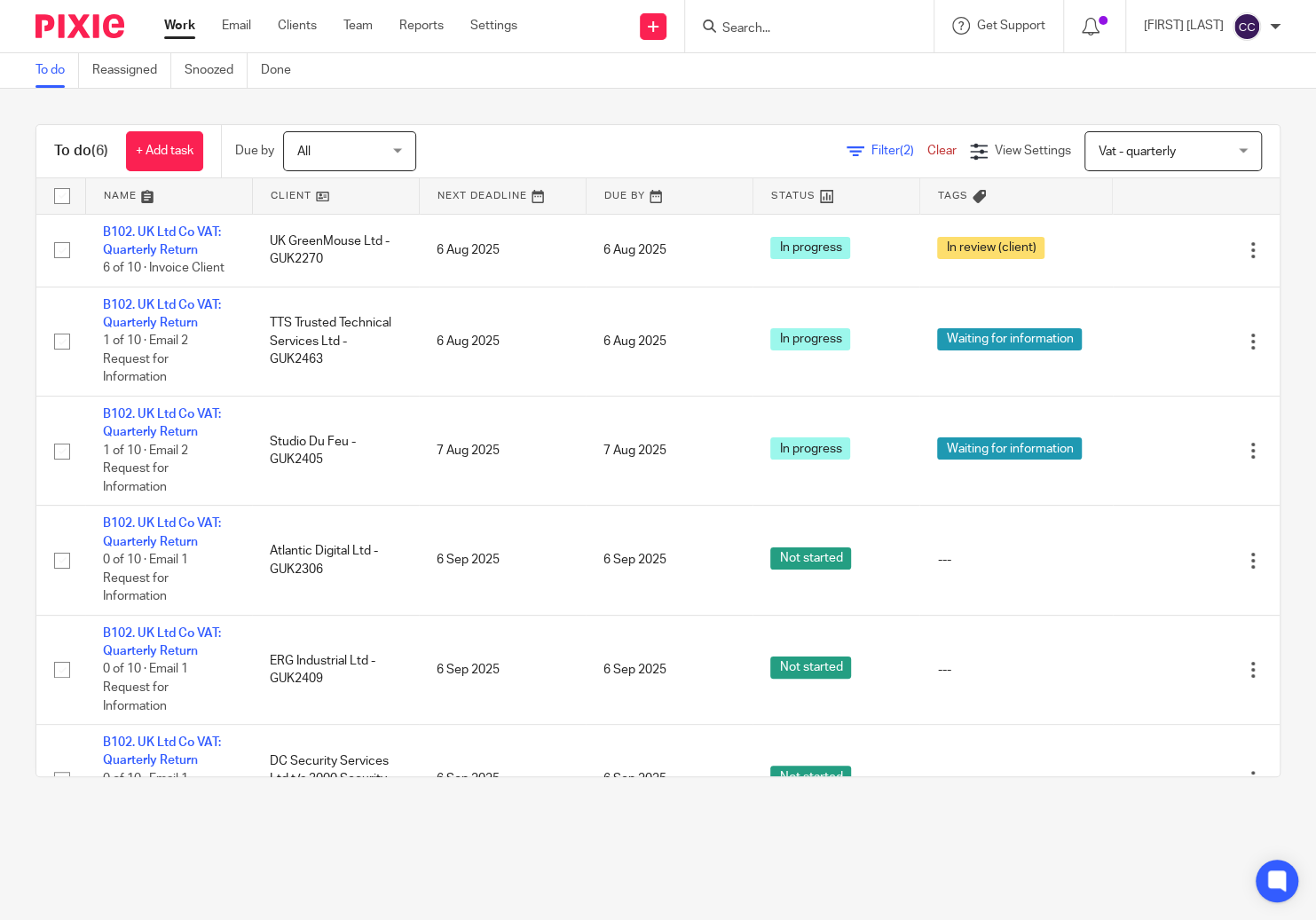 click on "All" at bounding box center (344, 151) 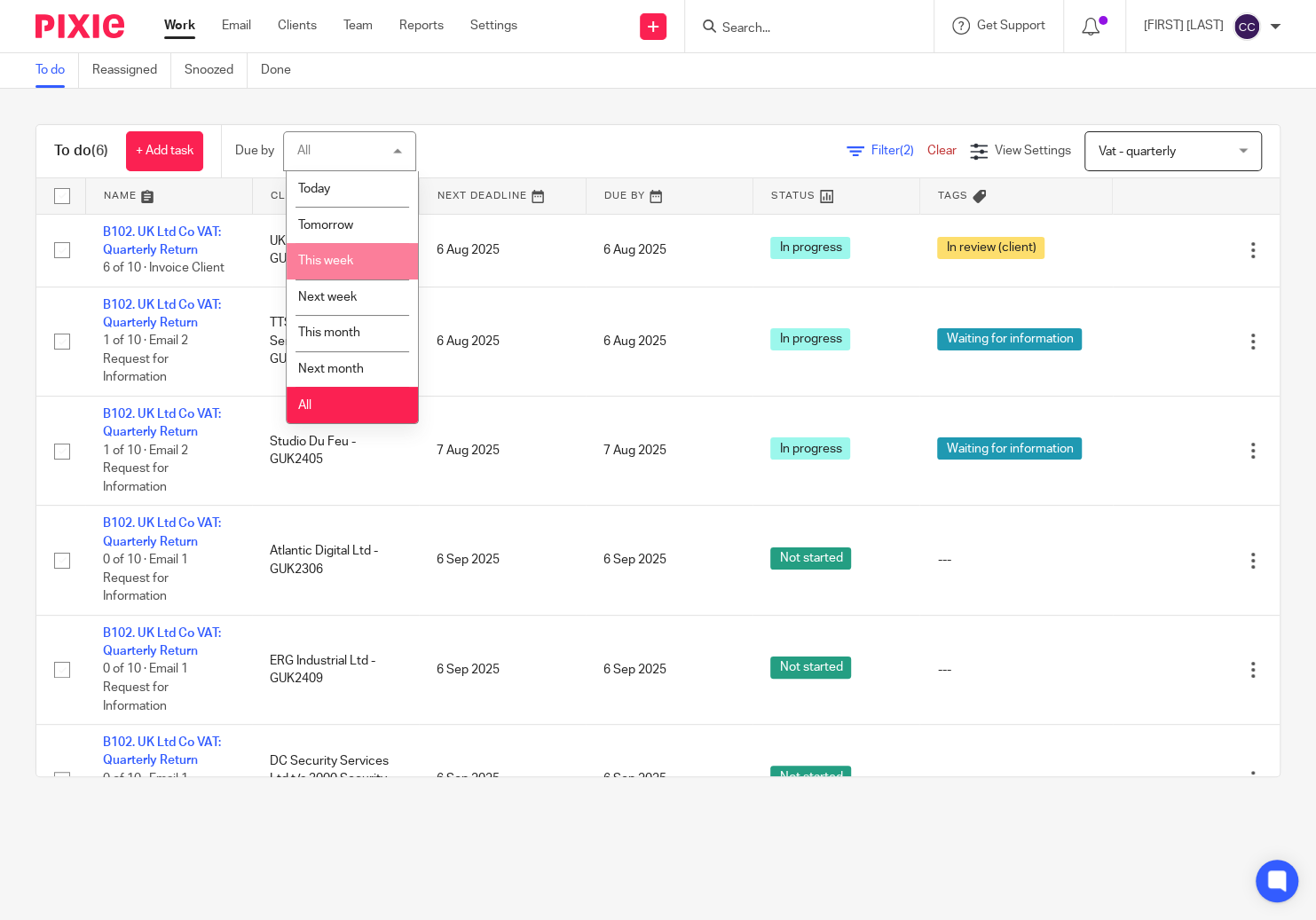 click on "This week" at bounding box center [352, 261] 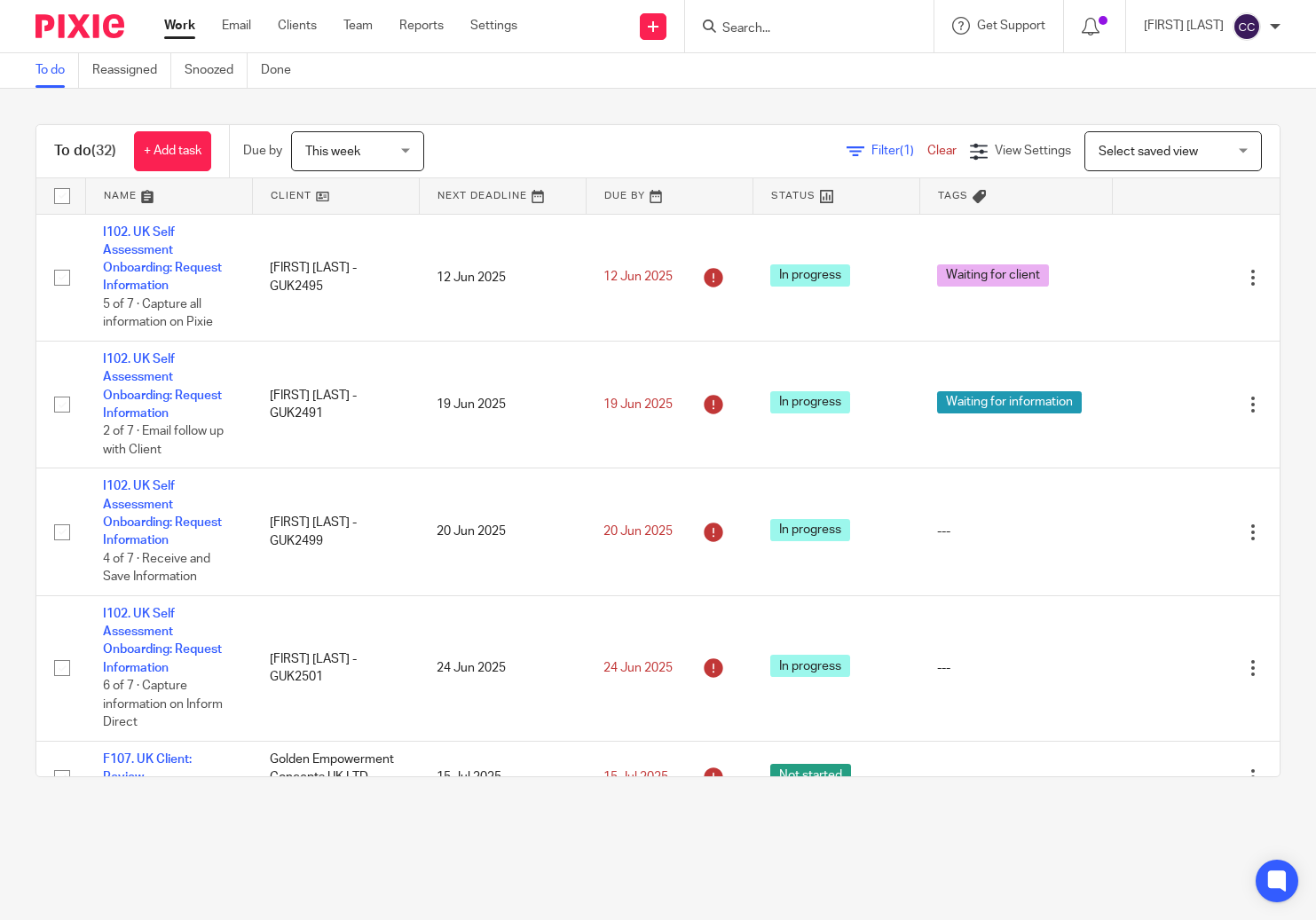 scroll, scrollTop: 0, scrollLeft: 0, axis: both 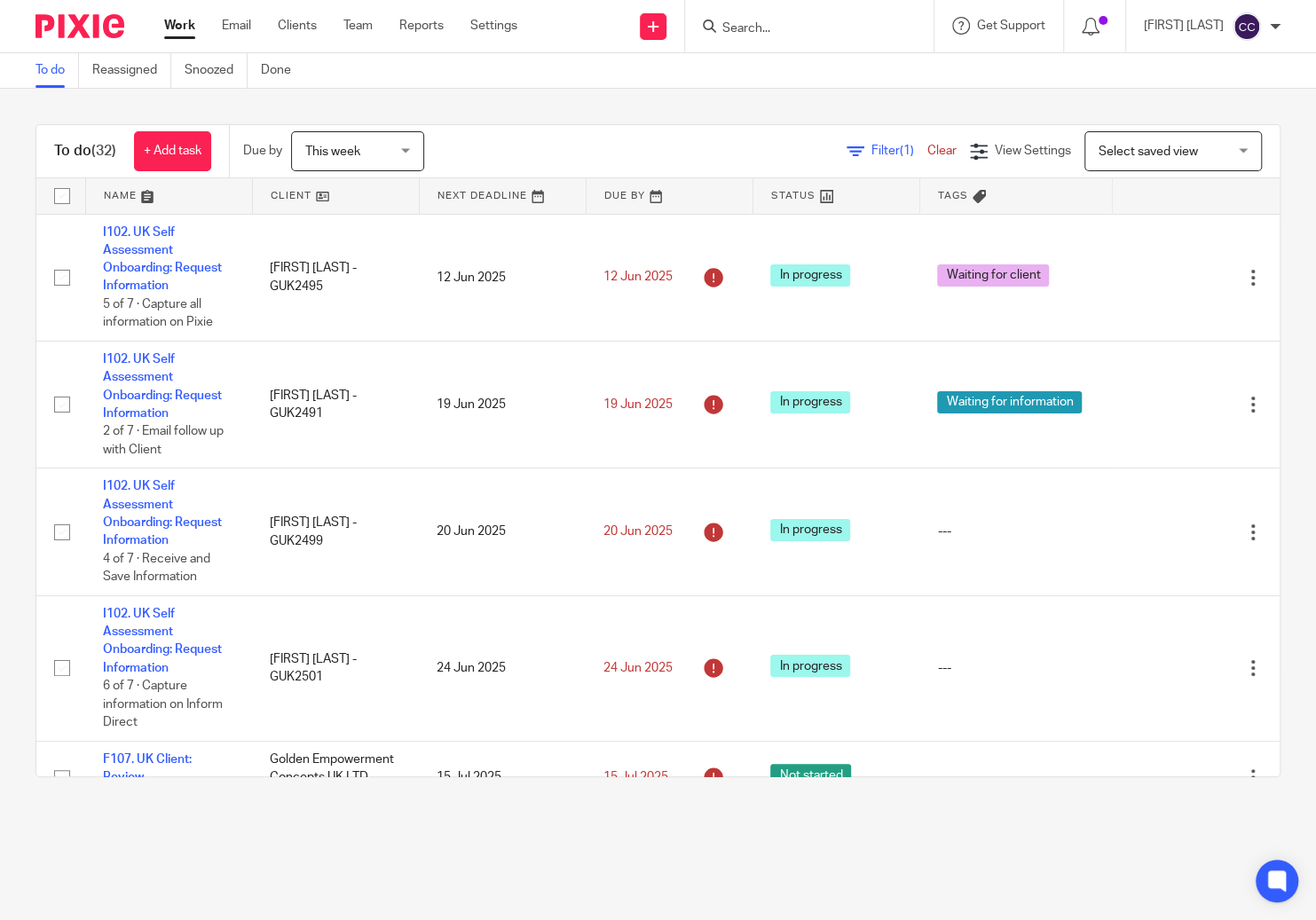 click on "Select saved view" at bounding box center (1163, 151) 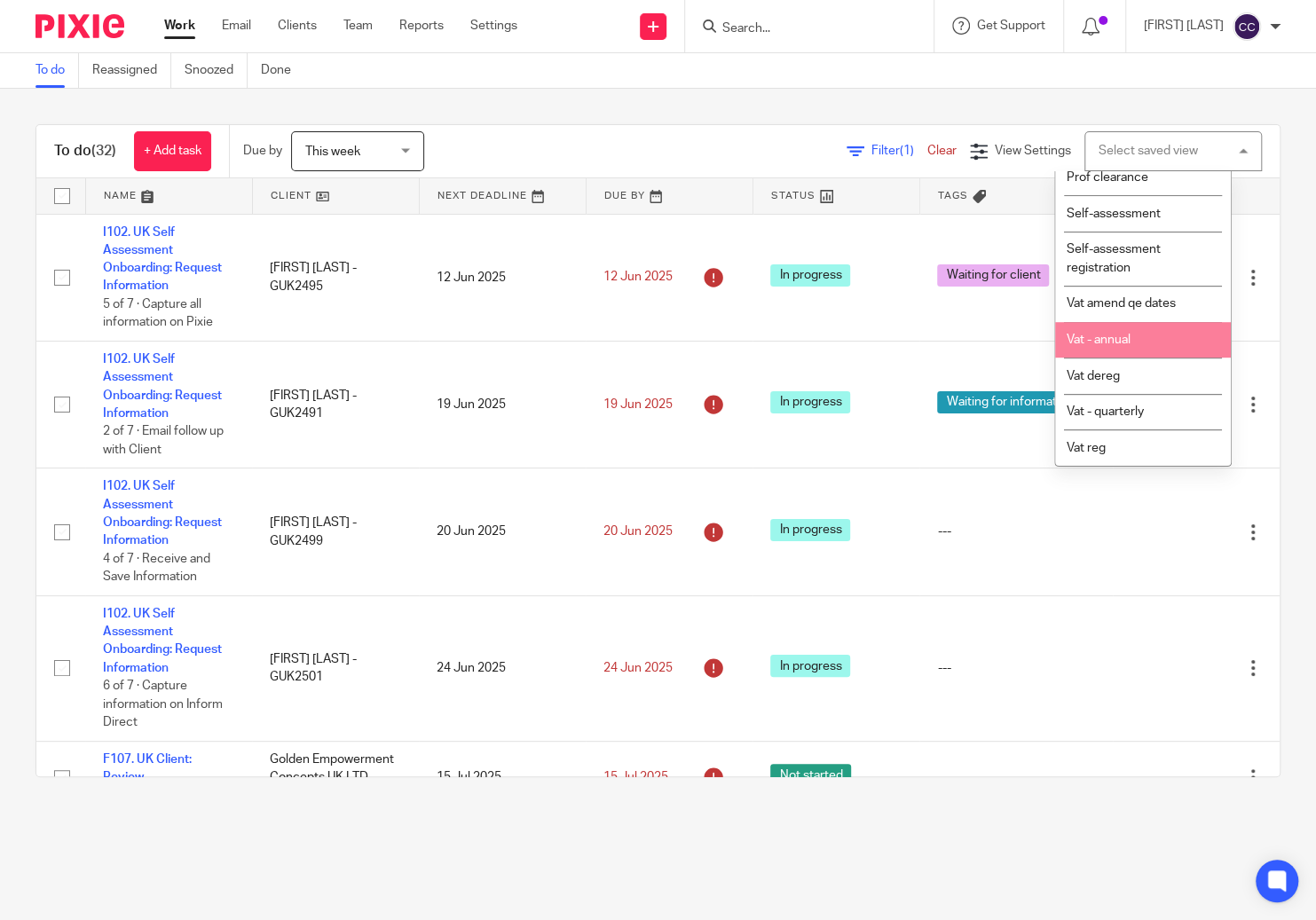 scroll, scrollTop: 721, scrollLeft: 0, axis: vertical 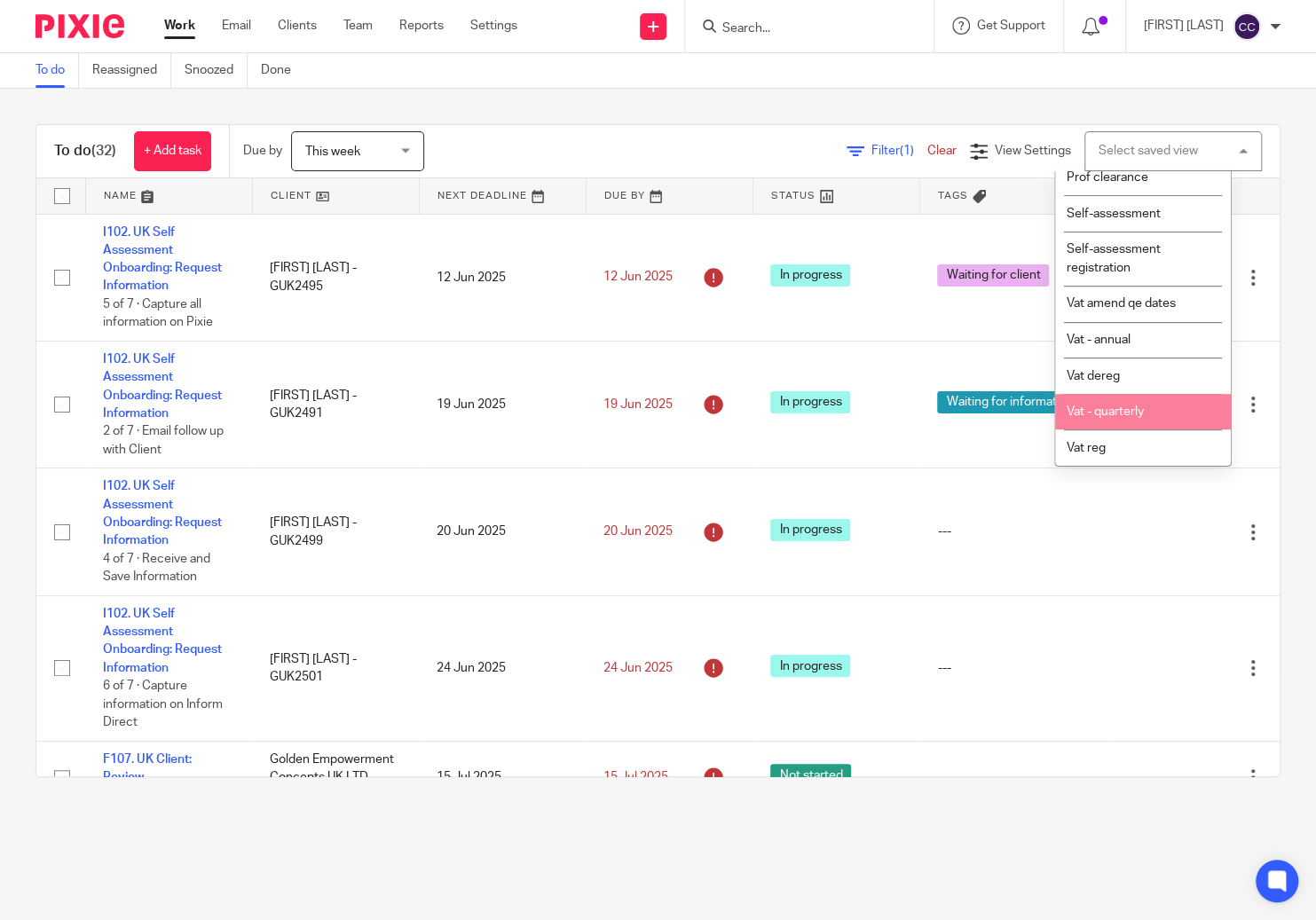 click on "Vat - quarterly" at bounding box center [1105, 412] 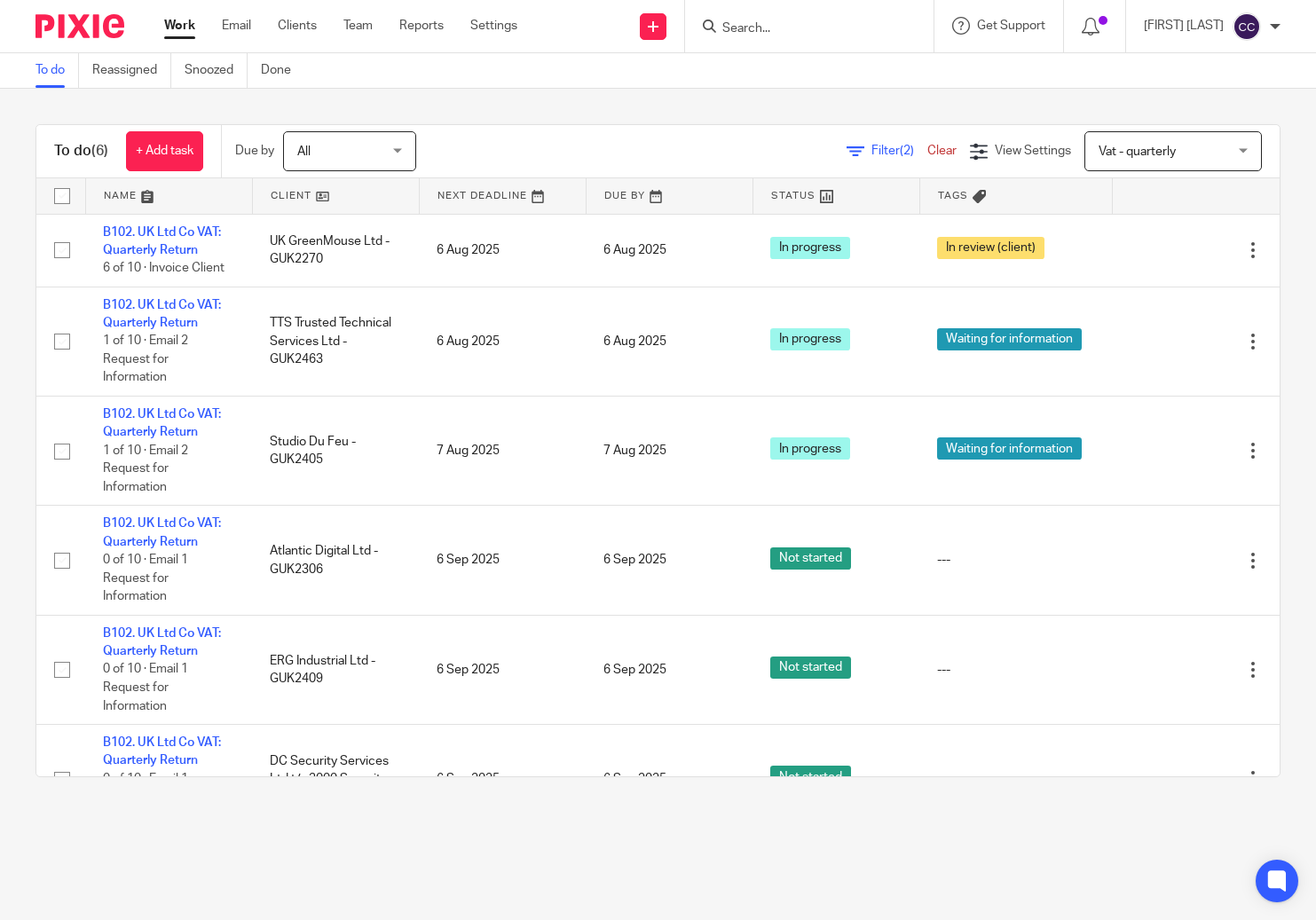 scroll, scrollTop: 0, scrollLeft: 0, axis: both 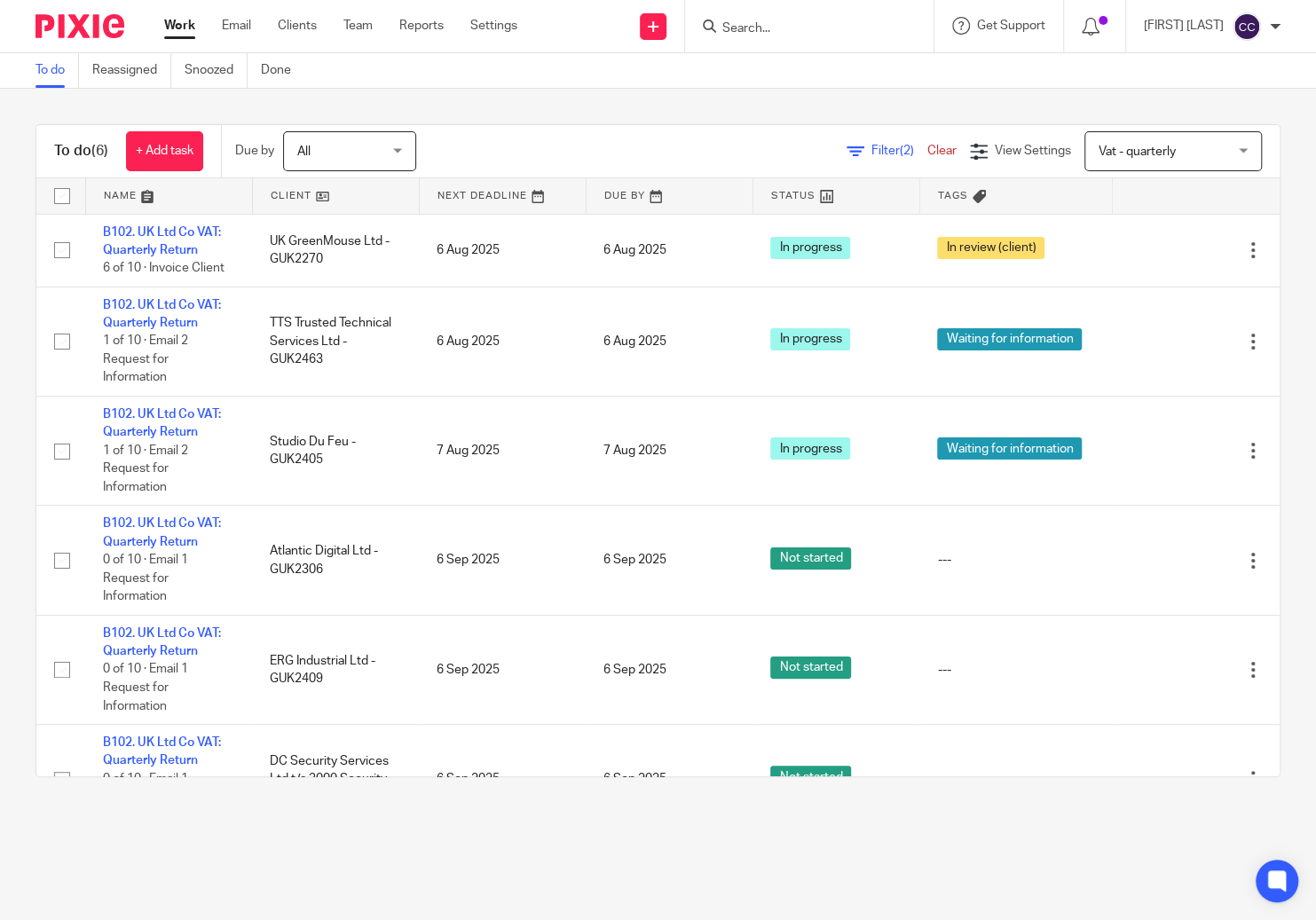 click on "Filter
(2)" at bounding box center (899, 151) 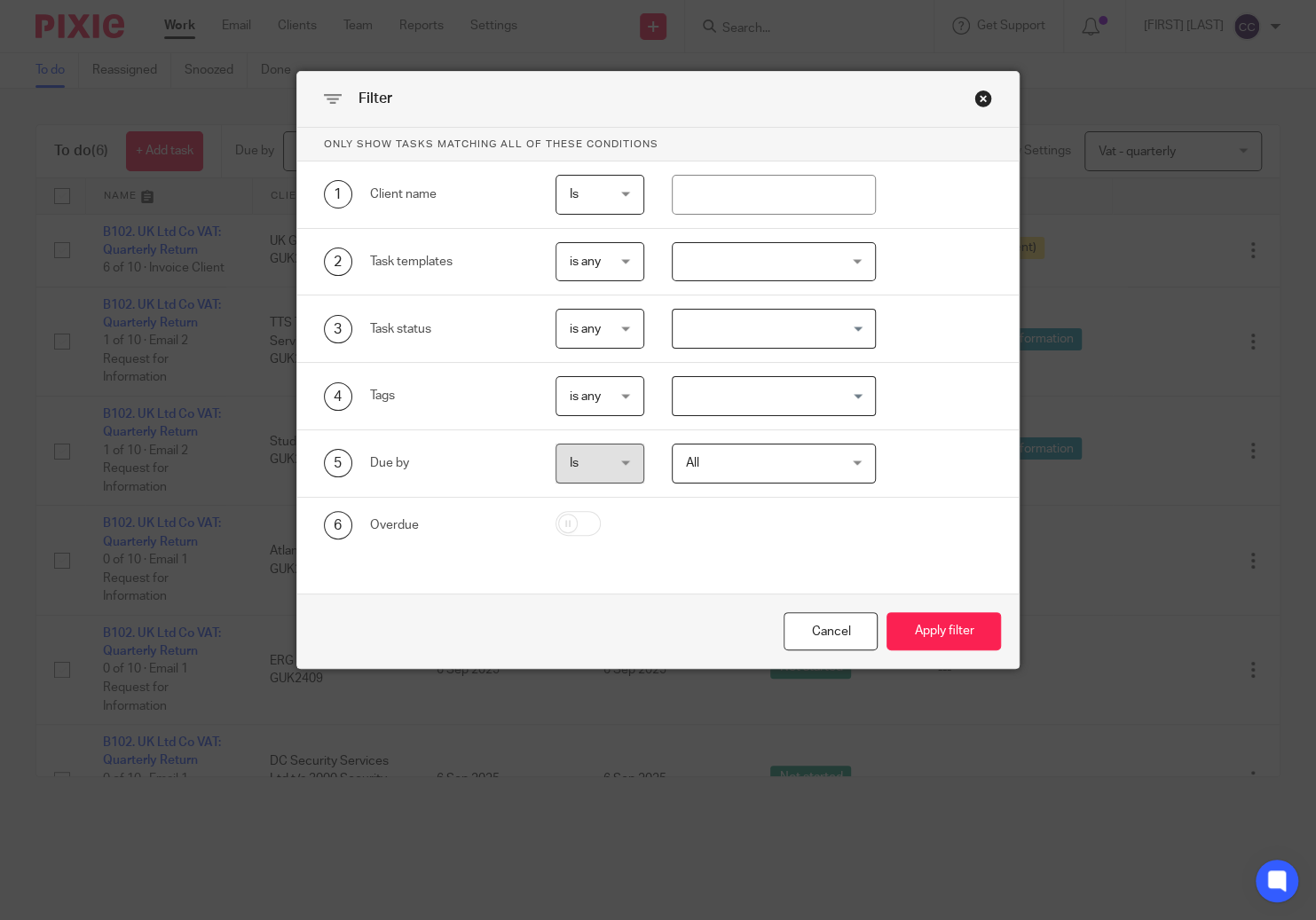 click on "All
All" at bounding box center (774, 463) 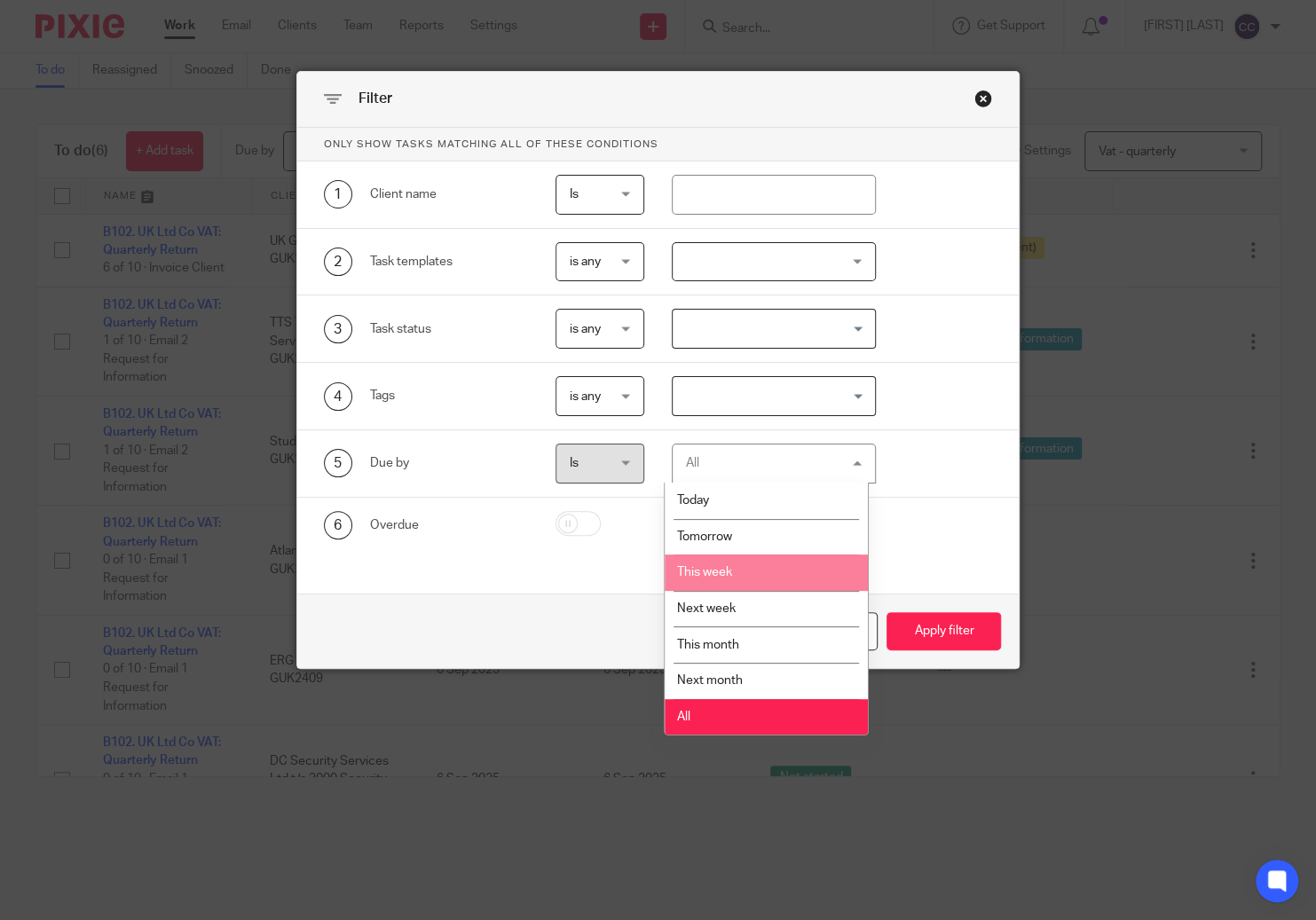 click on "This week" at bounding box center [704, 572] 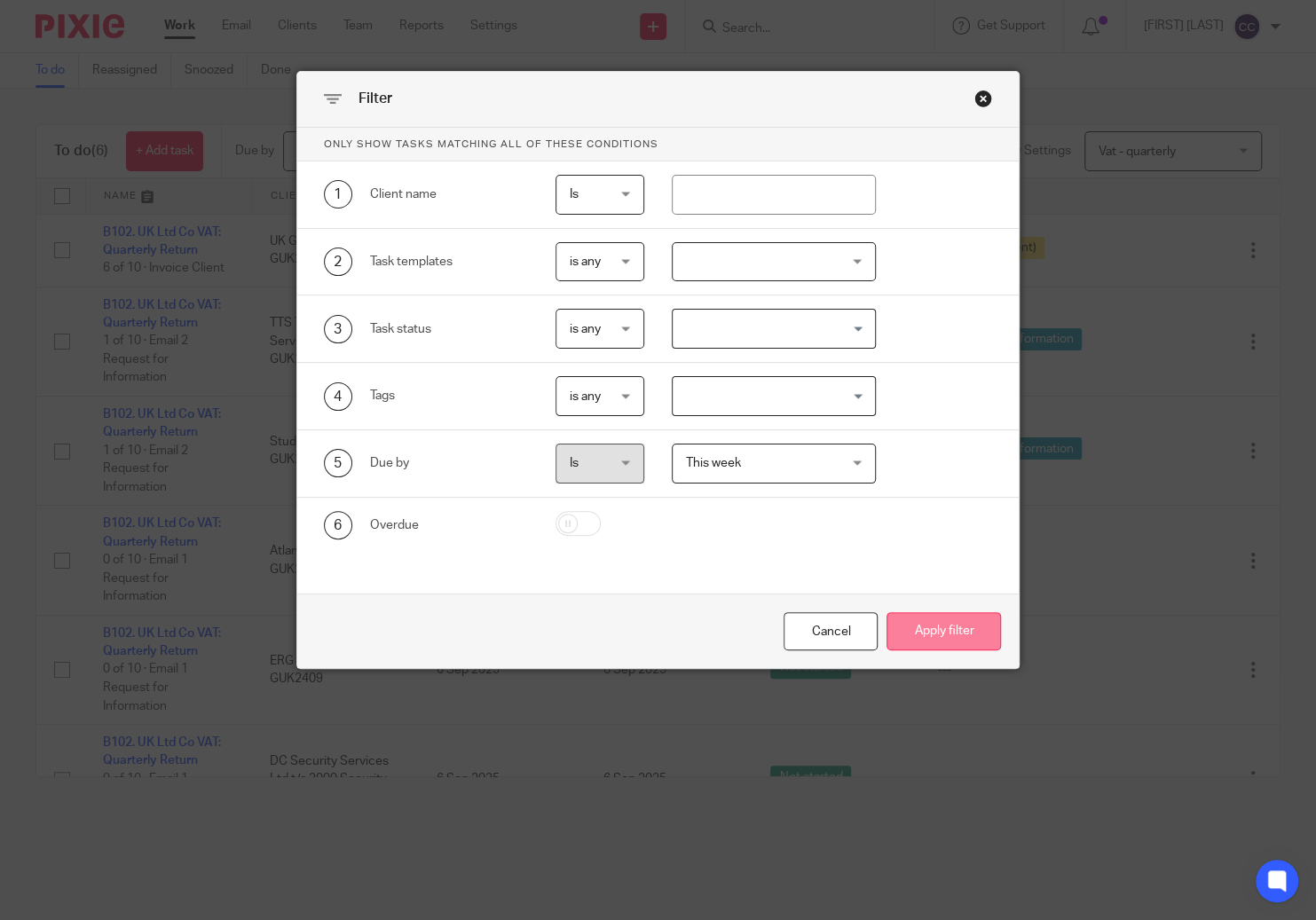 drag, startPoint x: 933, startPoint y: 631, endPoint x: 911, endPoint y: 625, distance: 23 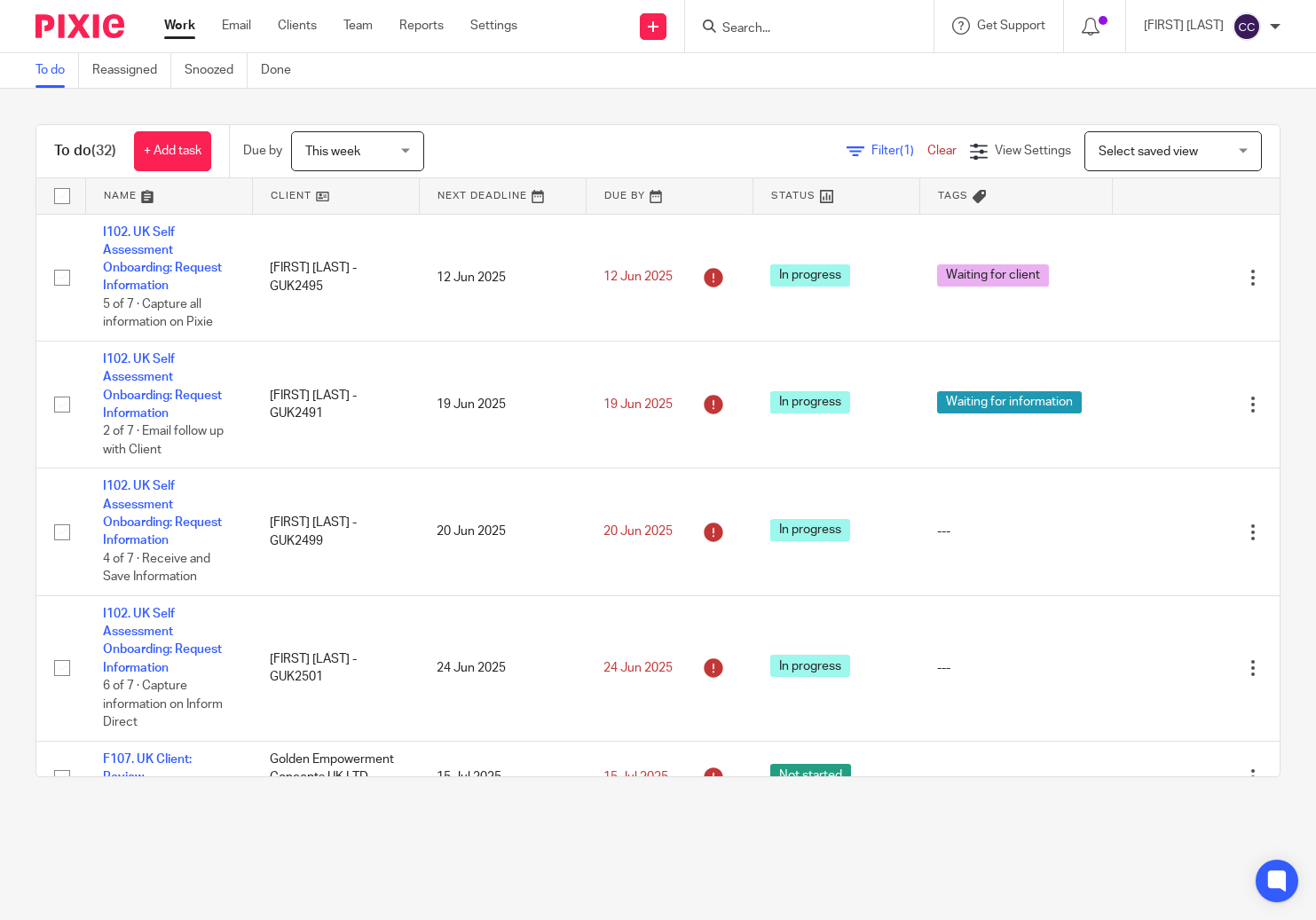 scroll, scrollTop: 0, scrollLeft: 0, axis: both 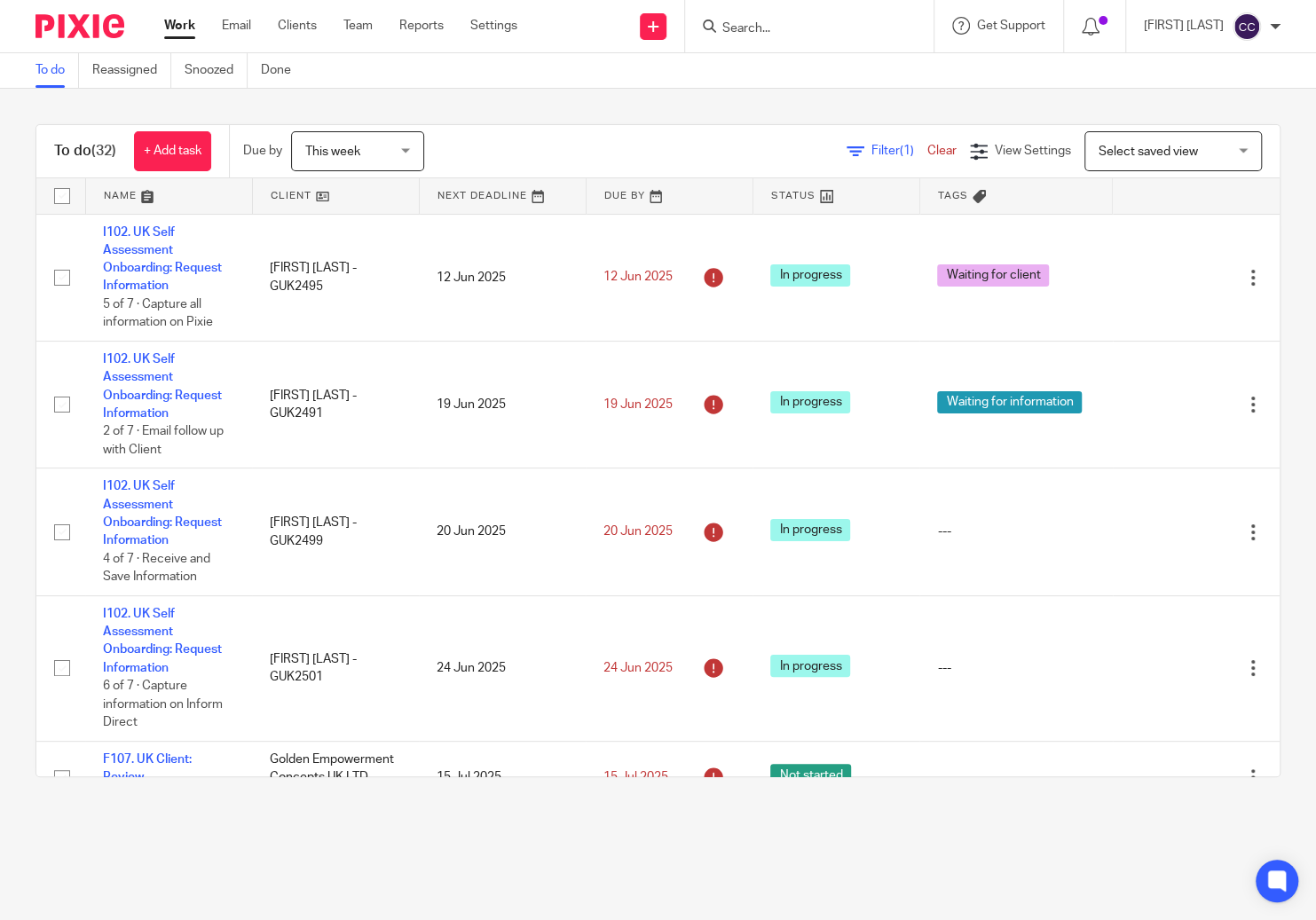 click on "Select saved view" at bounding box center (1148, 152) 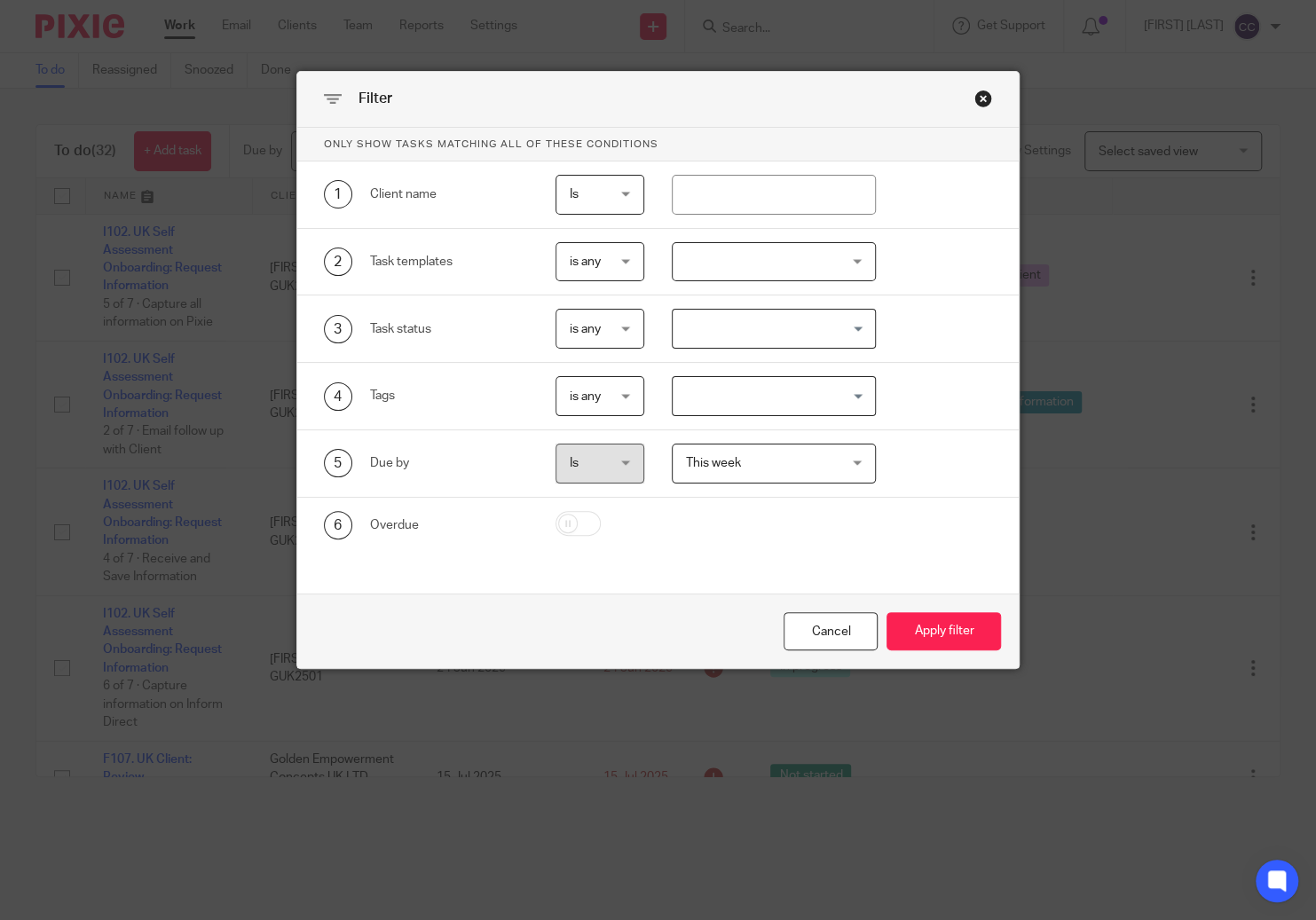 click at bounding box center (774, 262) 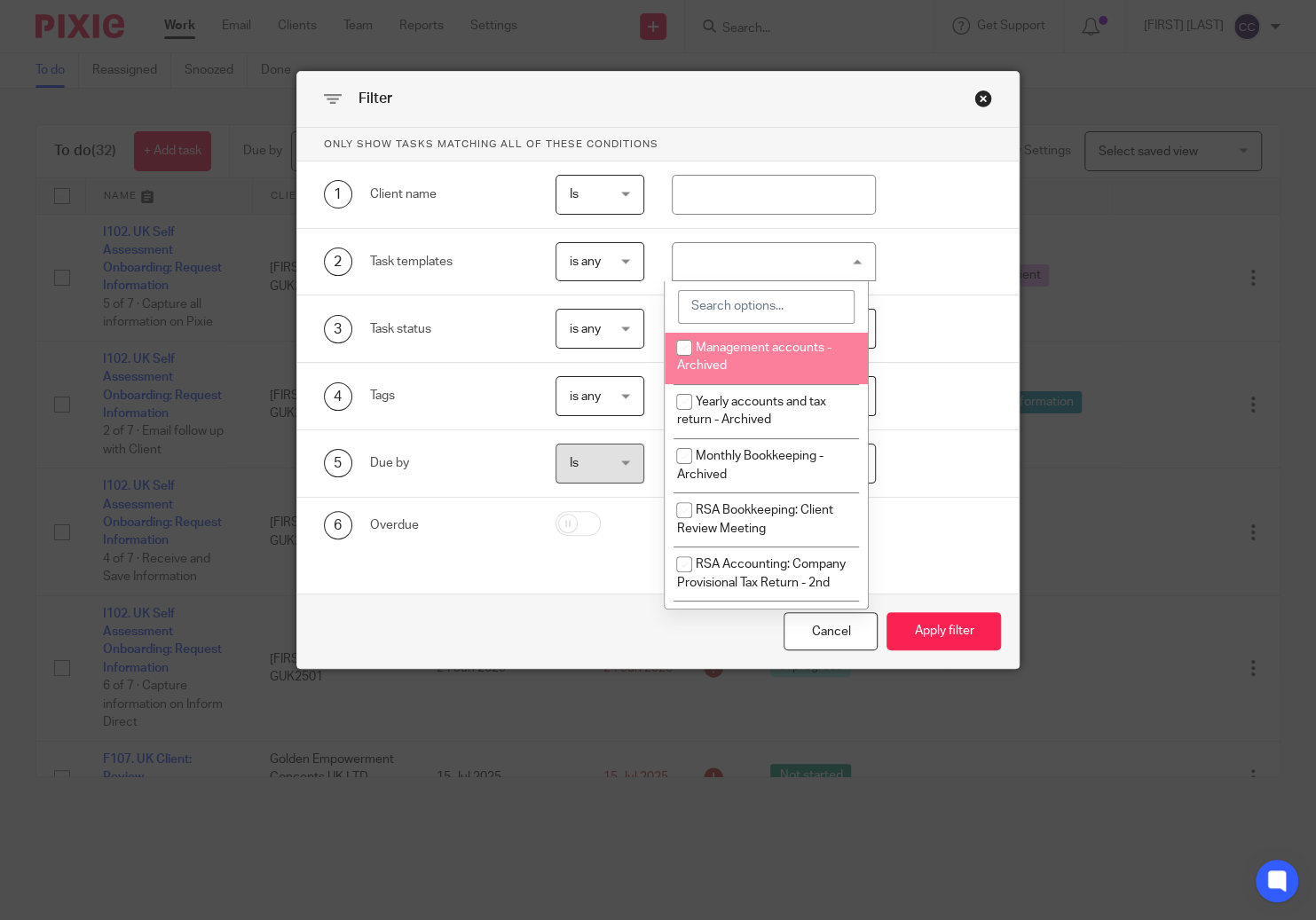 scroll, scrollTop: 0, scrollLeft: 0, axis: both 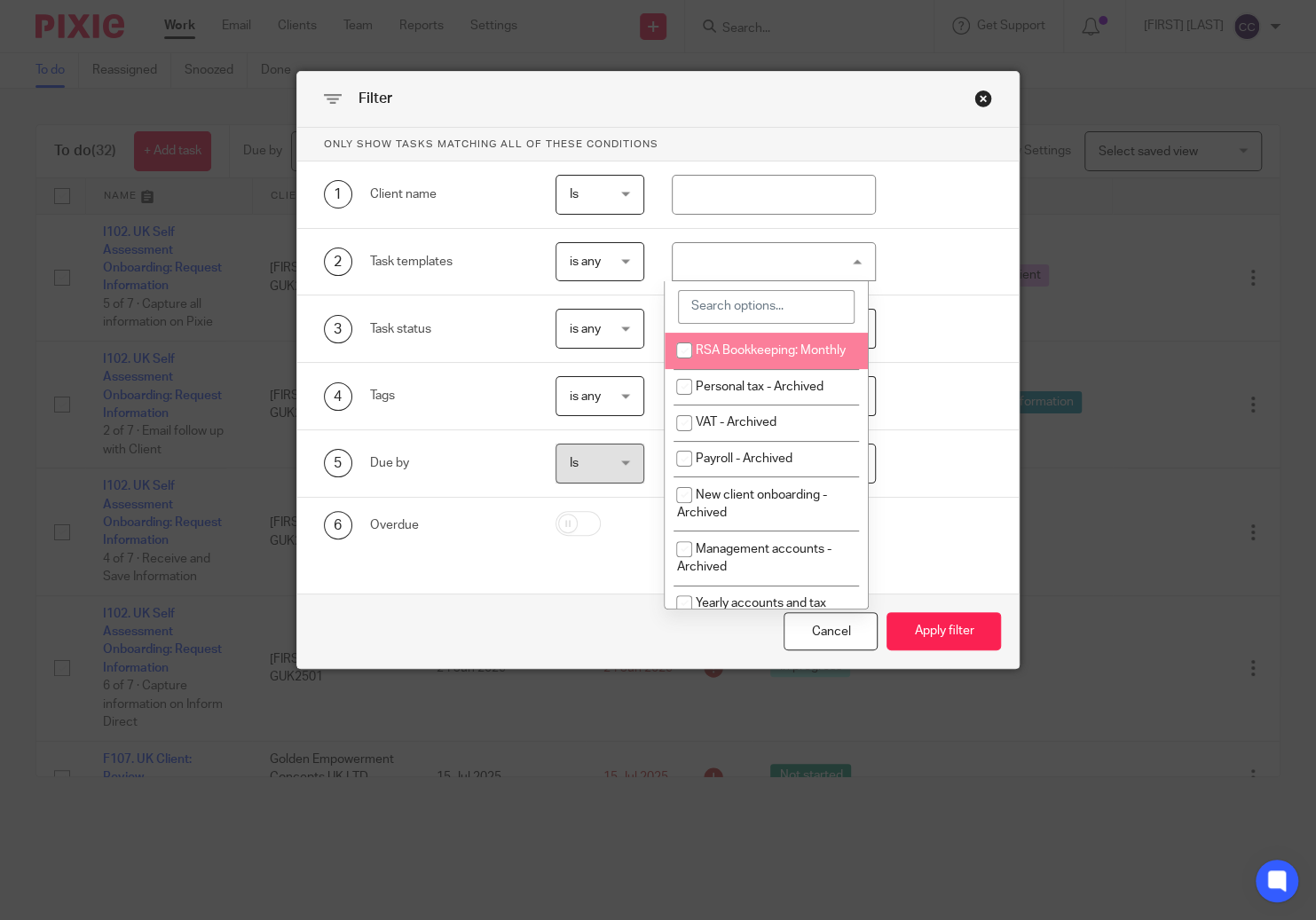 click at bounding box center (766, 307) 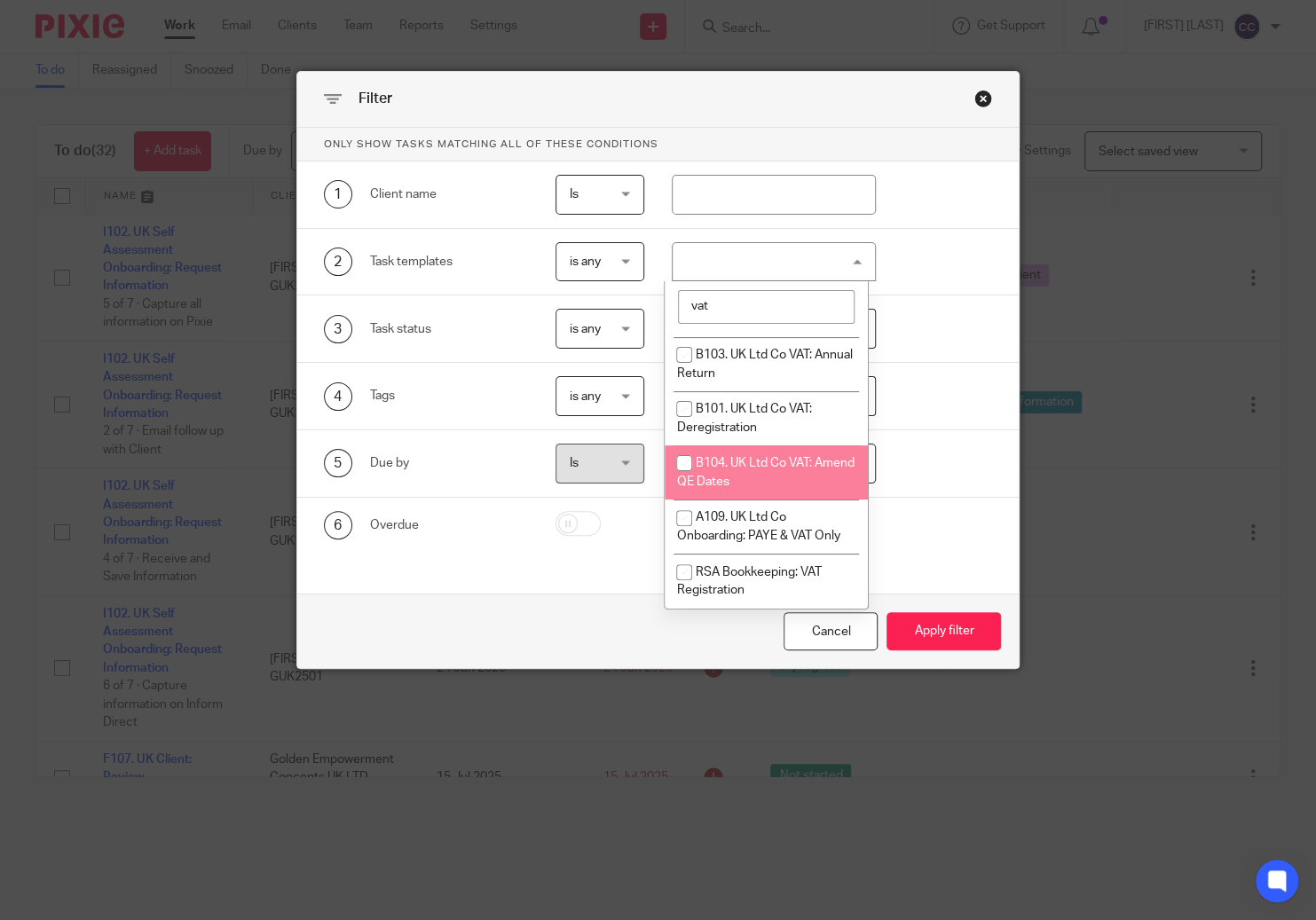 scroll, scrollTop: 206, scrollLeft: 0, axis: vertical 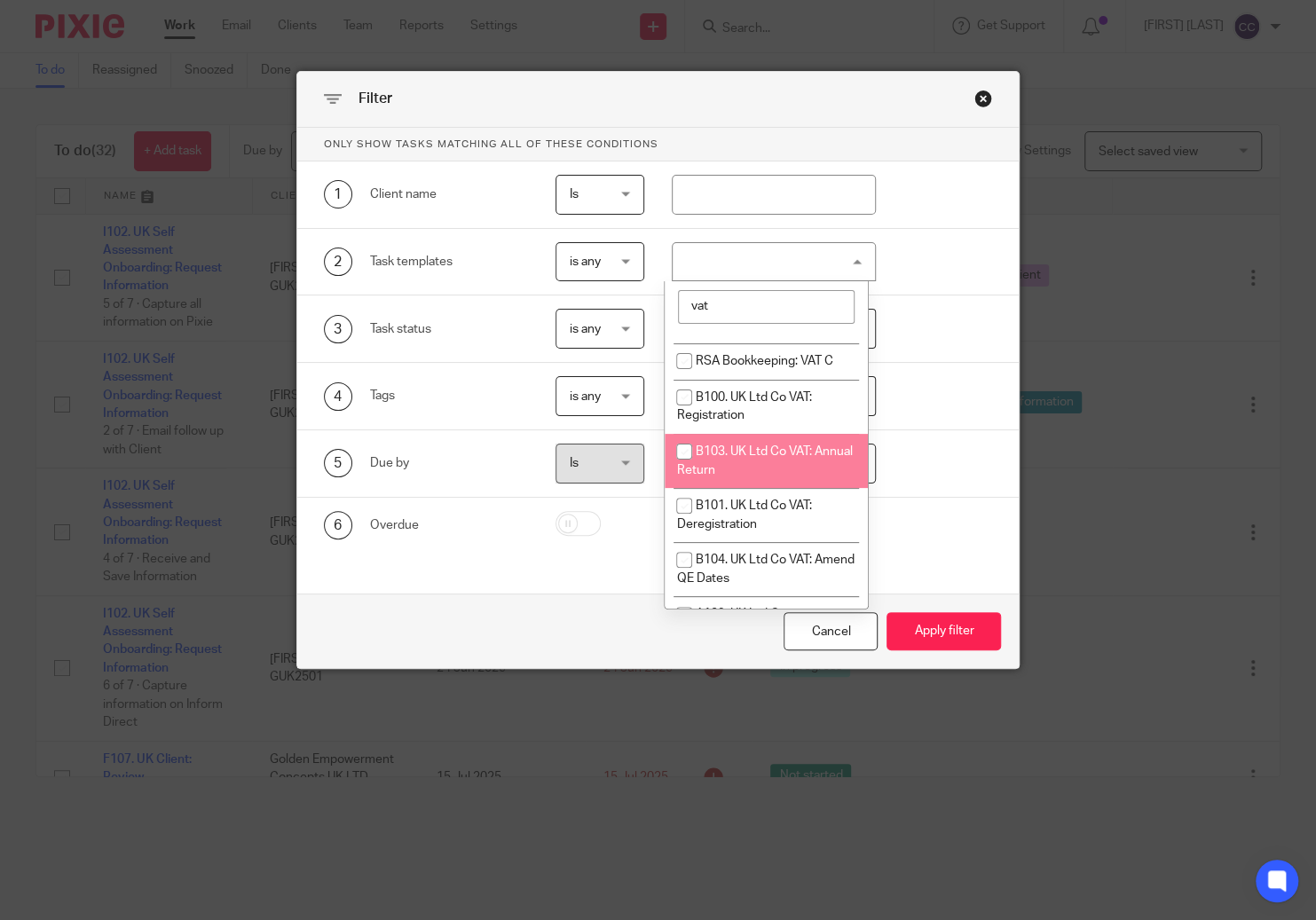 type on "vat" 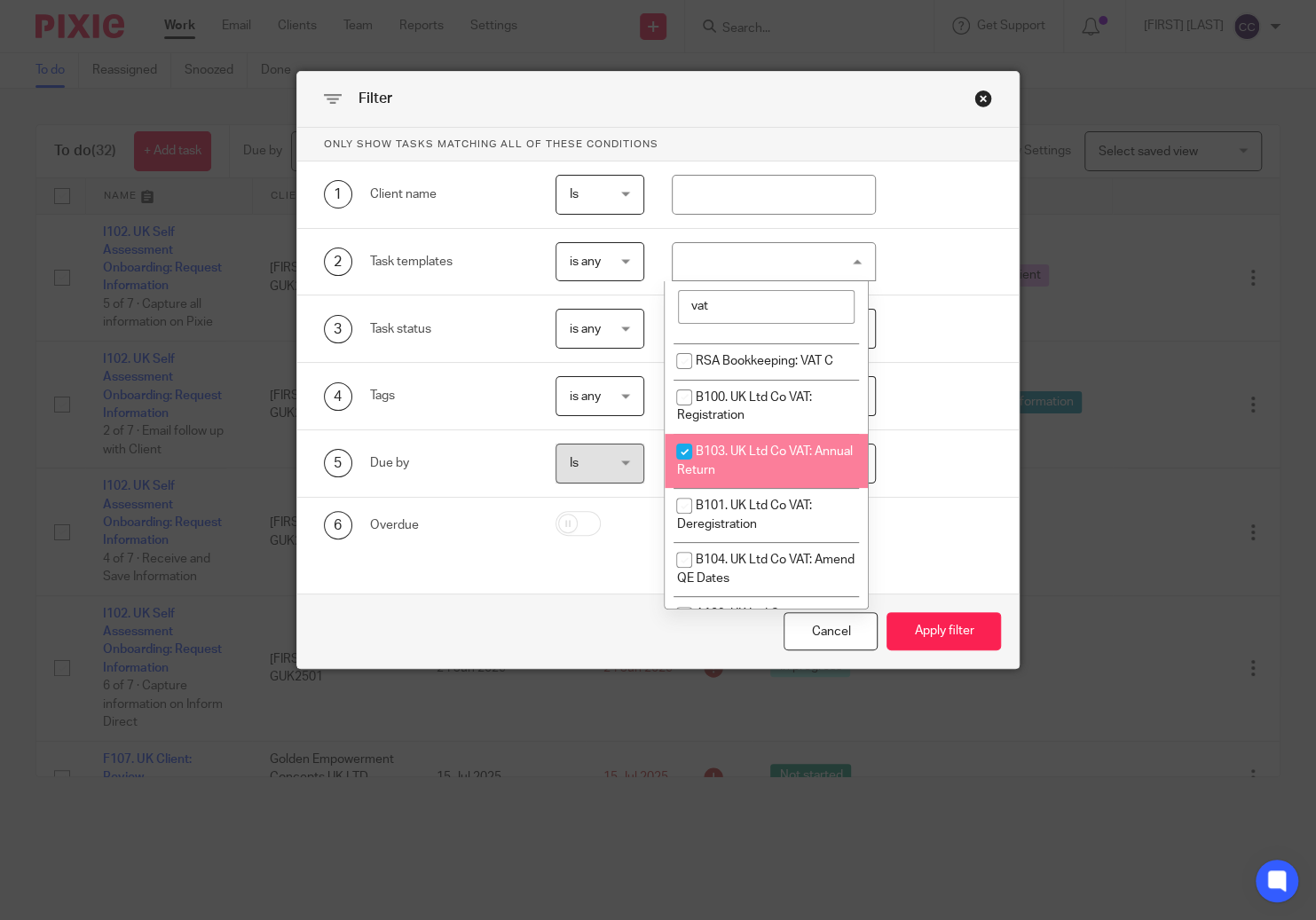 checkbox on "true" 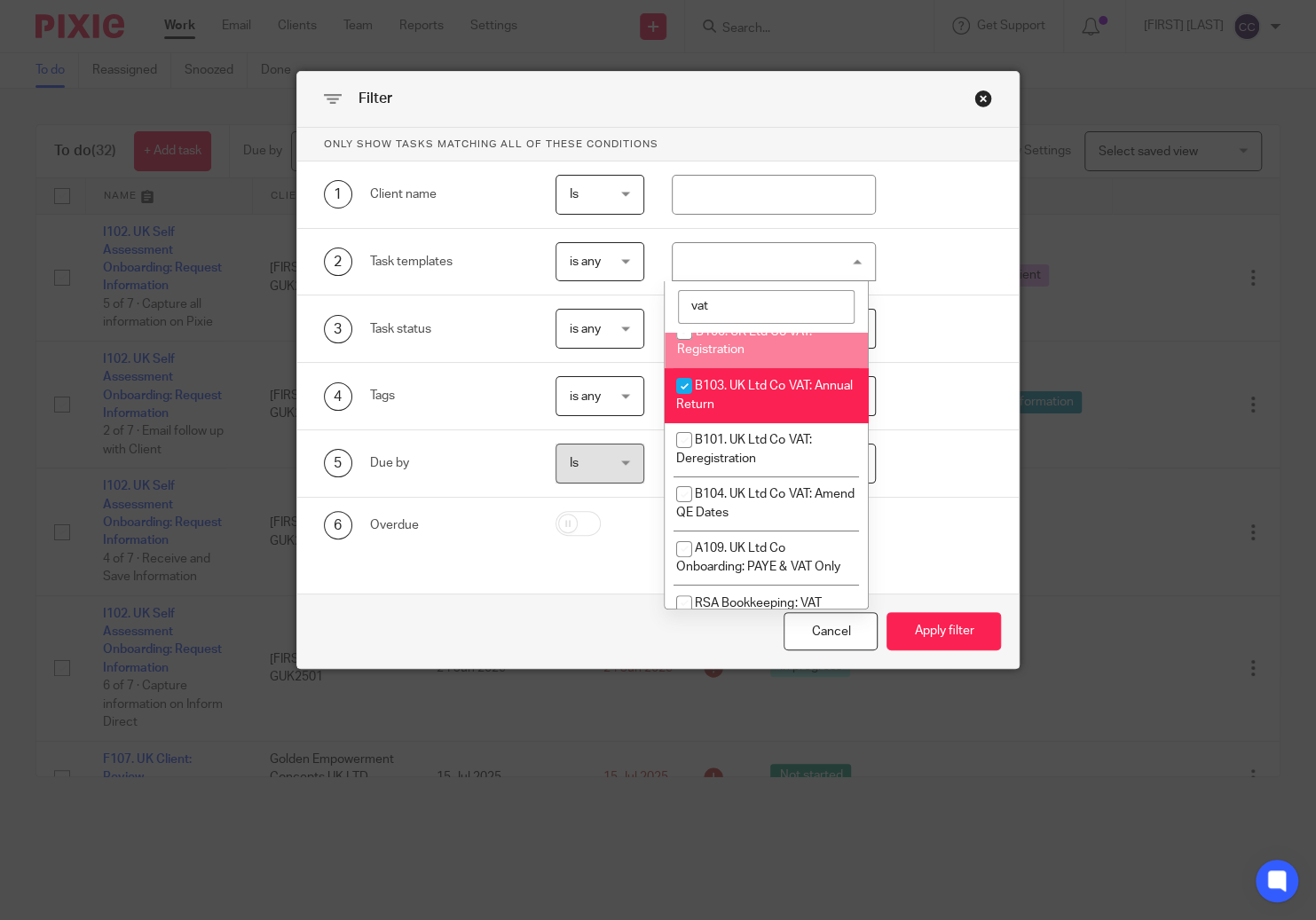 scroll, scrollTop: 305, scrollLeft: 0, axis: vertical 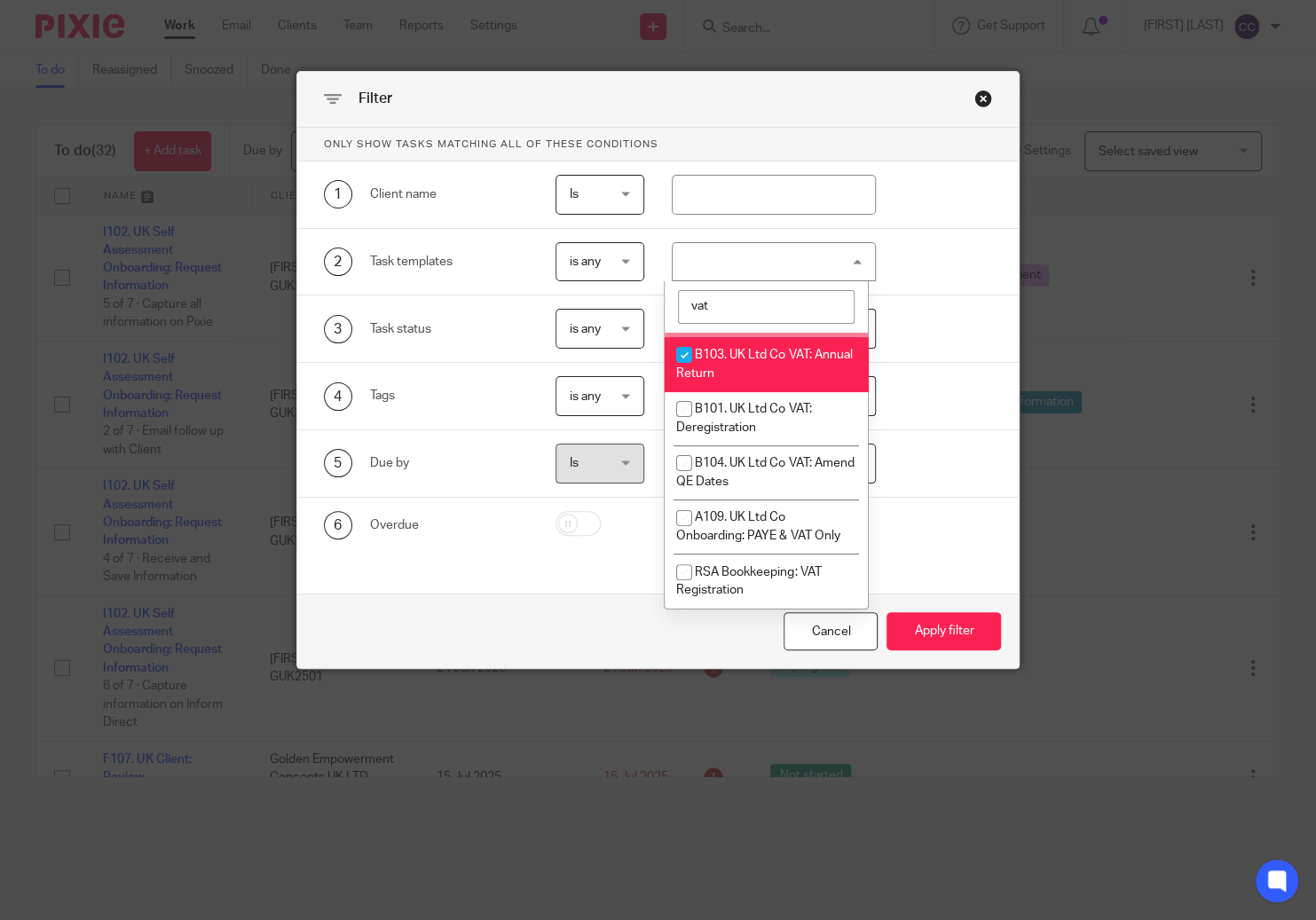 drag, startPoint x: 739, startPoint y: 299, endPoint x: 616, endPoint y: 318, distance: 124.45883 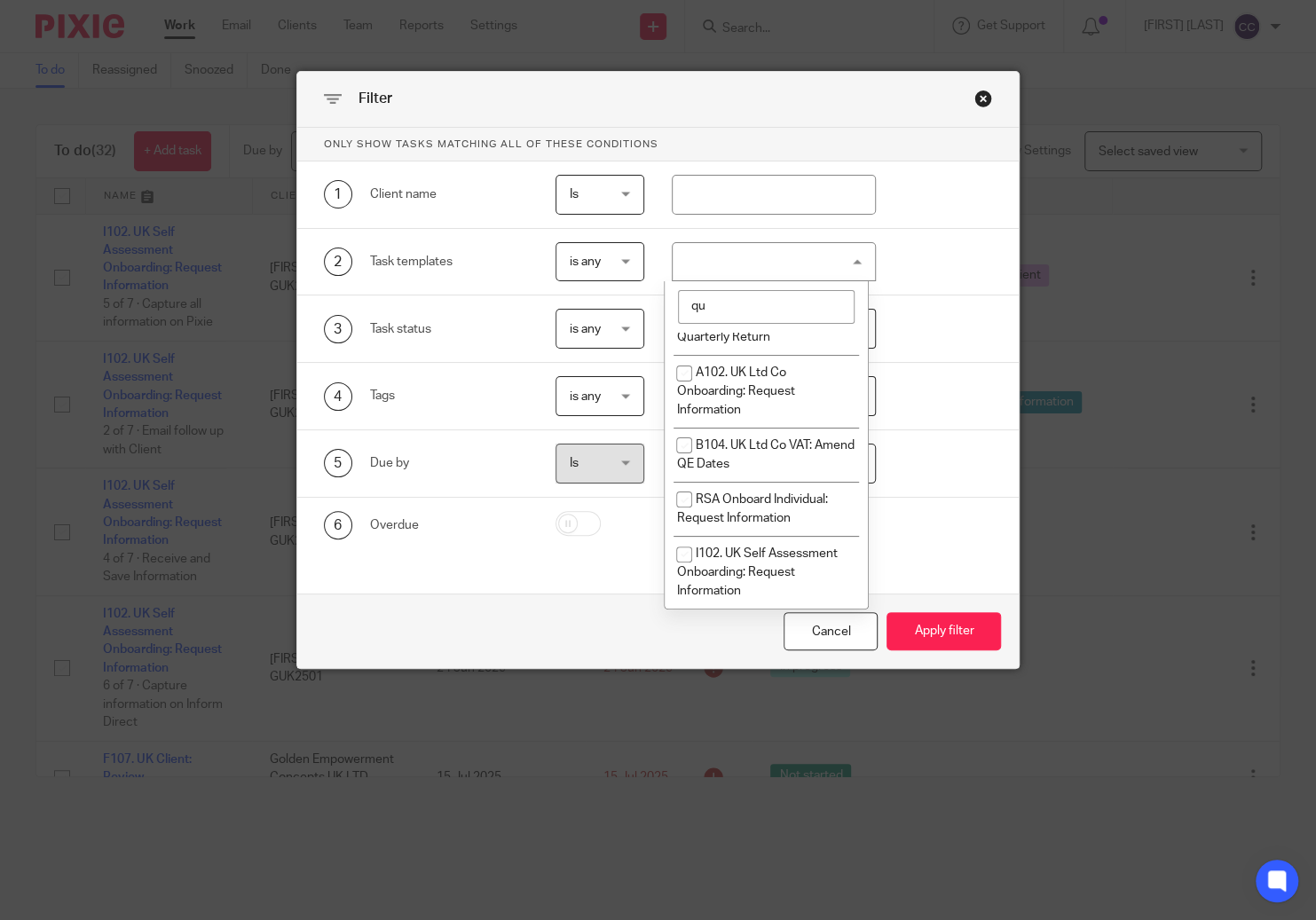 scroll, scrollTop: 0, scrollLeft: 0, axis: both 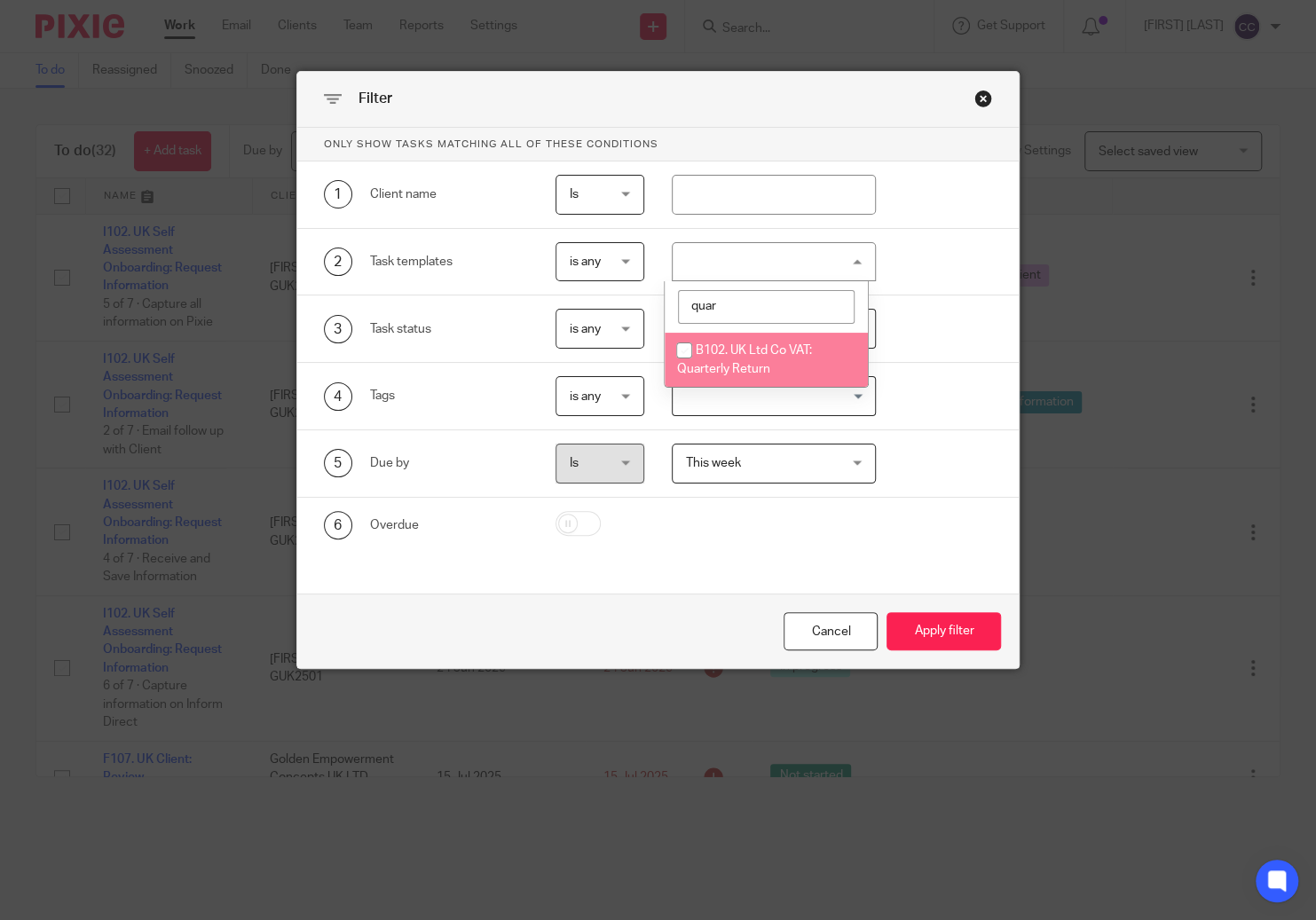 type on "quar" 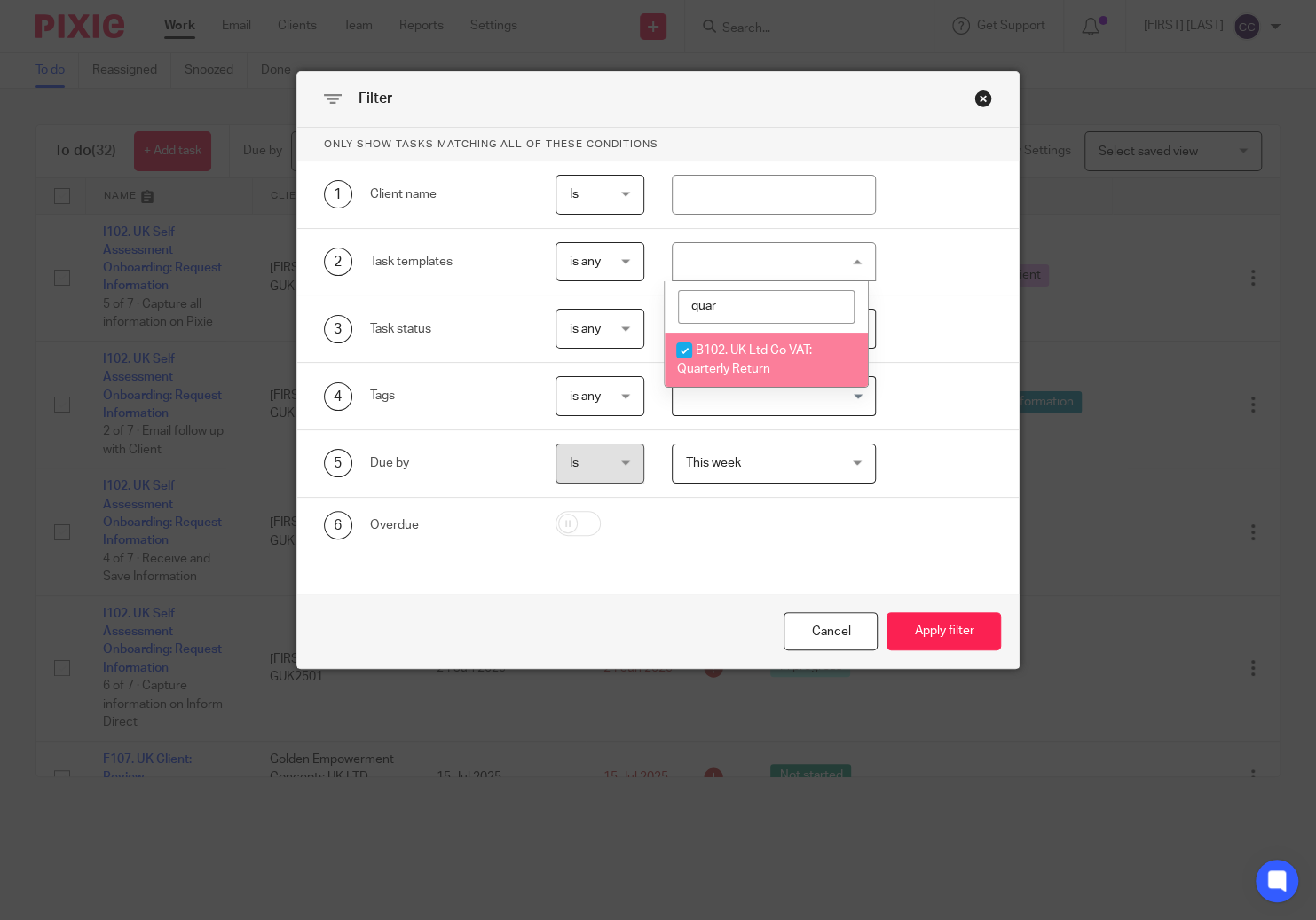 checkbox on "true" 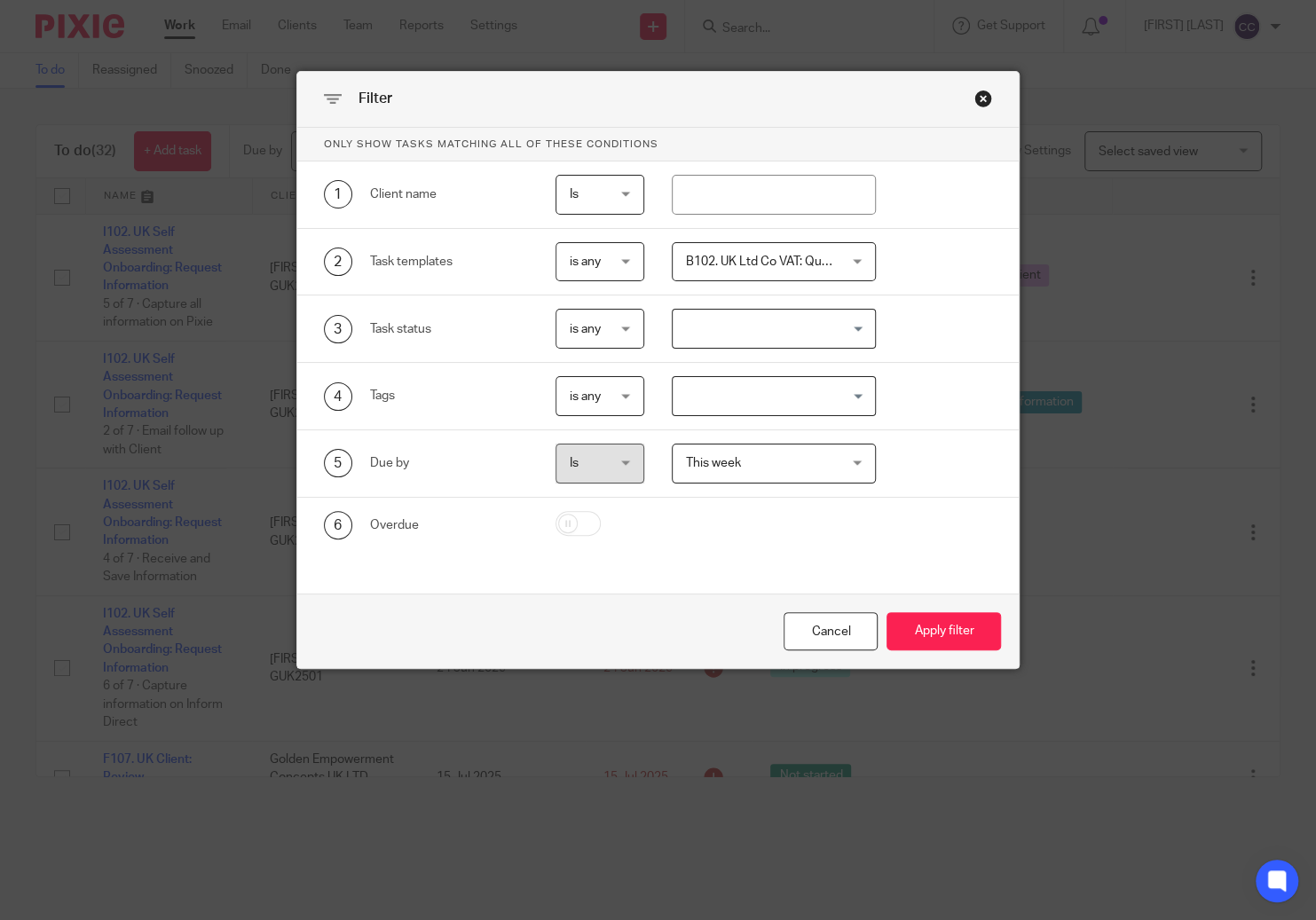 click on "6
Overdue" at bounding box center [658, 525] 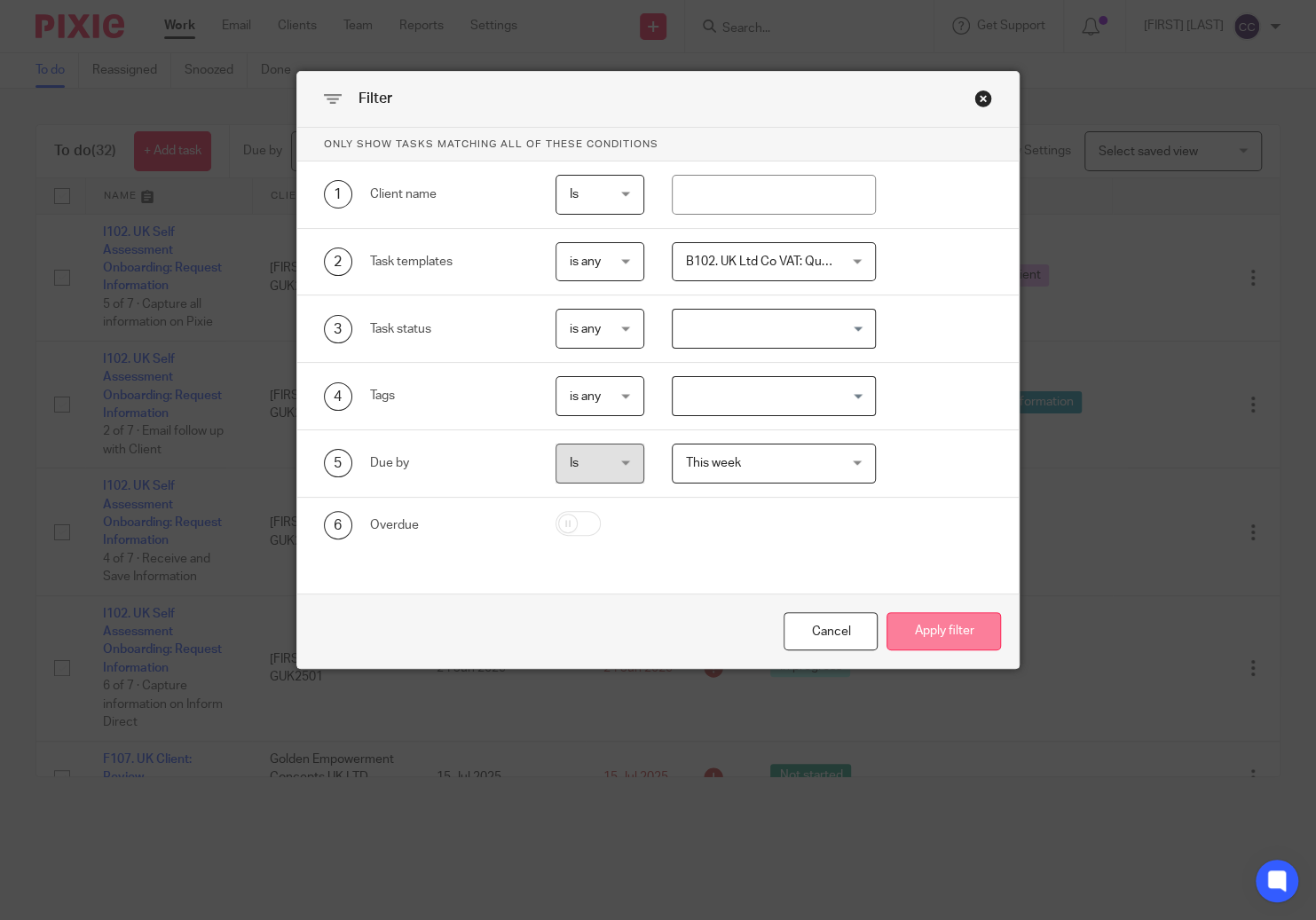 click on "Apply filter" at bounding box center [943, 631] 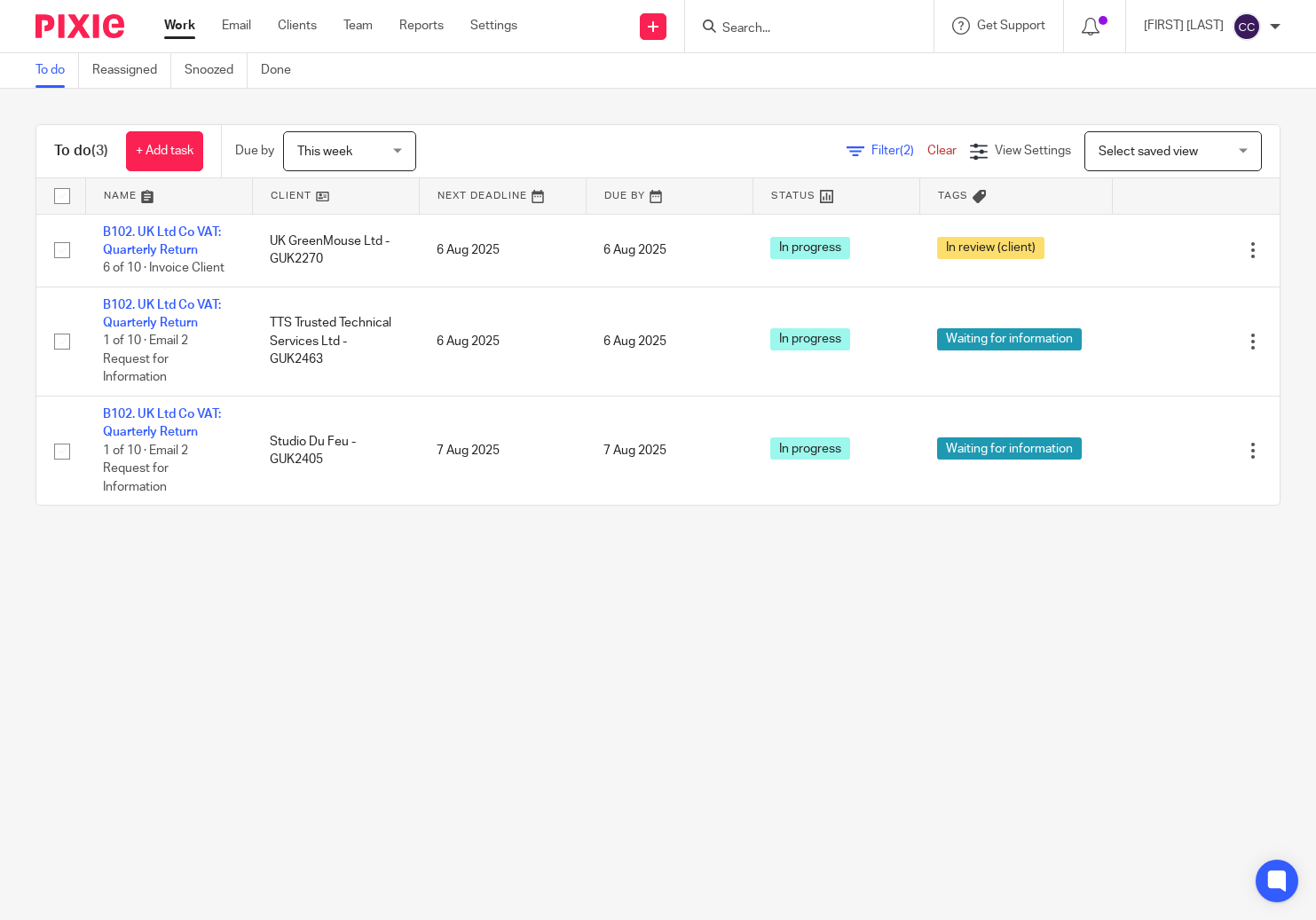 scroll, scrollTop: 0, scrollLeft: 0, axis: both 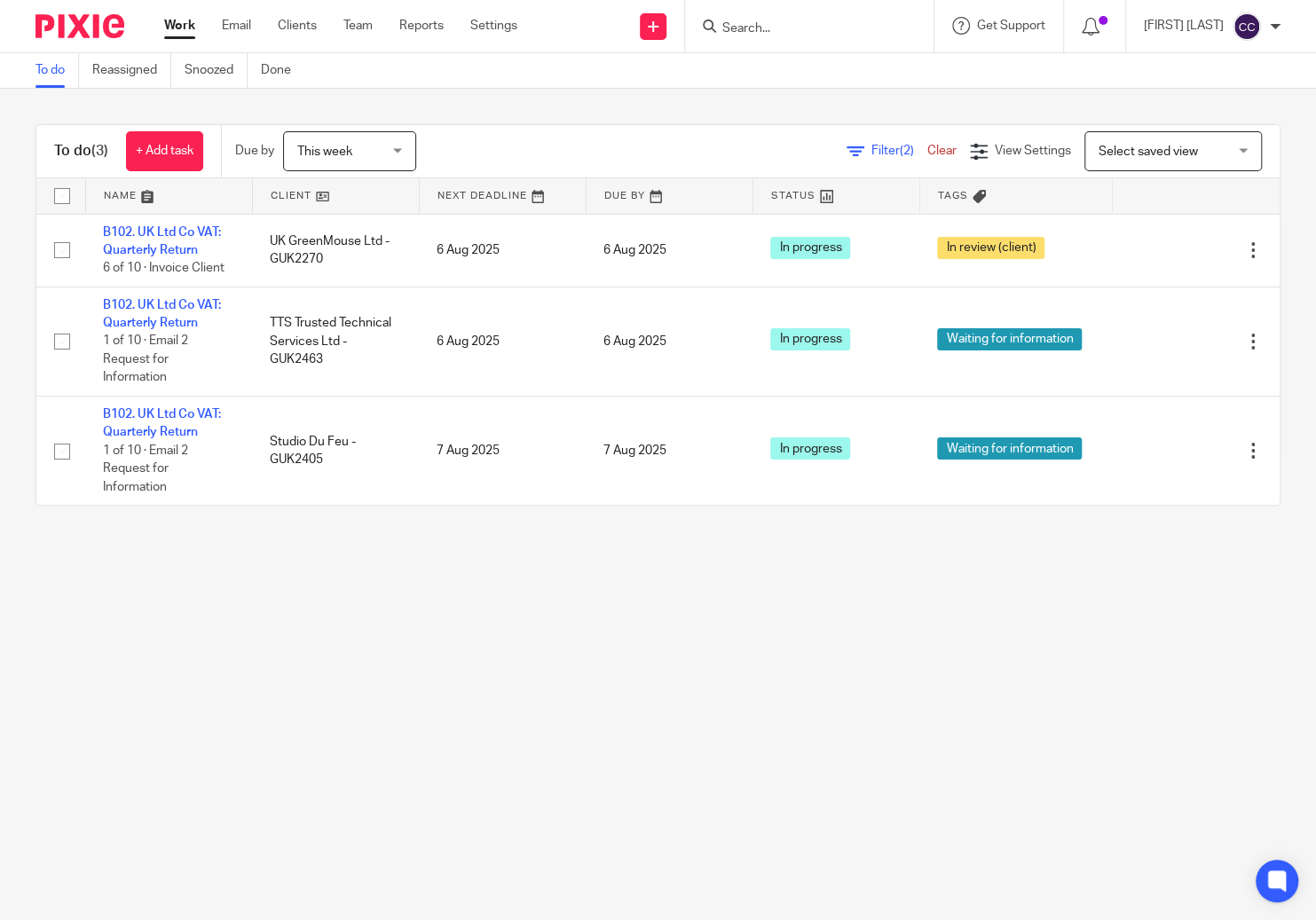 click on "To do
Reassigned
Snoozed
Done
To do
(3)   + Add task    Due by
This week
This week
Today
Tomorrow
This week
Next week
This month
Next month
All
this_week     Filter
(2) Clear     View Settings   View Settings     (2) Filters   Clear   Save     Manage saved views
Select saved view
Select saved view
Select saved view
Accounting system set up
Account onboarding: paye/vat client
Ad hoc jobs
Annual accounts
Annual accounts - dormant
Cis" at bounding box center (658, 460) 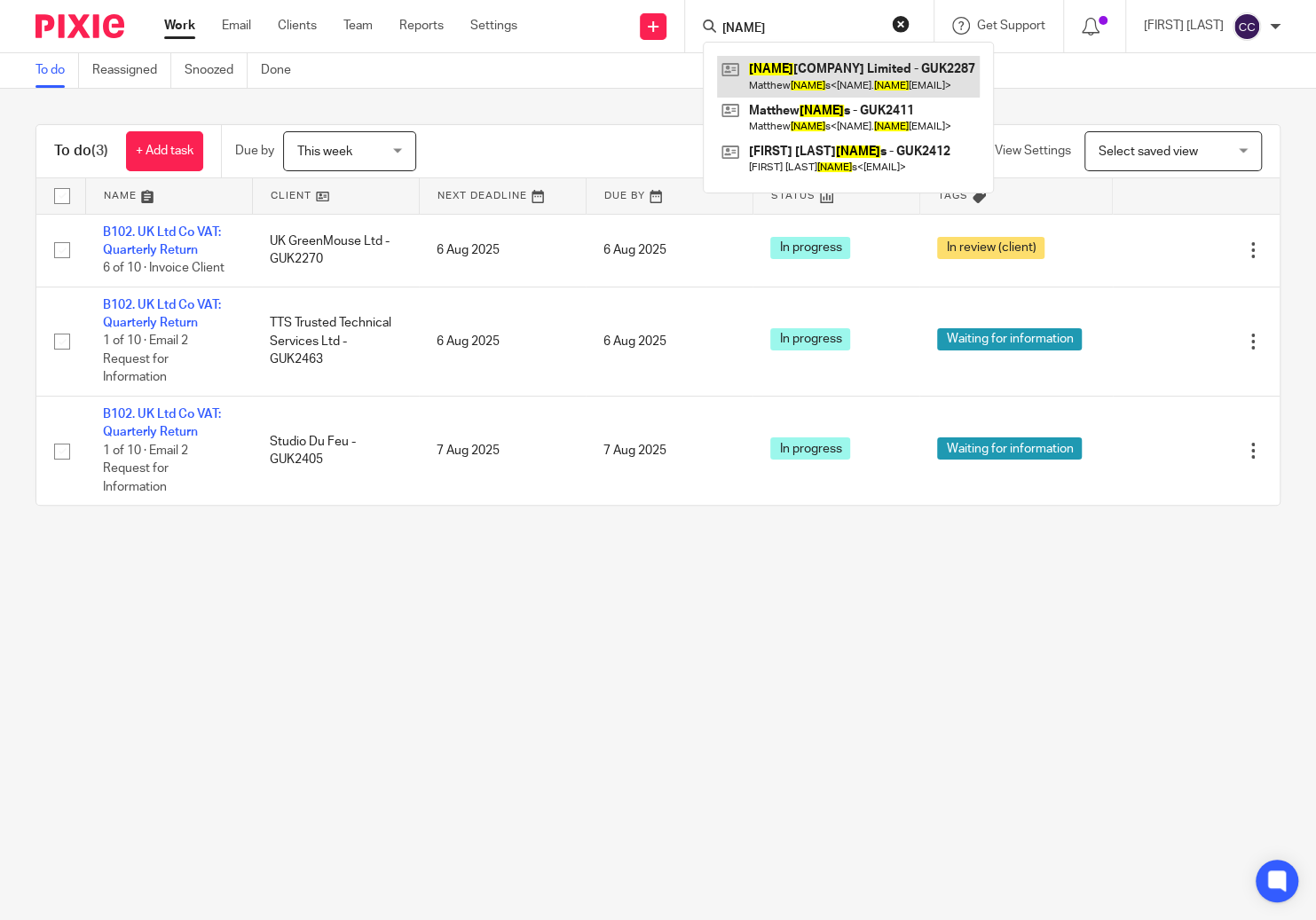type on "[NAME]" 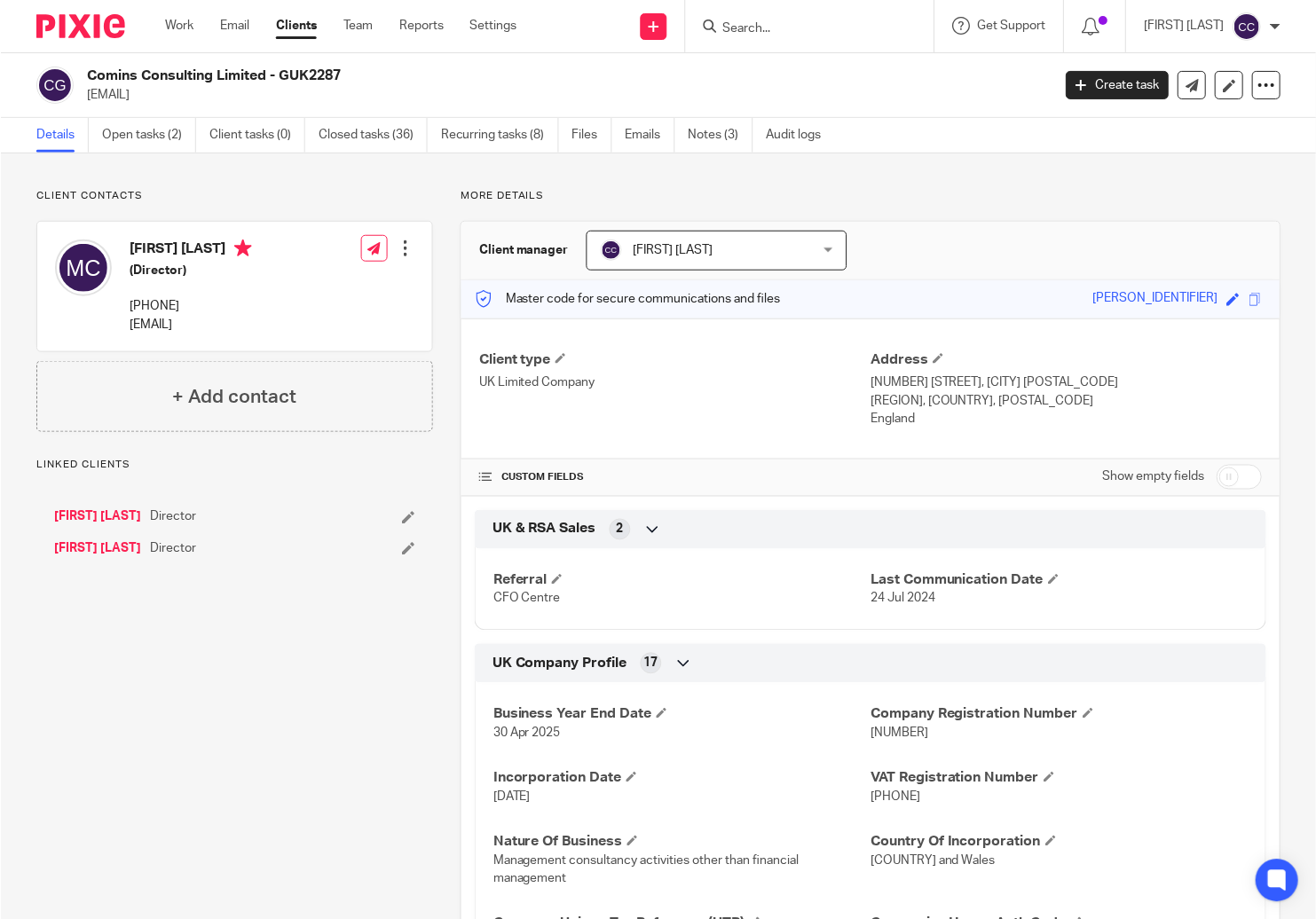 scroll, scrollTop: 0, scrollLeft: 0, axis: both 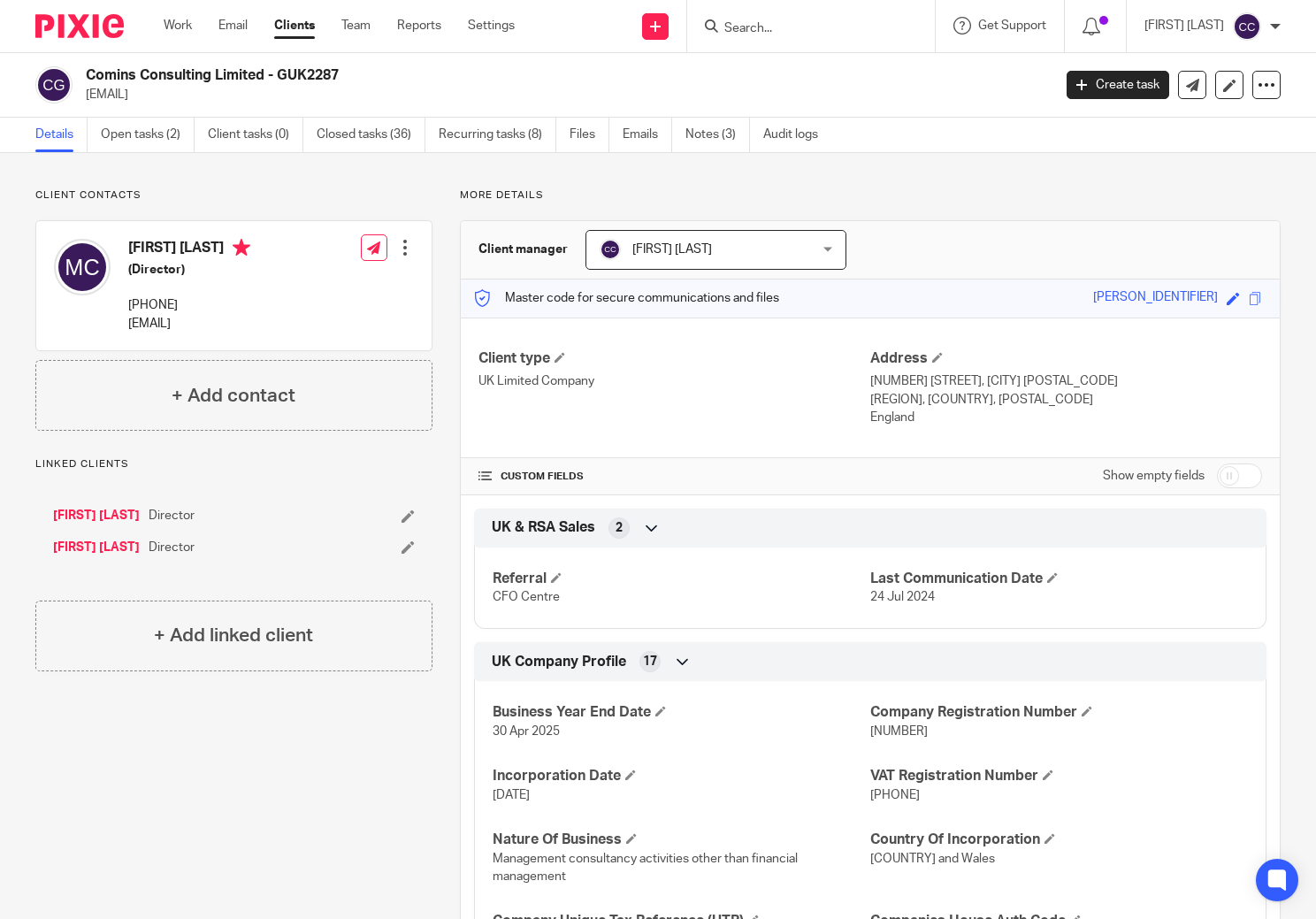 click on "[REGION], [COUNTRY], [POSTAL_CODE]" at bounding box center (1066, 400) 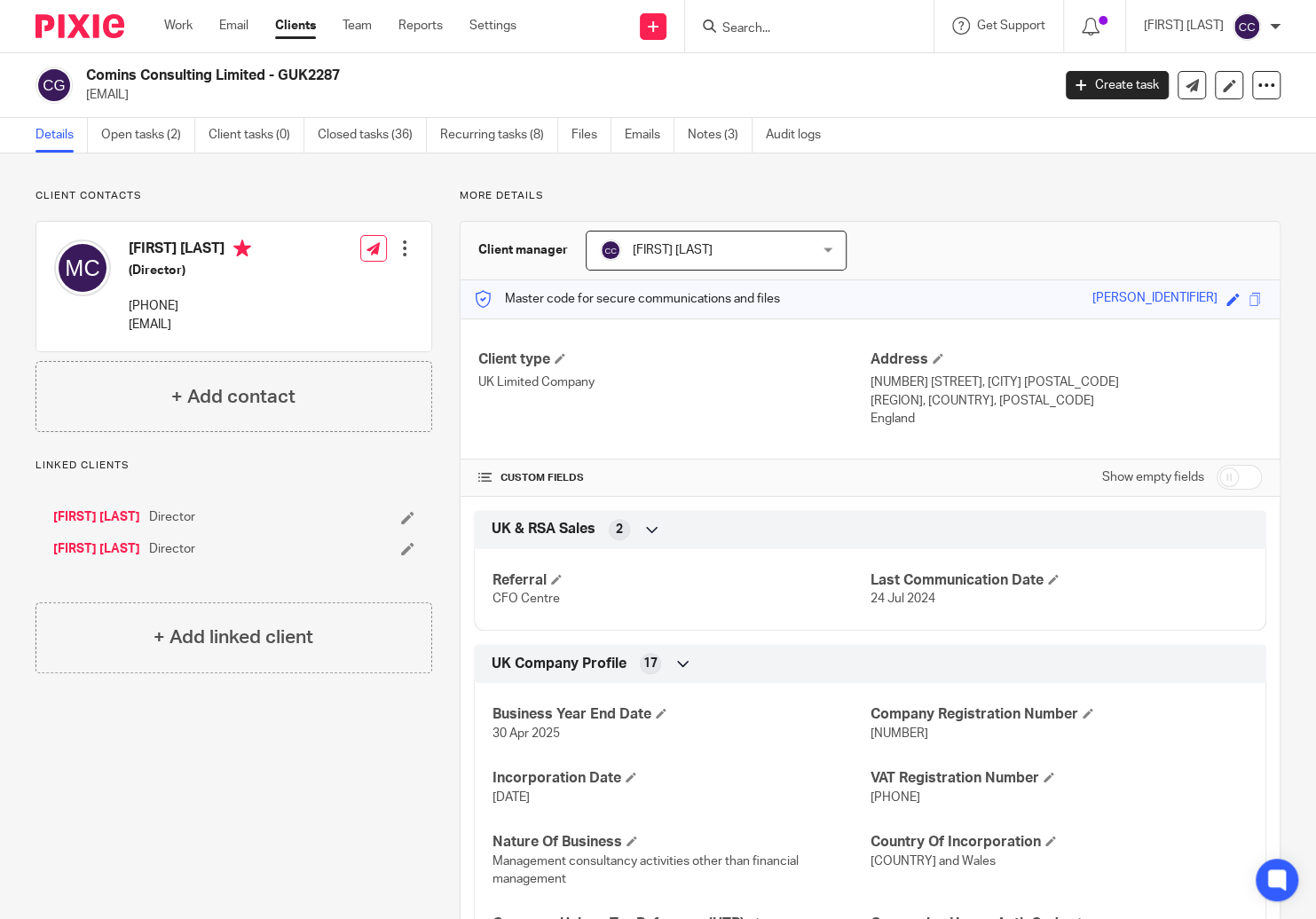 click at bounding box center [815, 26] 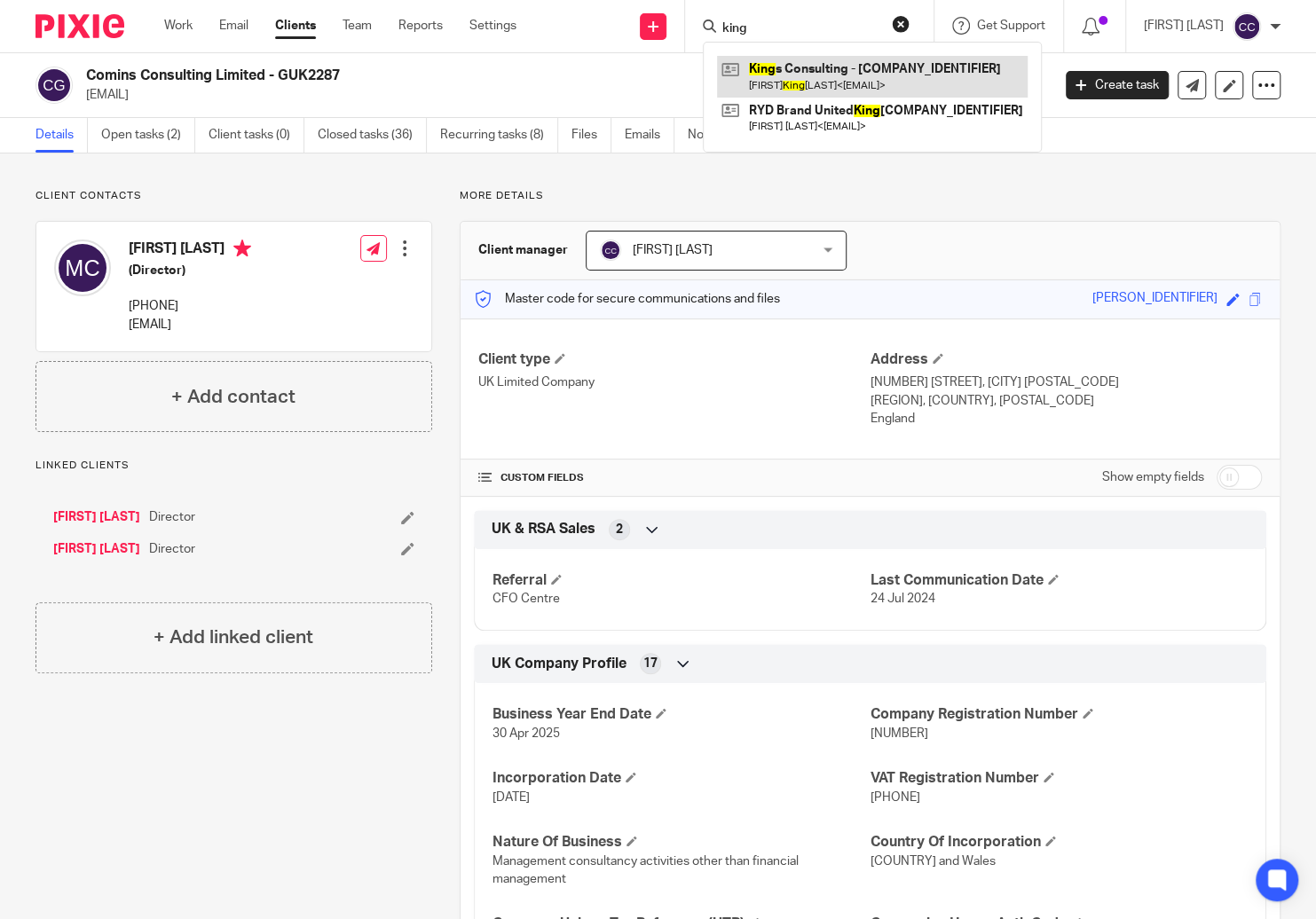 type on "king" 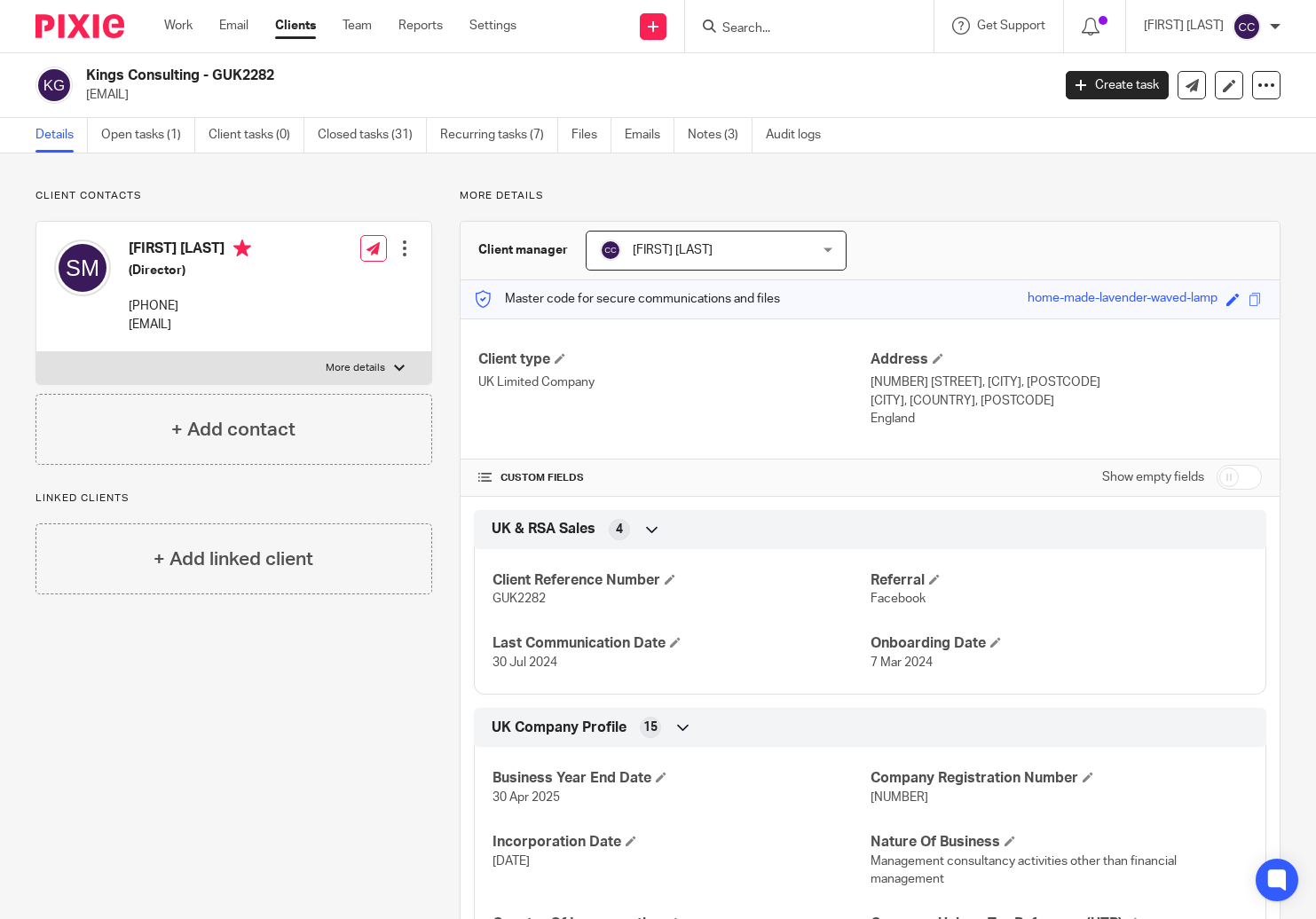 scroll, scrollTop: 0, scrollLeft: 0, axis: both 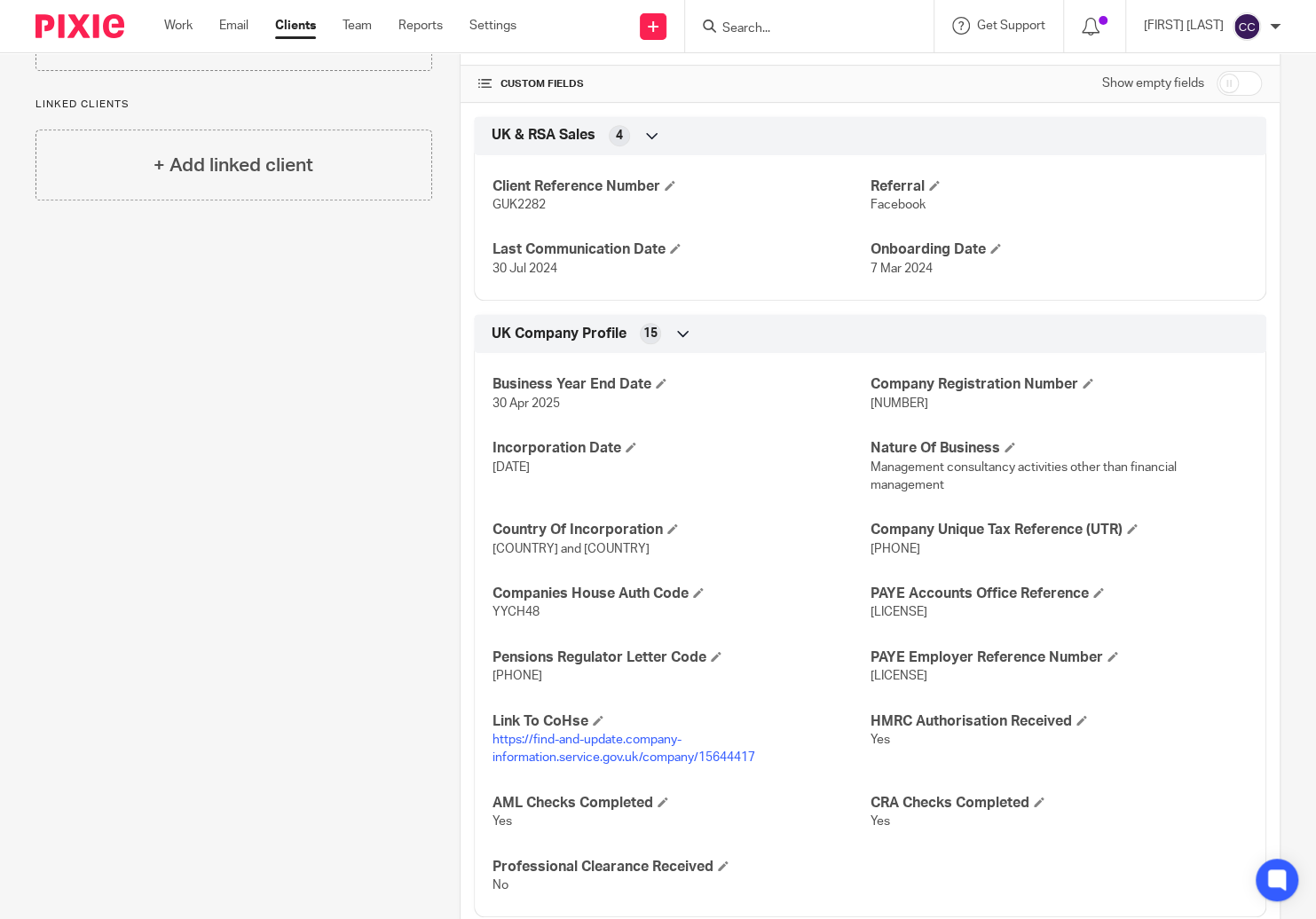 click on "https://find-and-update.company-information.service.gov.uk/company/15644417" at bounding box center (624, 749) 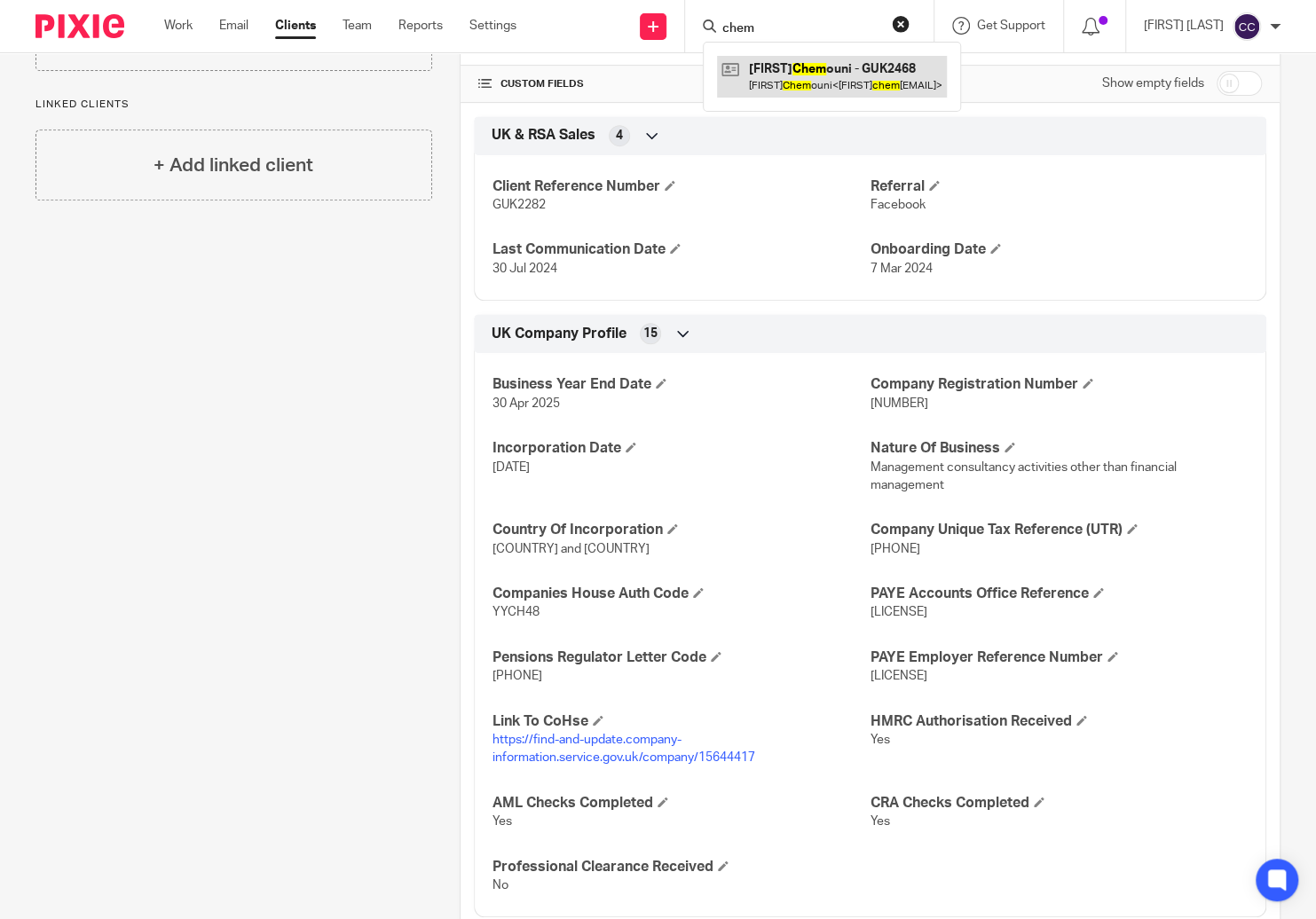 type on "chem" 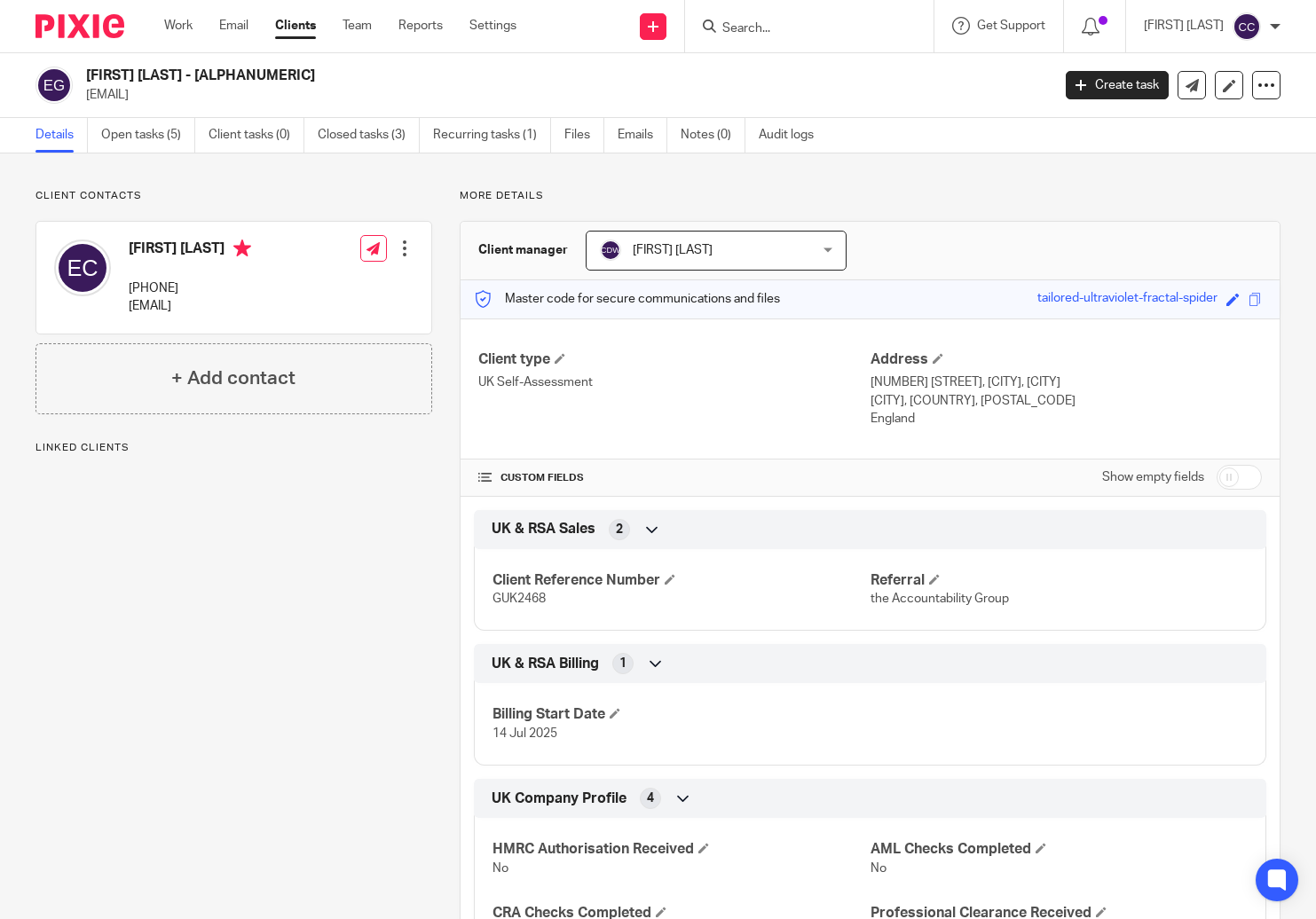 scroll, scrollTop: 0, scrollLeft: 0, axis: both 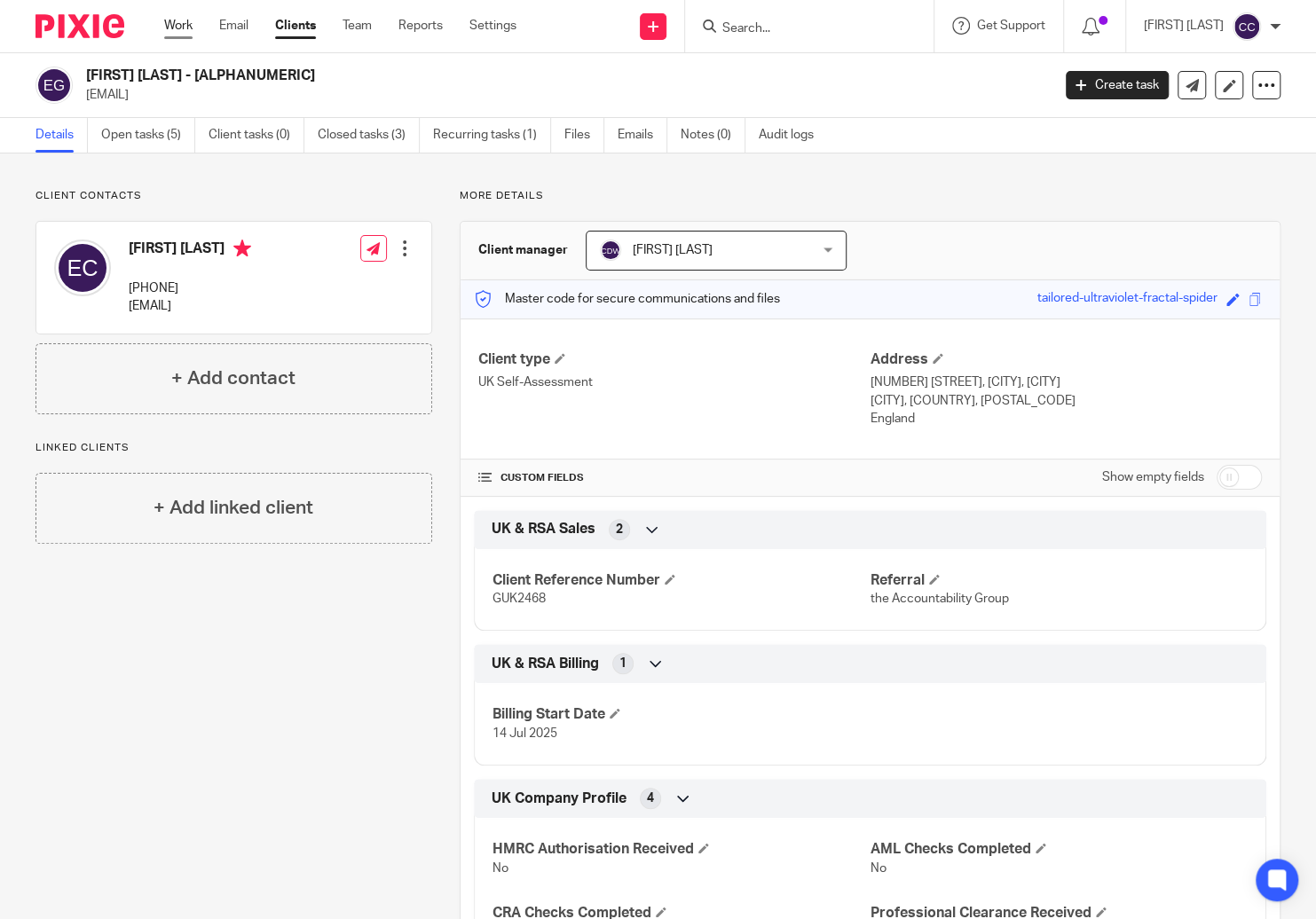 click on "Work" at bounding box center [178, 26] 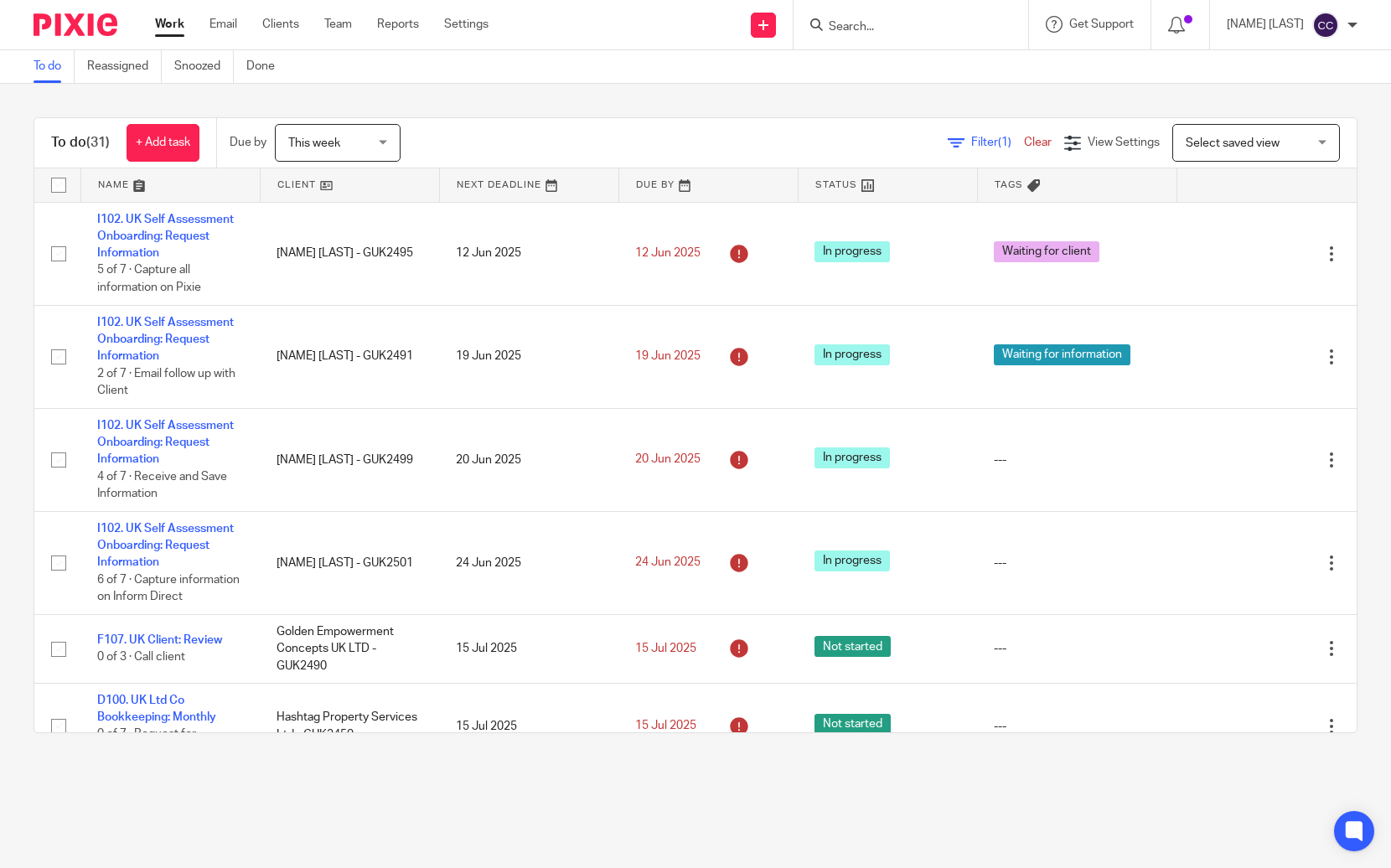 scroll, scrollTop: 0, scrollLeft: 0, axis: both 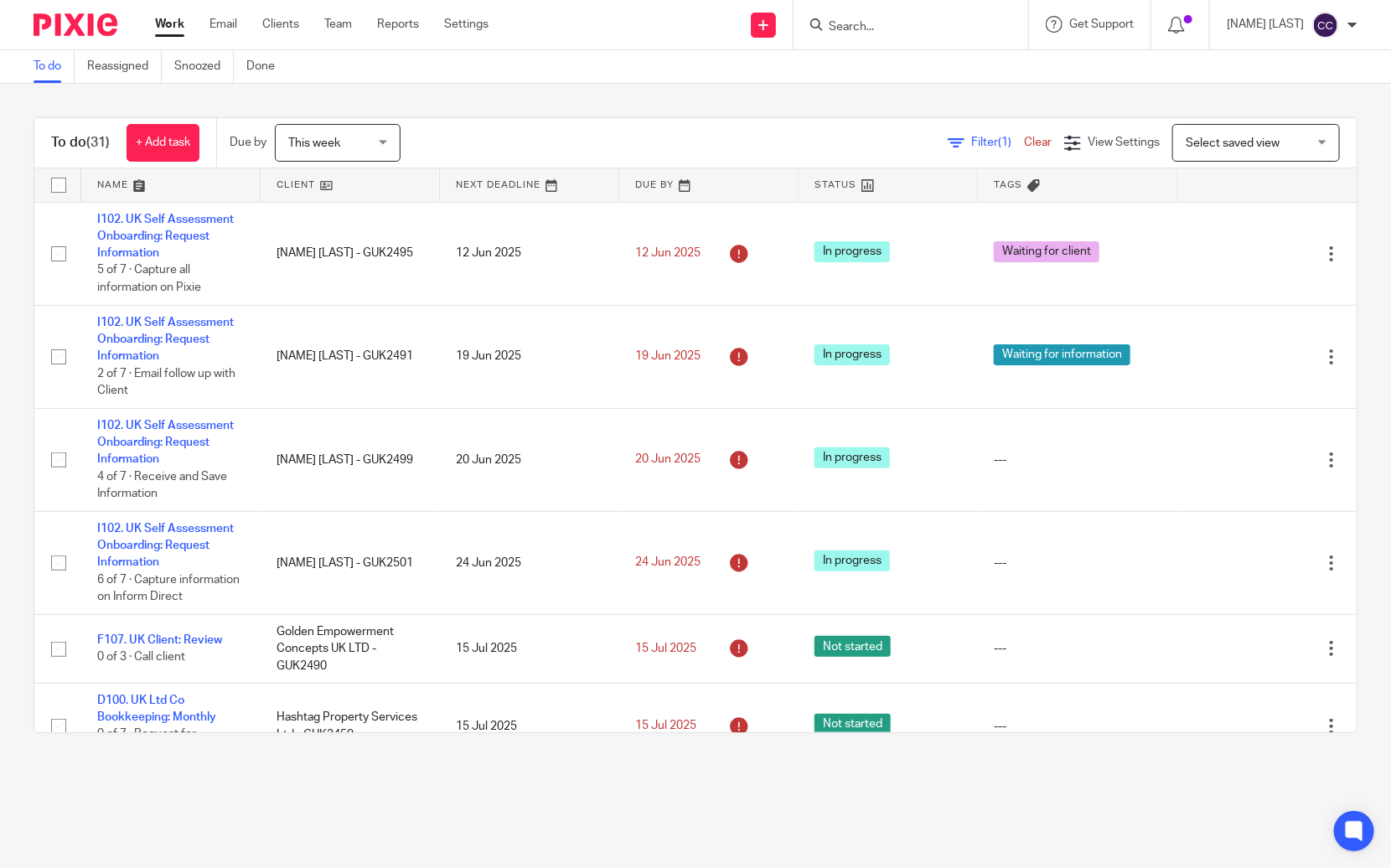 click on "Filter
(1)" at bounding box center (985, 142) 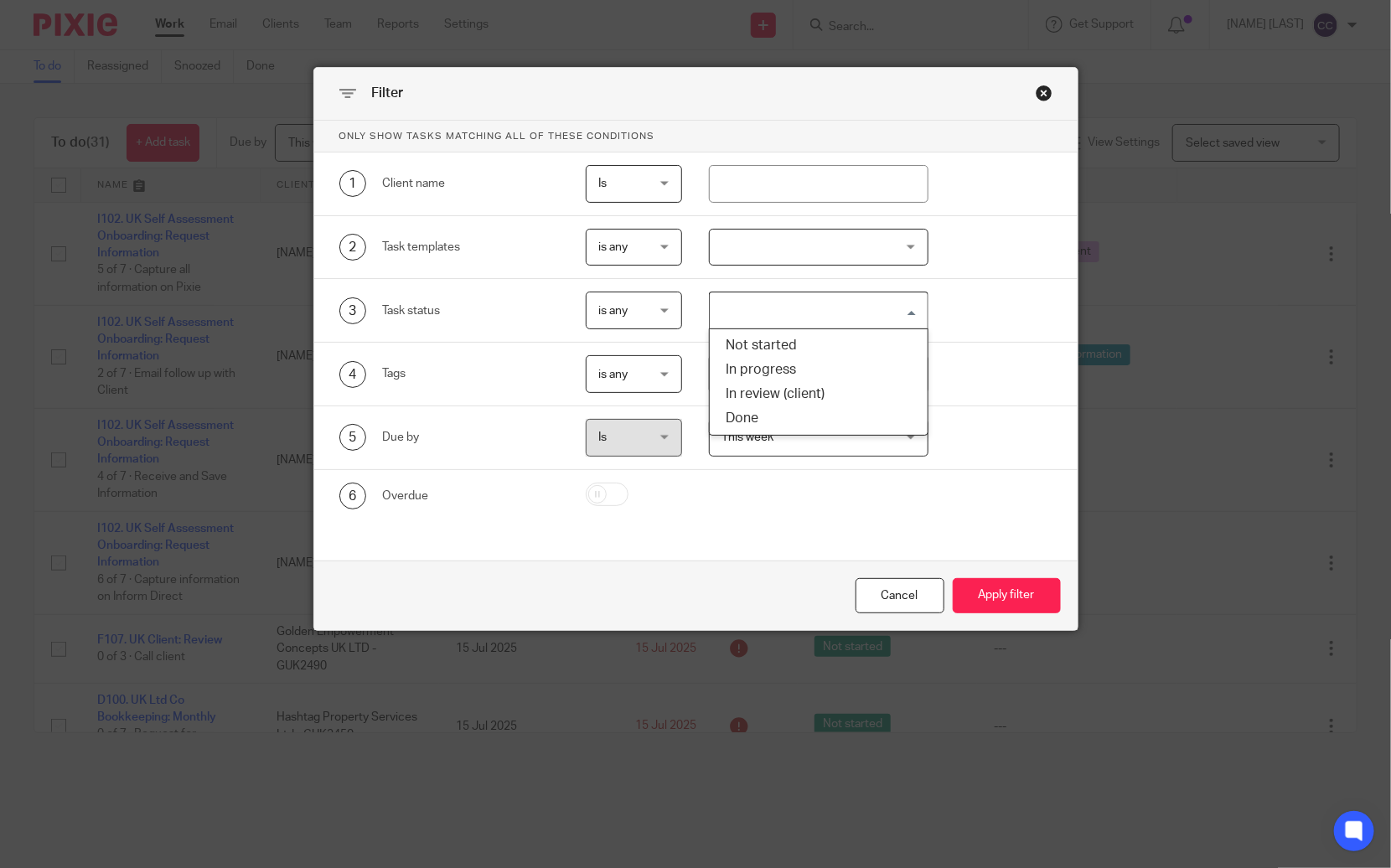 click at bounding box center (815, 310) 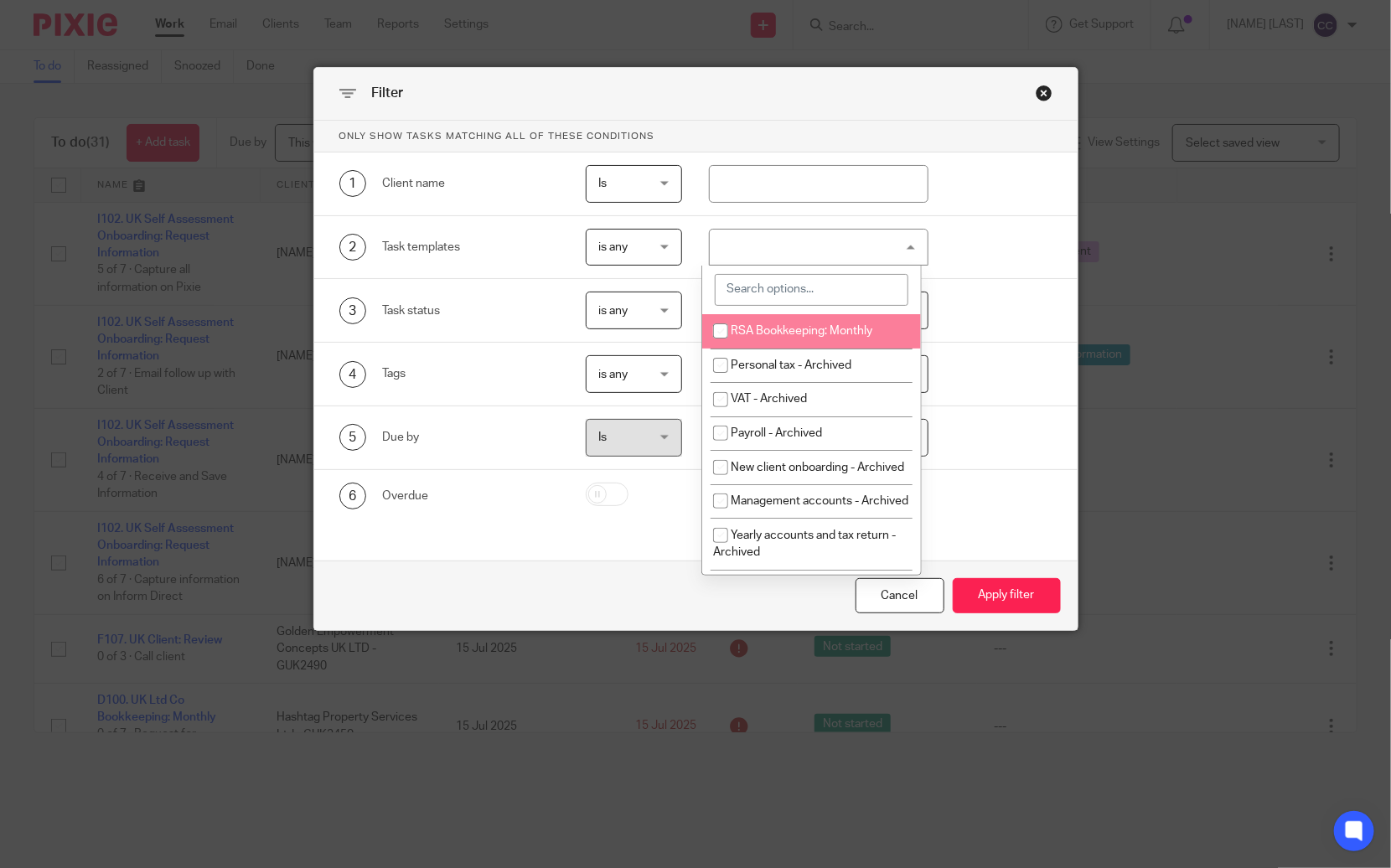 click at bounding box center [811, 290] 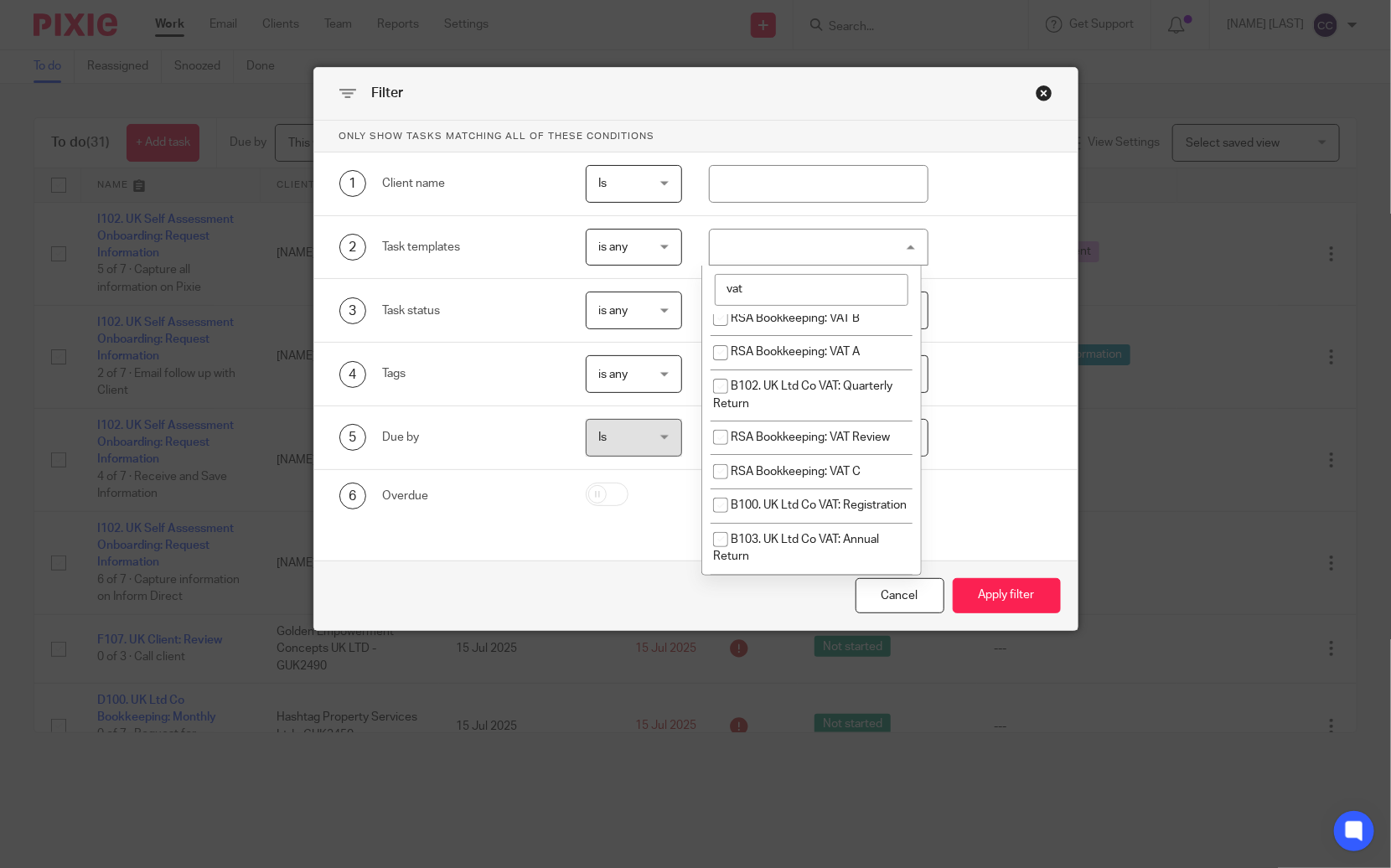 scroll, scrollTop: 0, scrollLeft: 0, axis: both 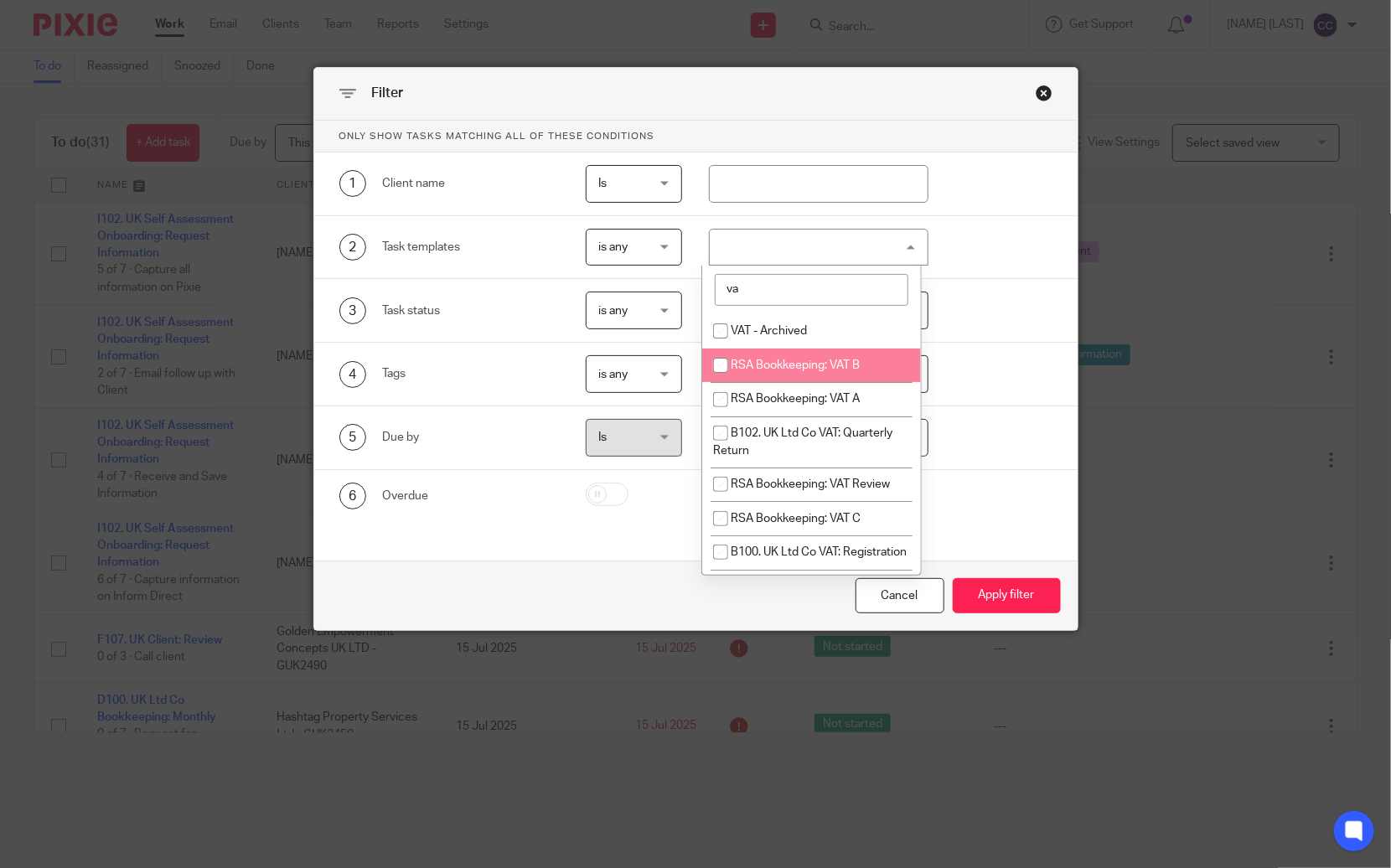 type on "v" 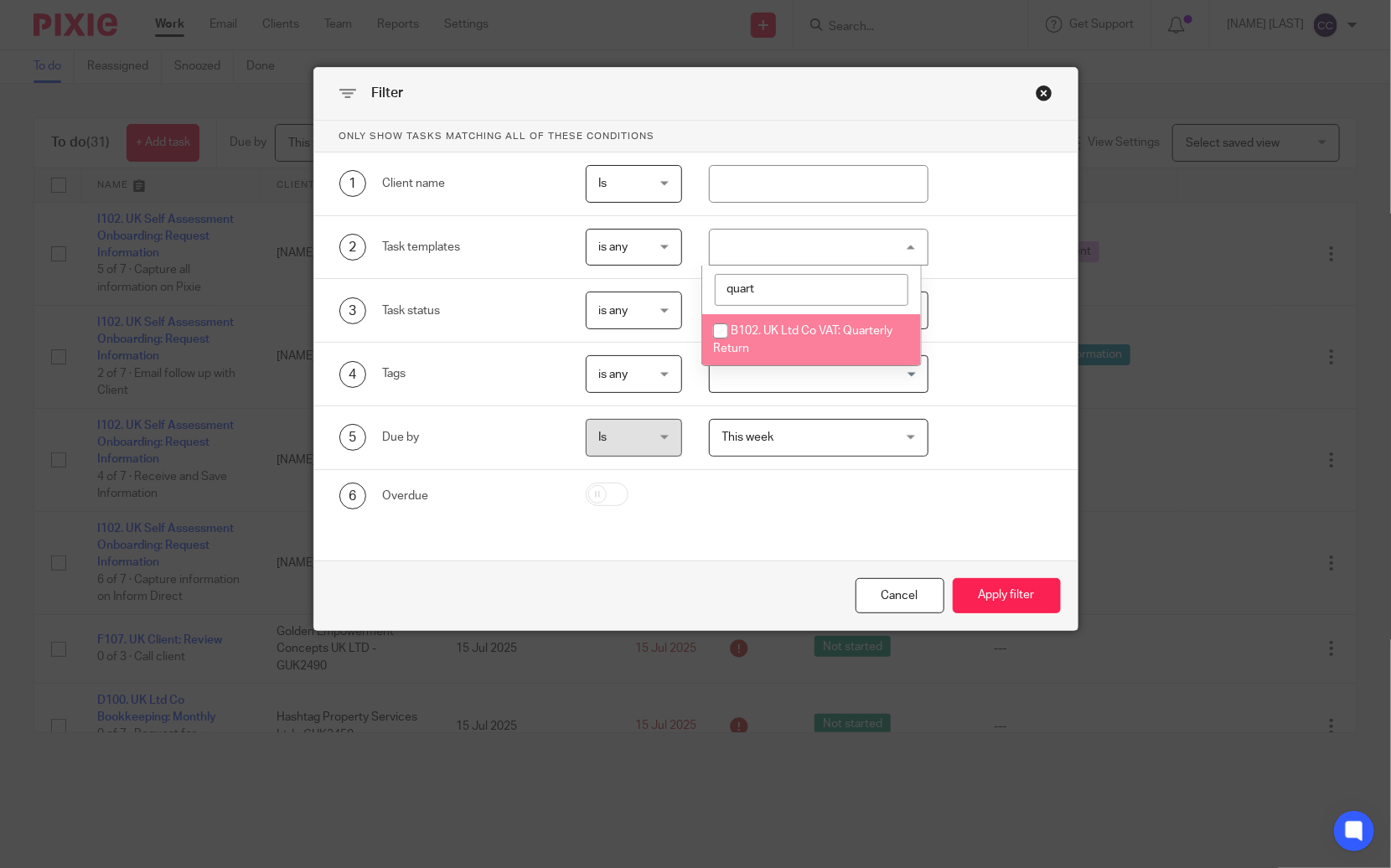 type on "quart" 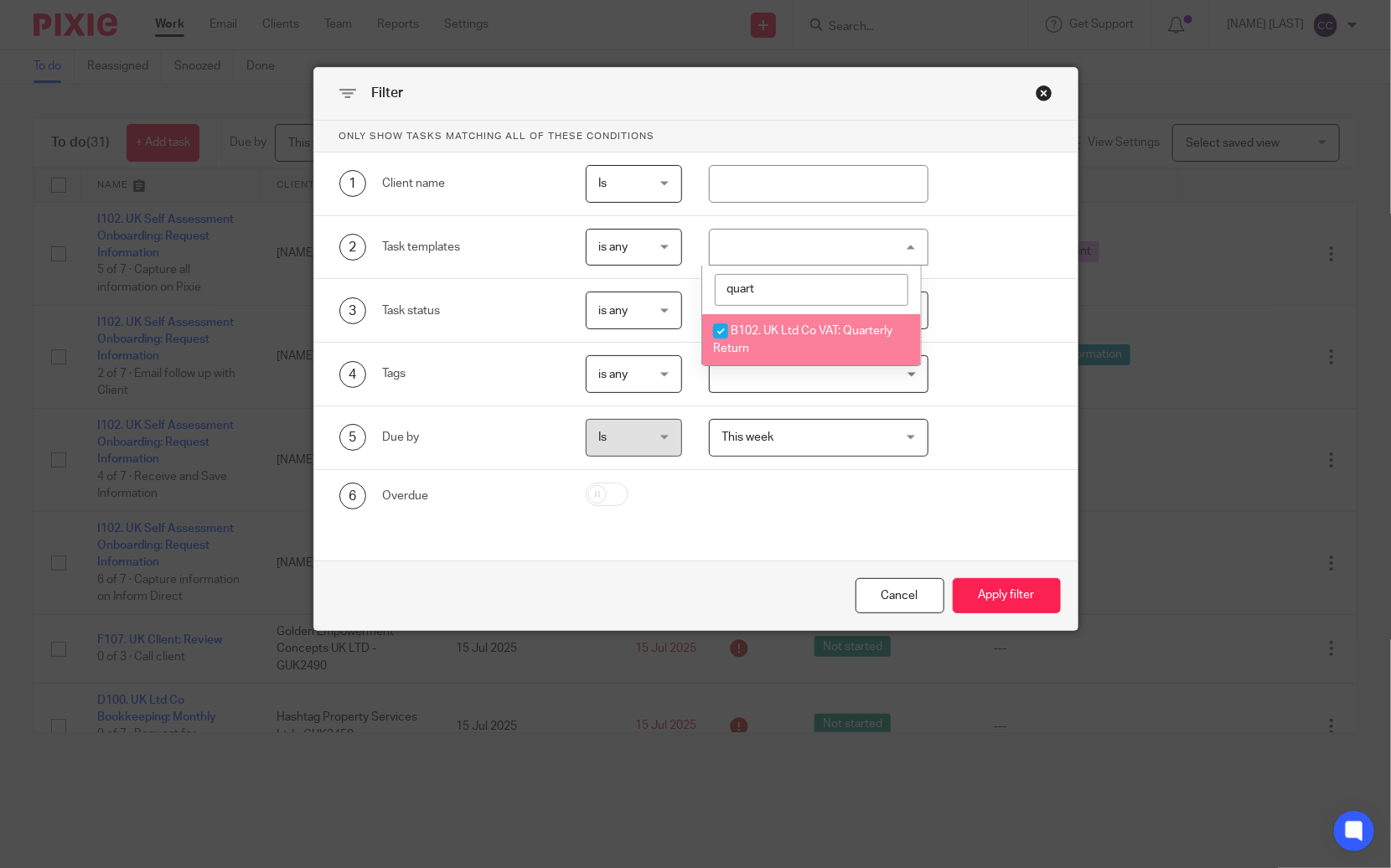 checkbox on "true" 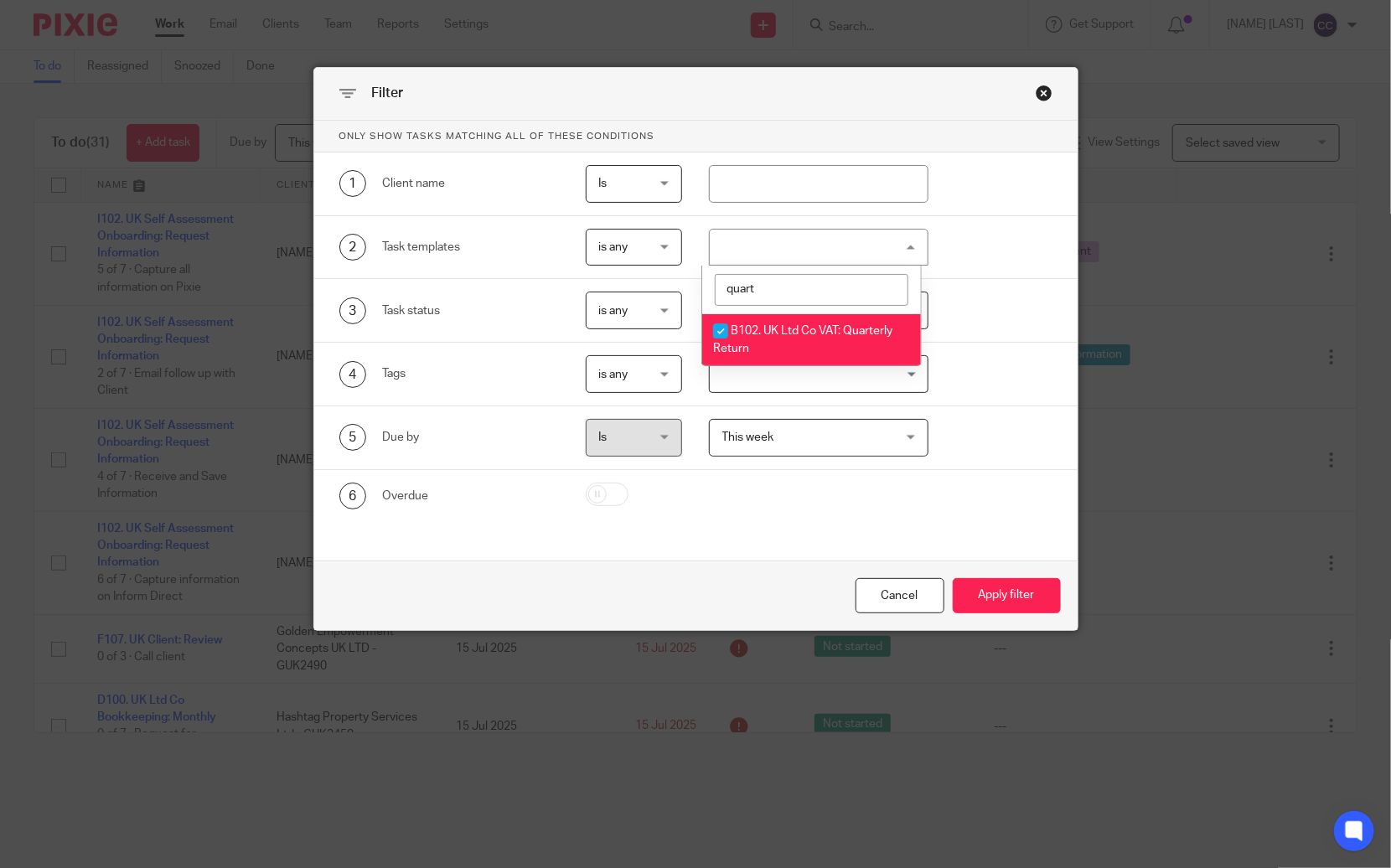 drag, startPoint x: 543, startPoint y: 586, endPoint x: 542, endPoint y: 577, distance: 9.055385 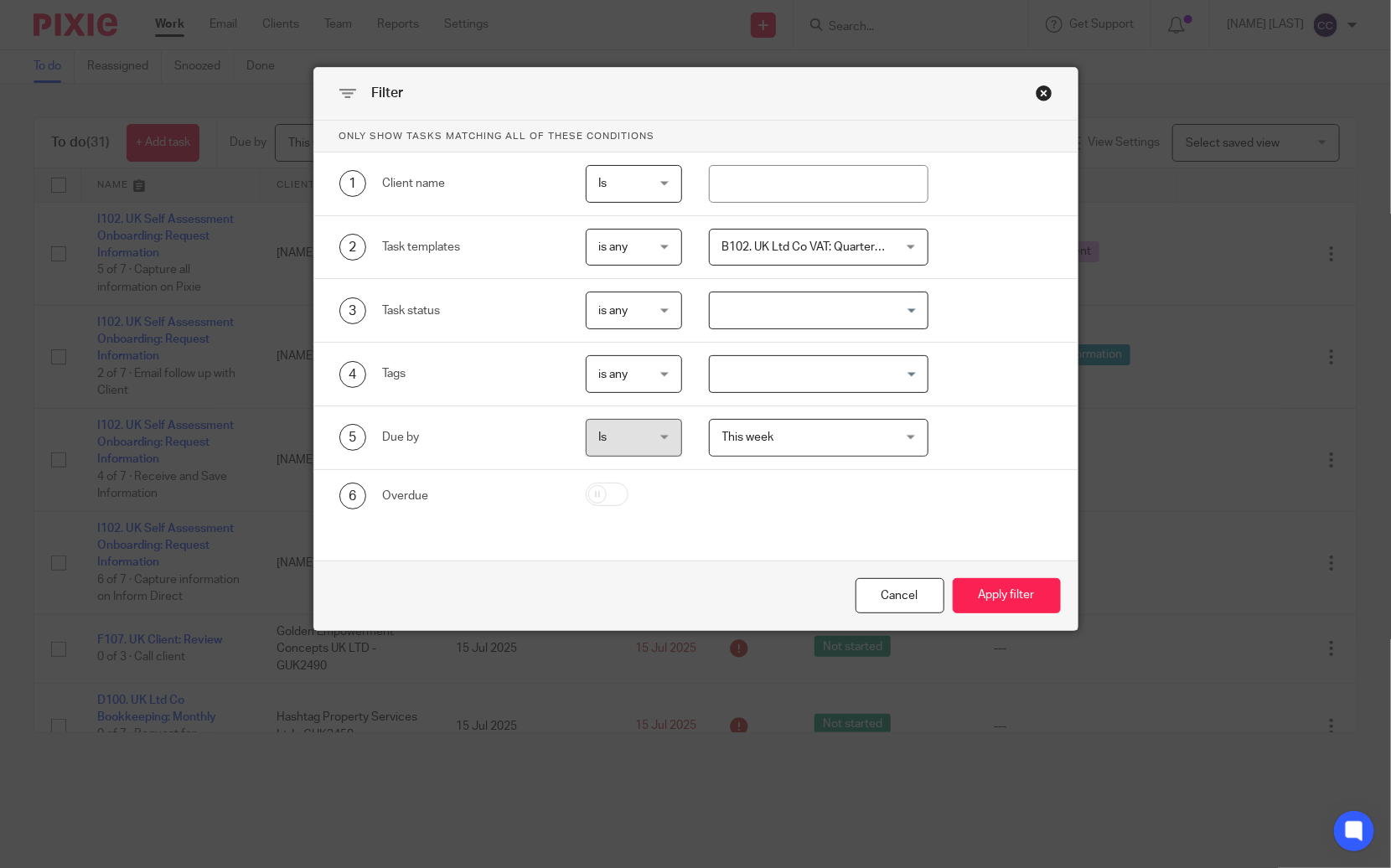 click on "This week" at bounding box center (804, 437) 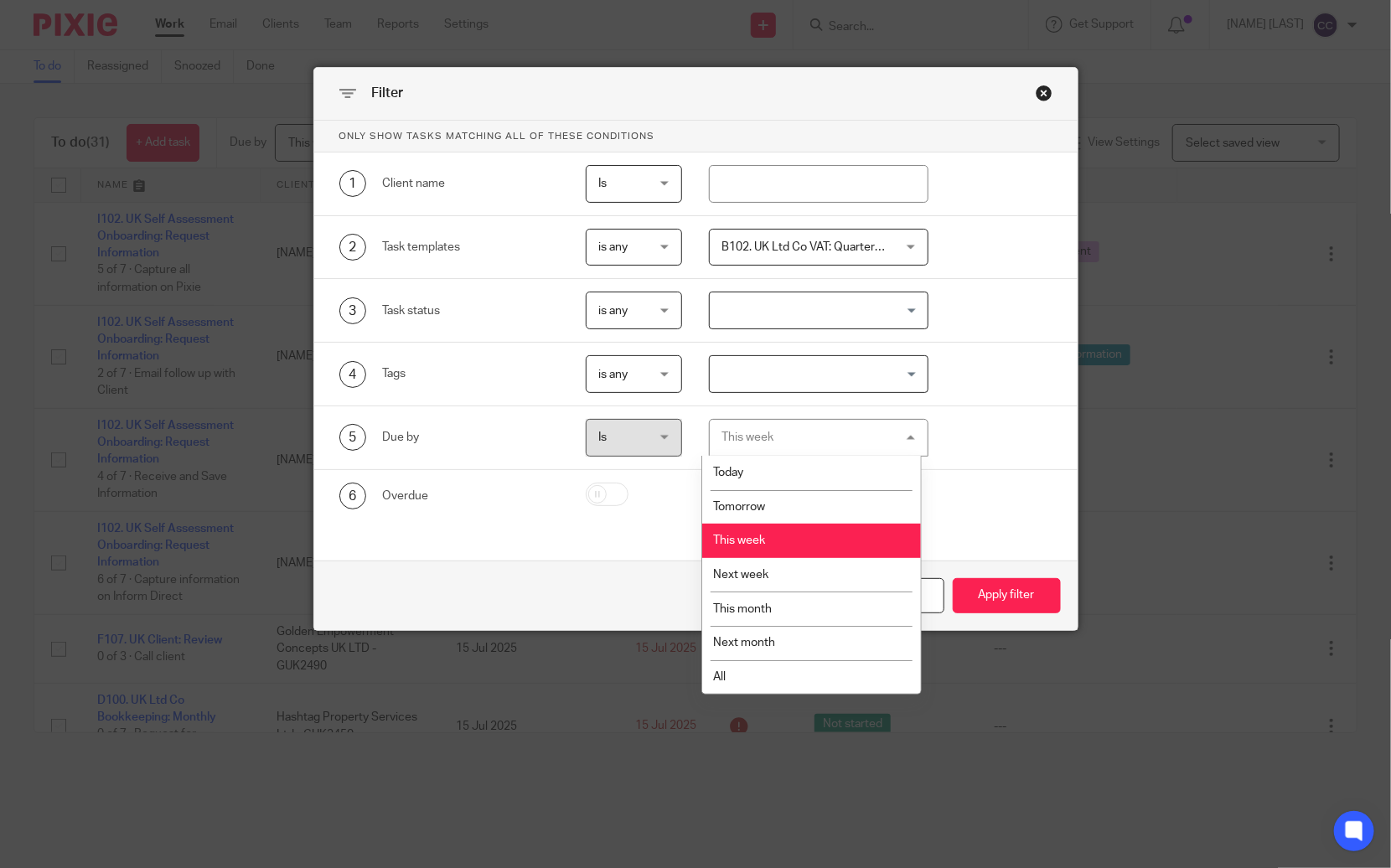 click on "This week
This week" at bounding box center [819, 437] 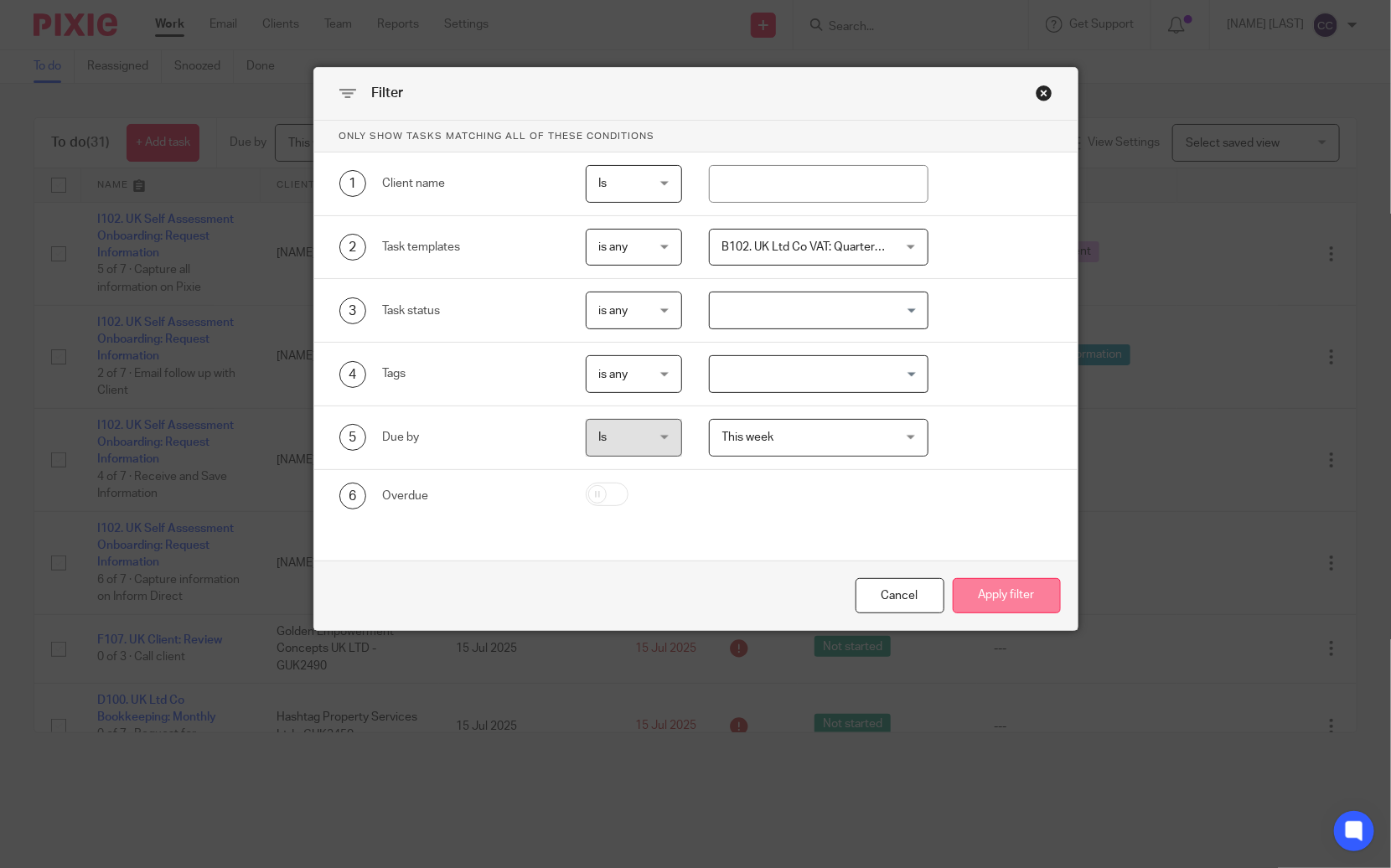 click on "Apply filter" at bounding box center [1006, 596] 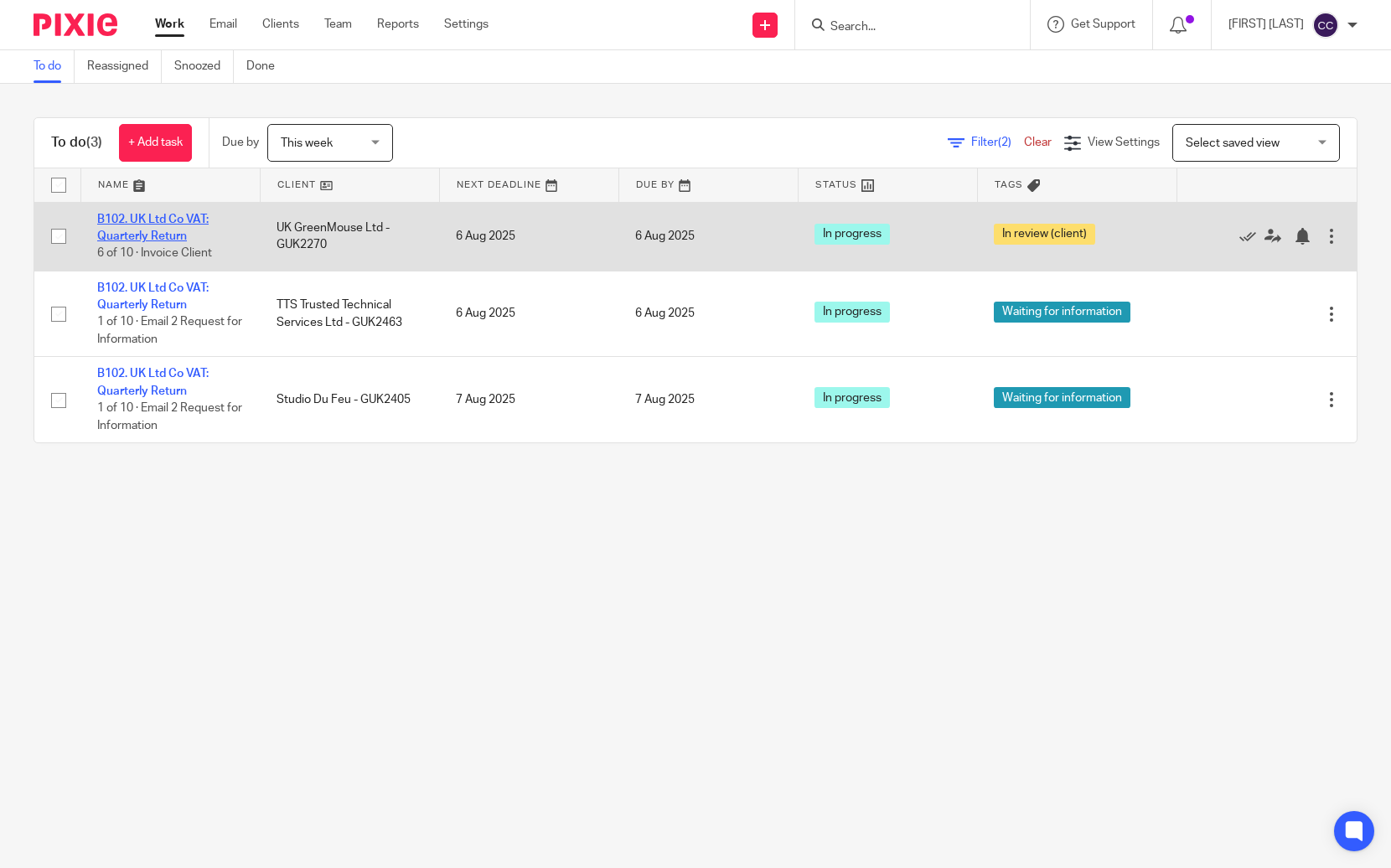 scroll, scrollTop: 0, scrollLeft: 0, axis: both 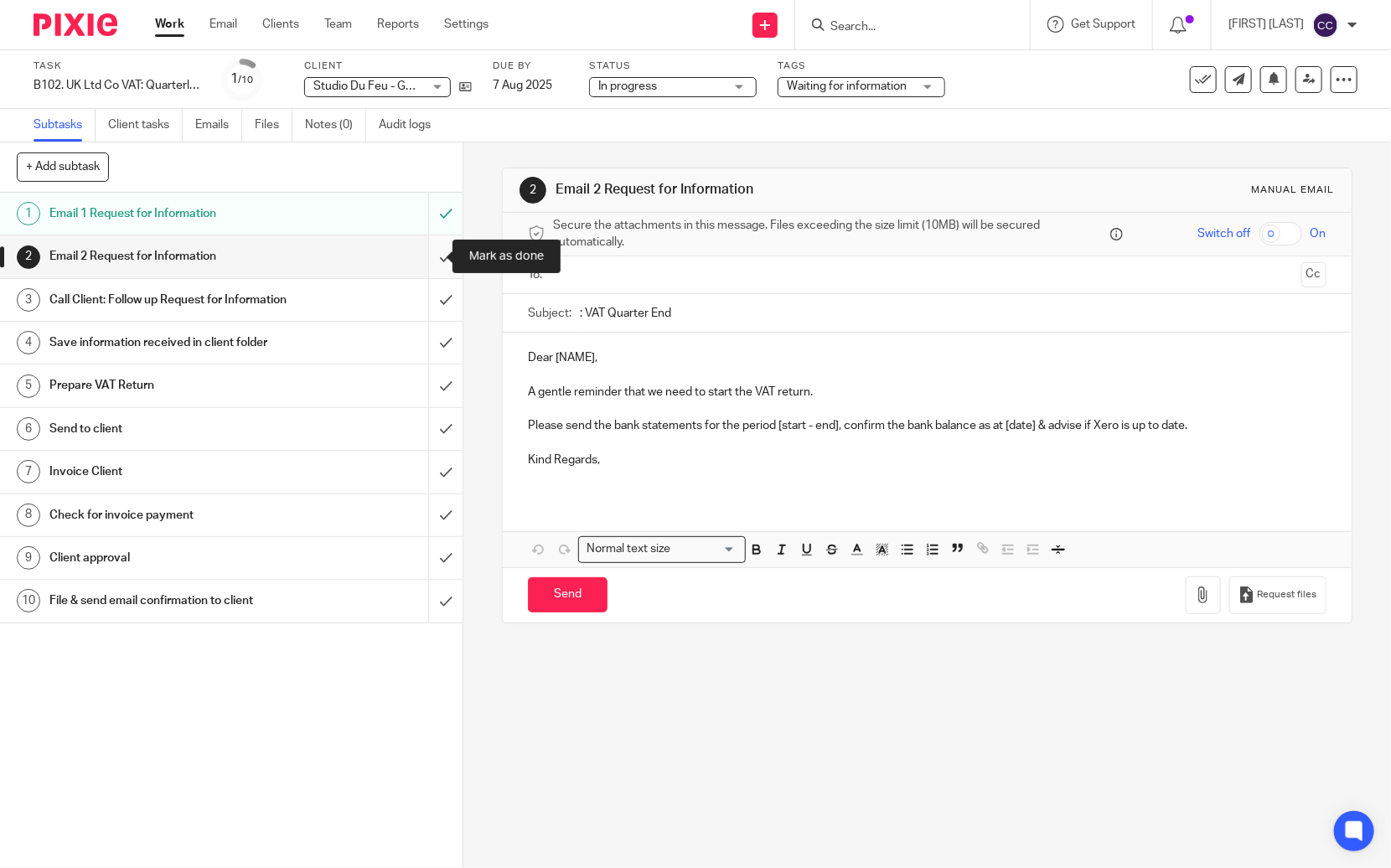 click at bounding box center [231, 256] 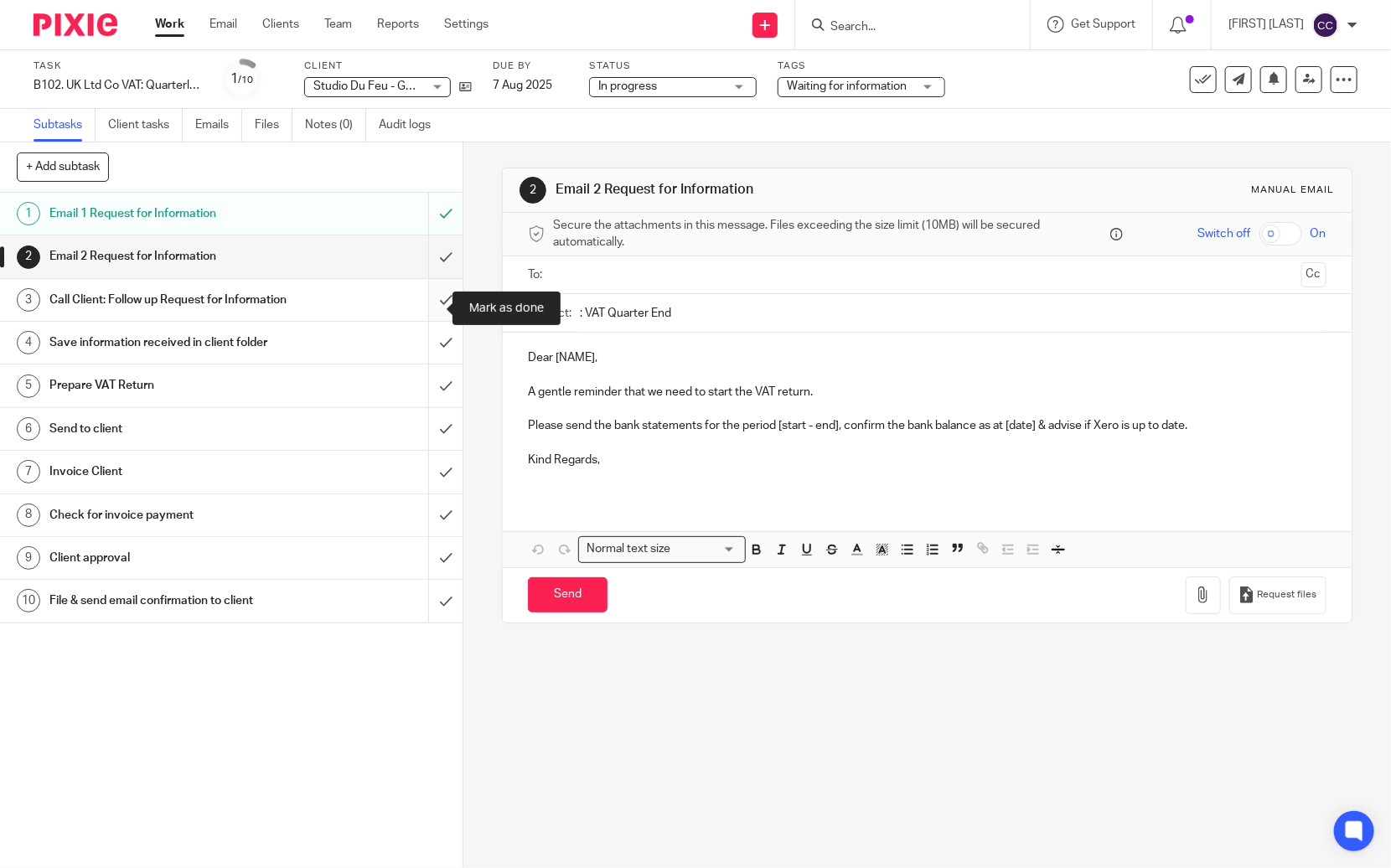 click at bounding box center (231, 300) 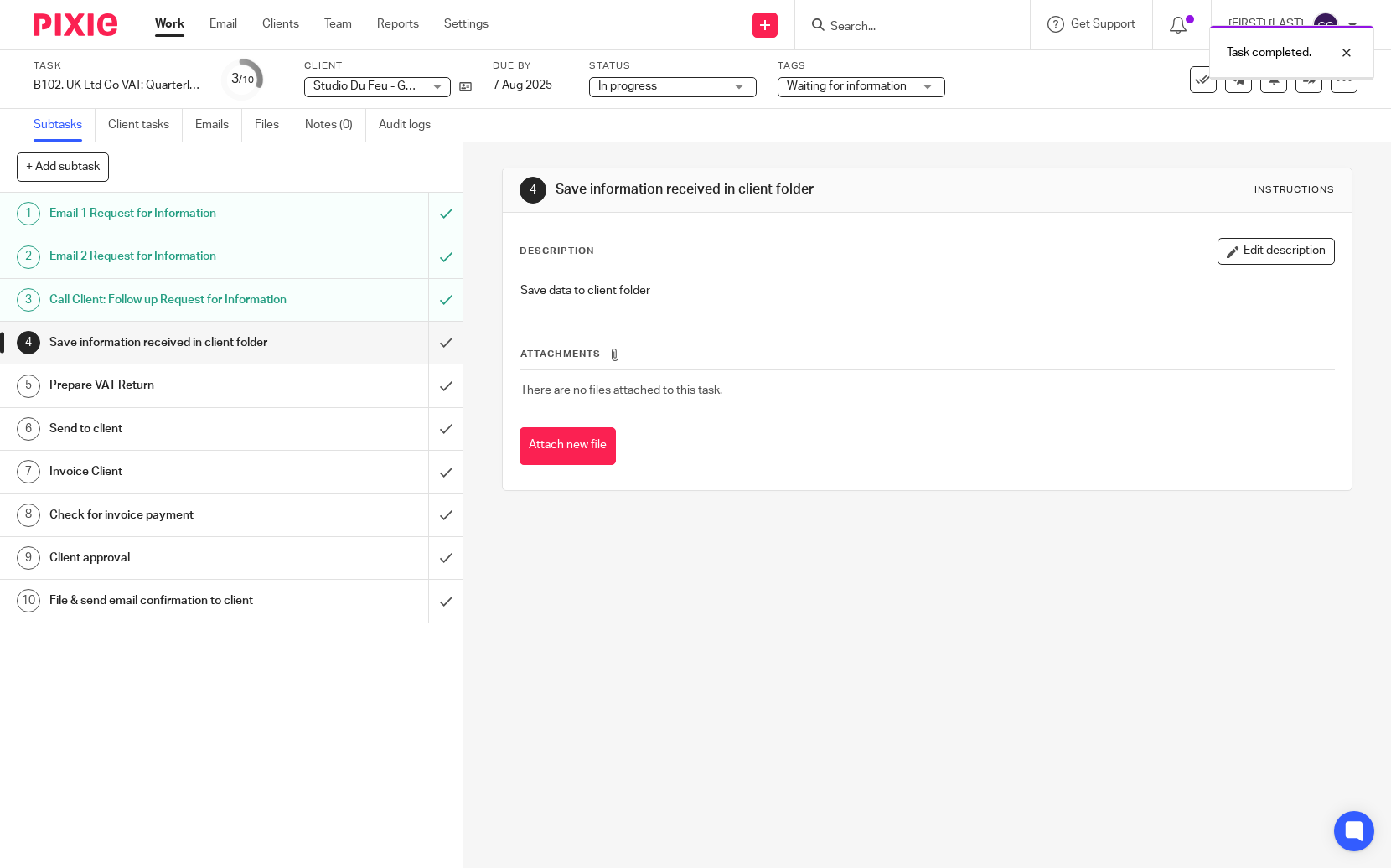 scroll, scrollTop: 0, scrollLeft: 0, axis: both 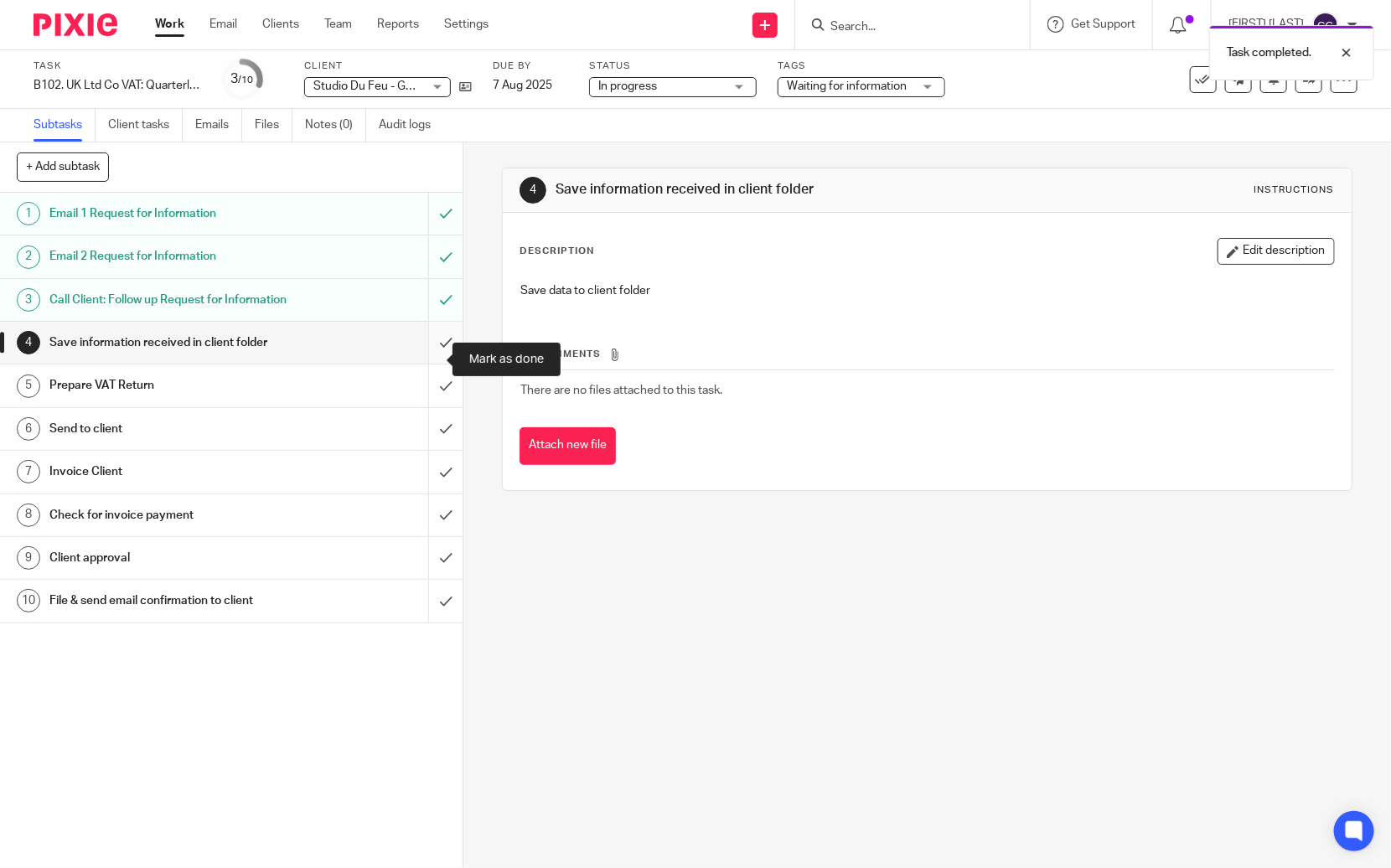 click at bounding box center [231, 343] 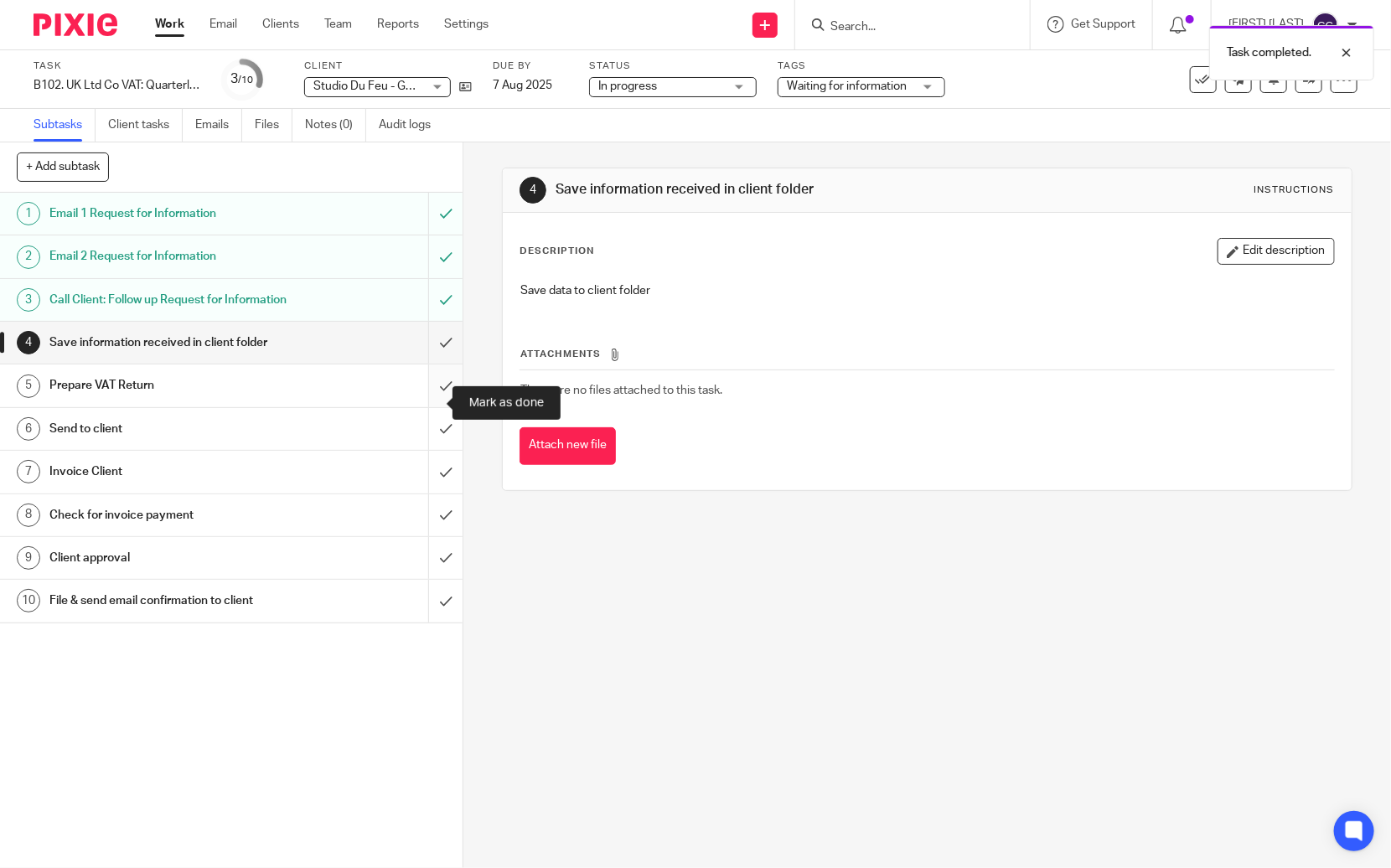 drag, startPoint x: 427, startPoint y: 403, endPoint x: 426, endPoint y: 417, distance: 14.035669 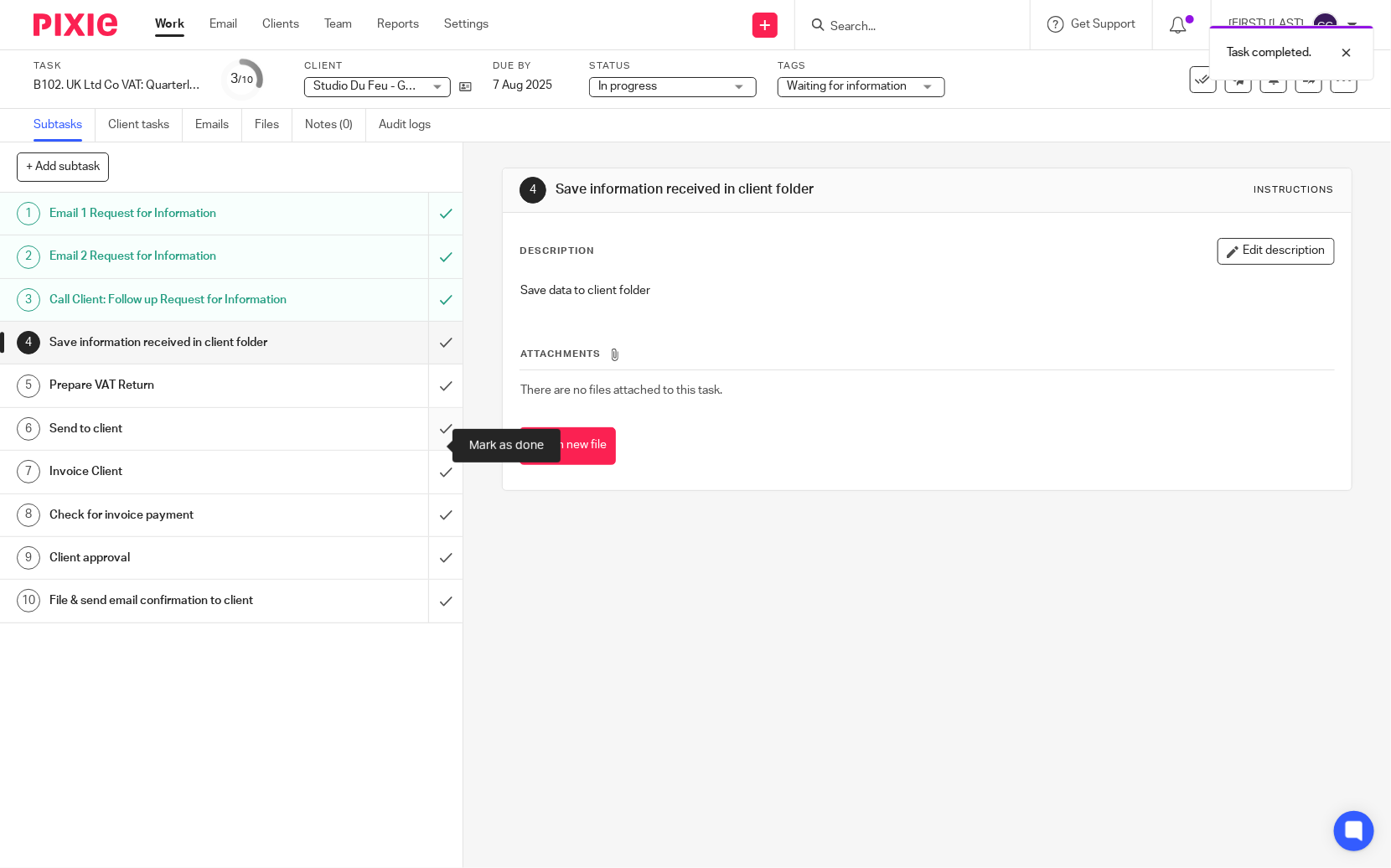 click at bounding box center [231, 429] 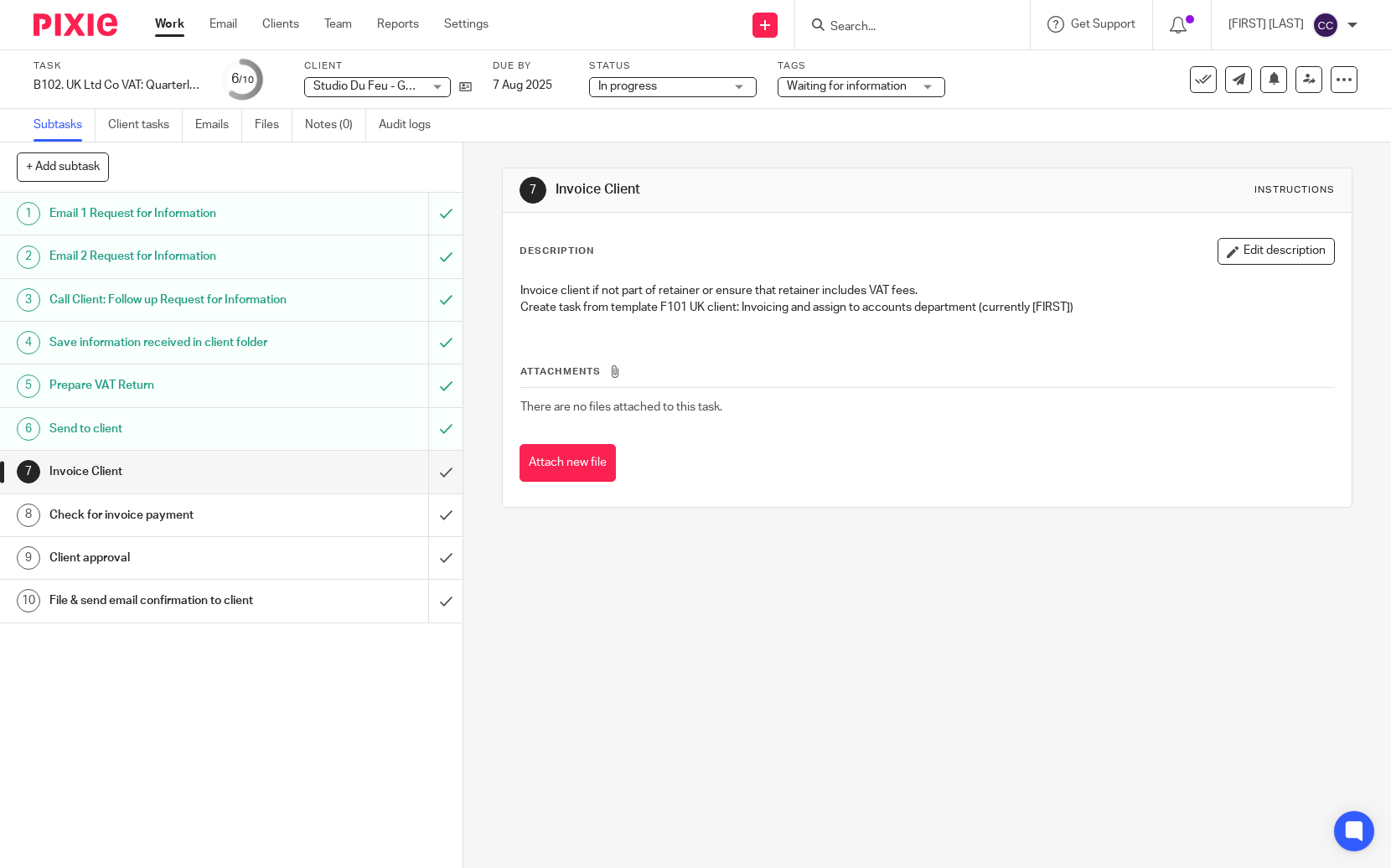 scroll, scrollTop: 0, scrollLeft: 0, axis: both 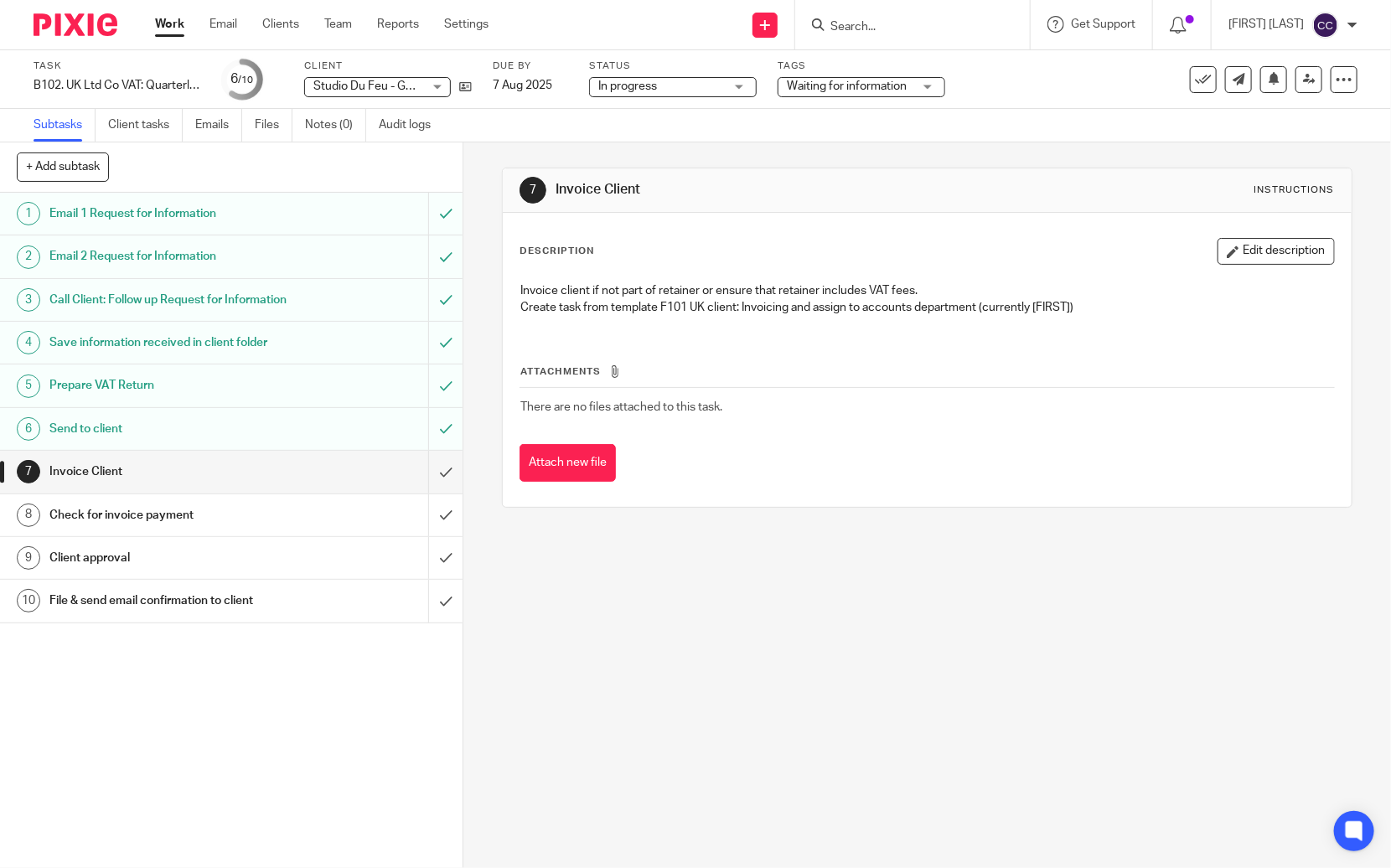 click on "Waiting for information" at bounding box center (846, 86) 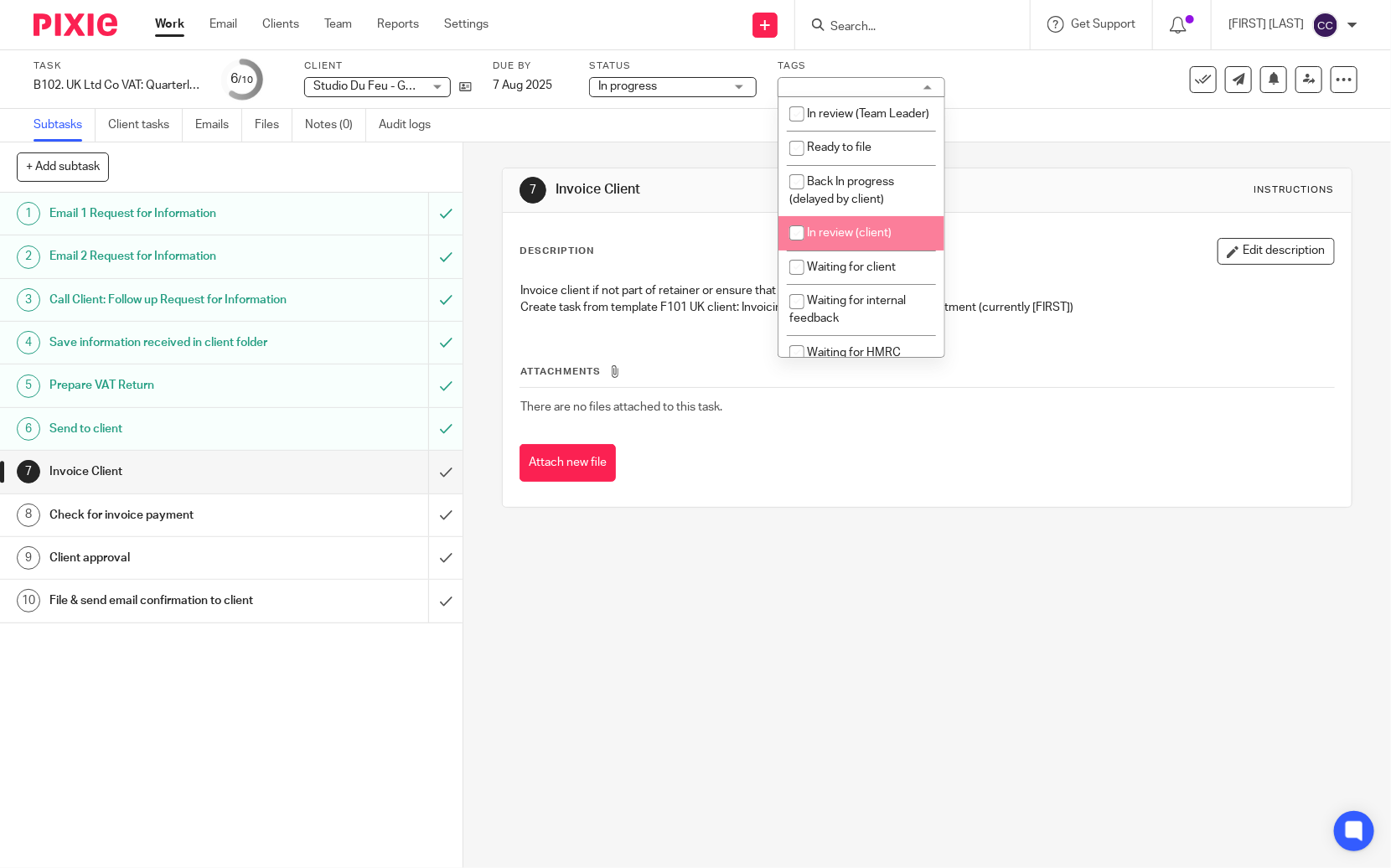 click on "In review (client)" at bounding box center [861, 233] 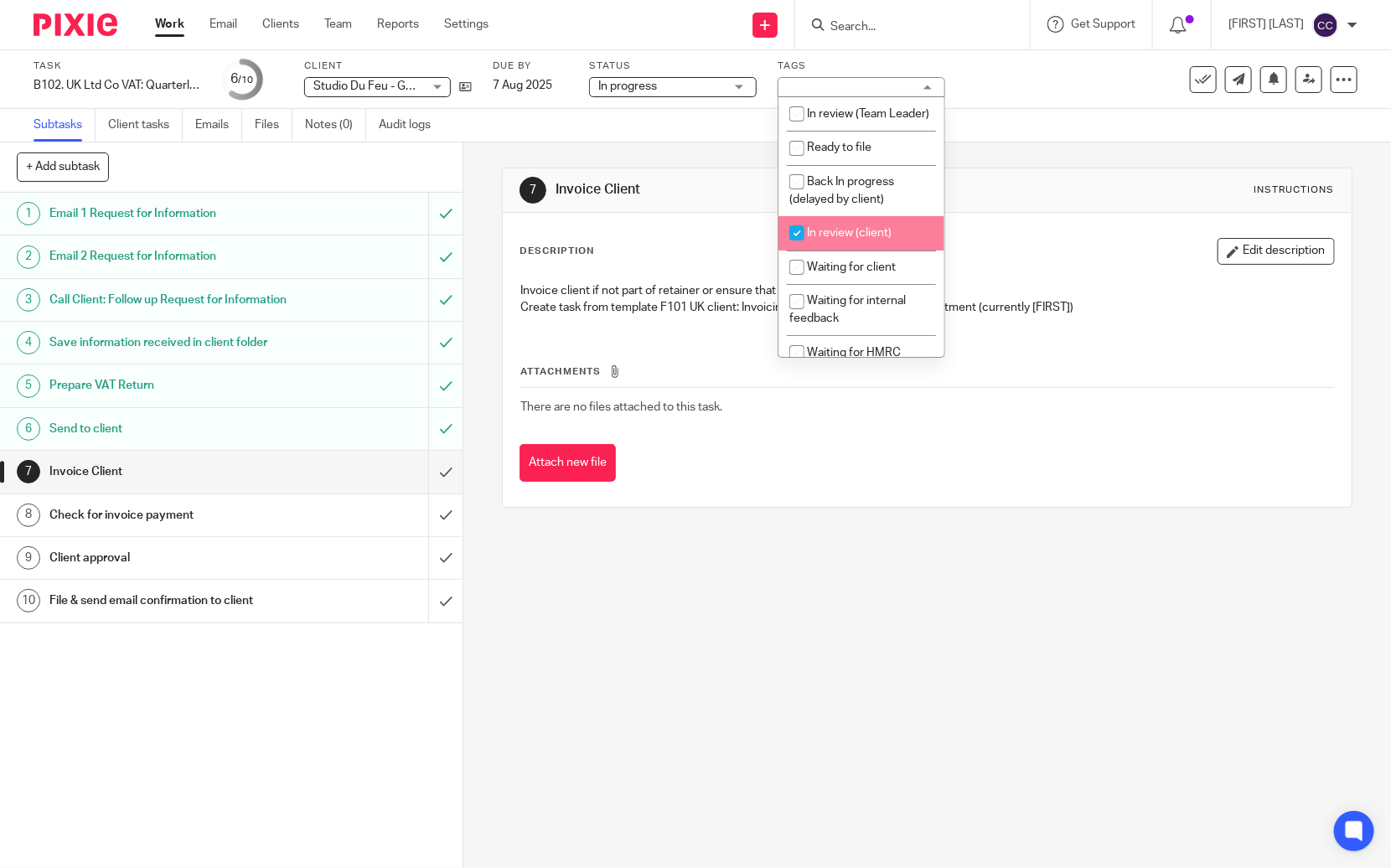 checkbox on "true" 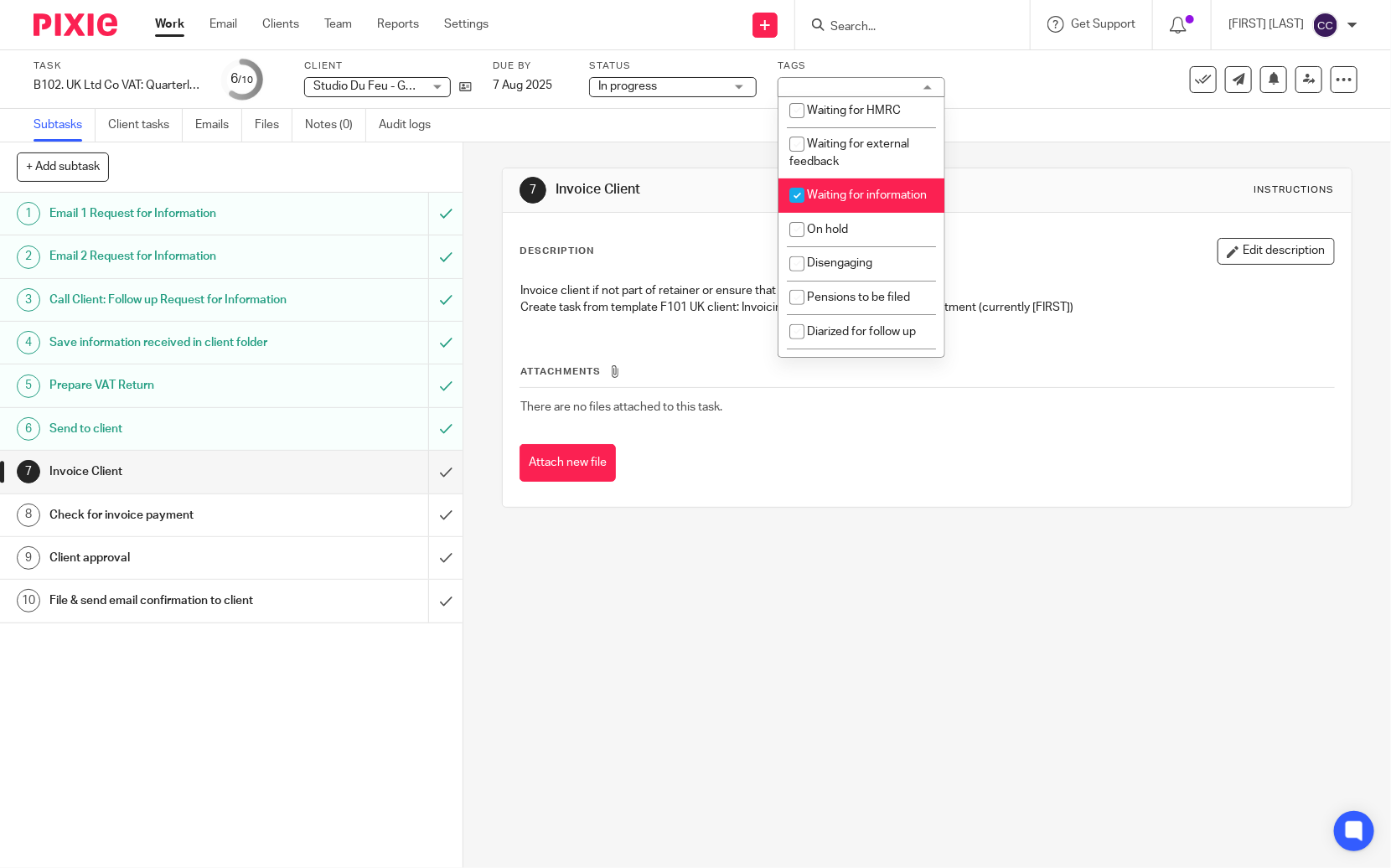 scroll, scrollTop: 356, scrollLeft: 0, axis: vertical 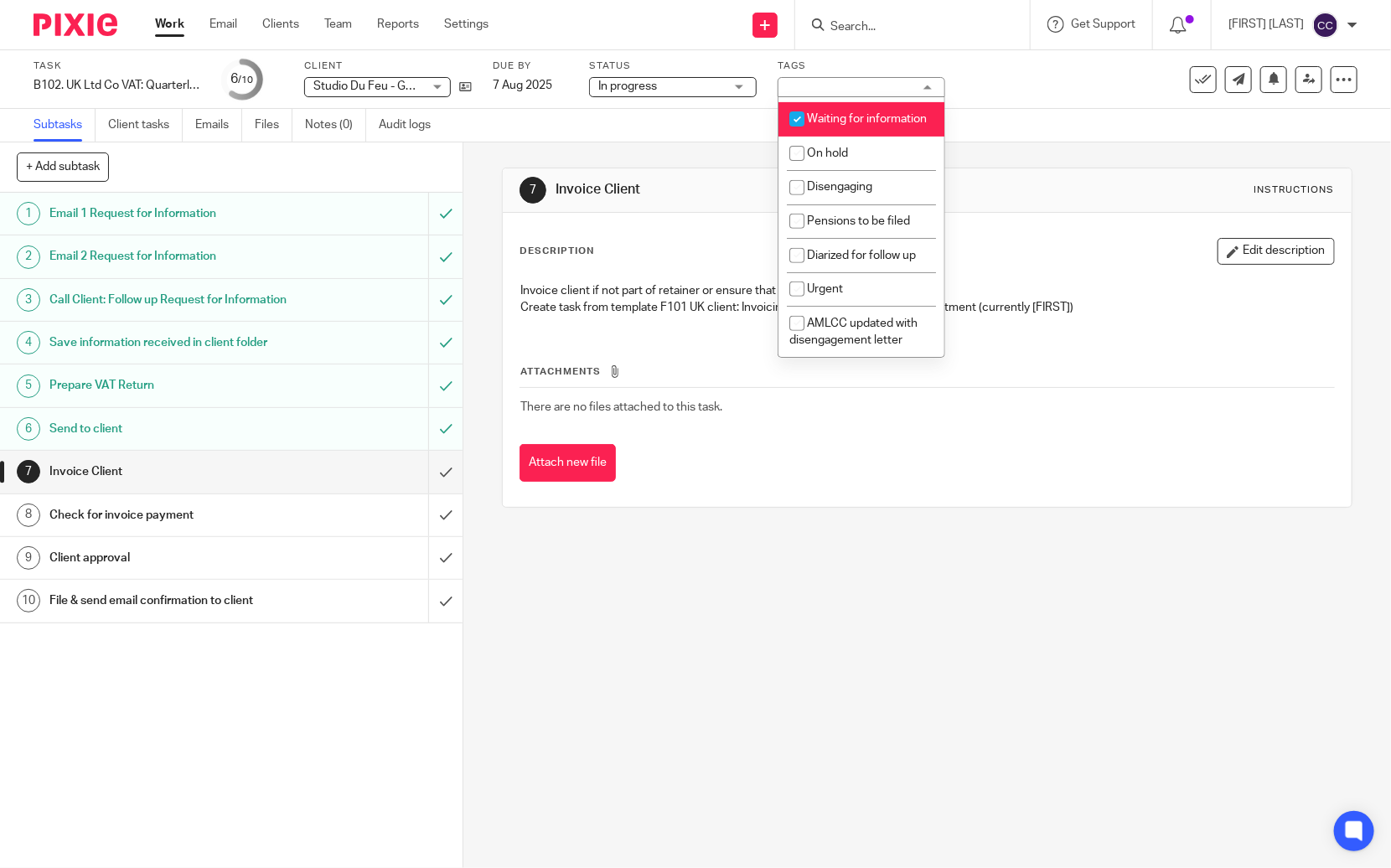 drag, startPoint x: 847, startPoint y: 108, endPoint x: 845, endPoint y: 96, distance: 12.165525 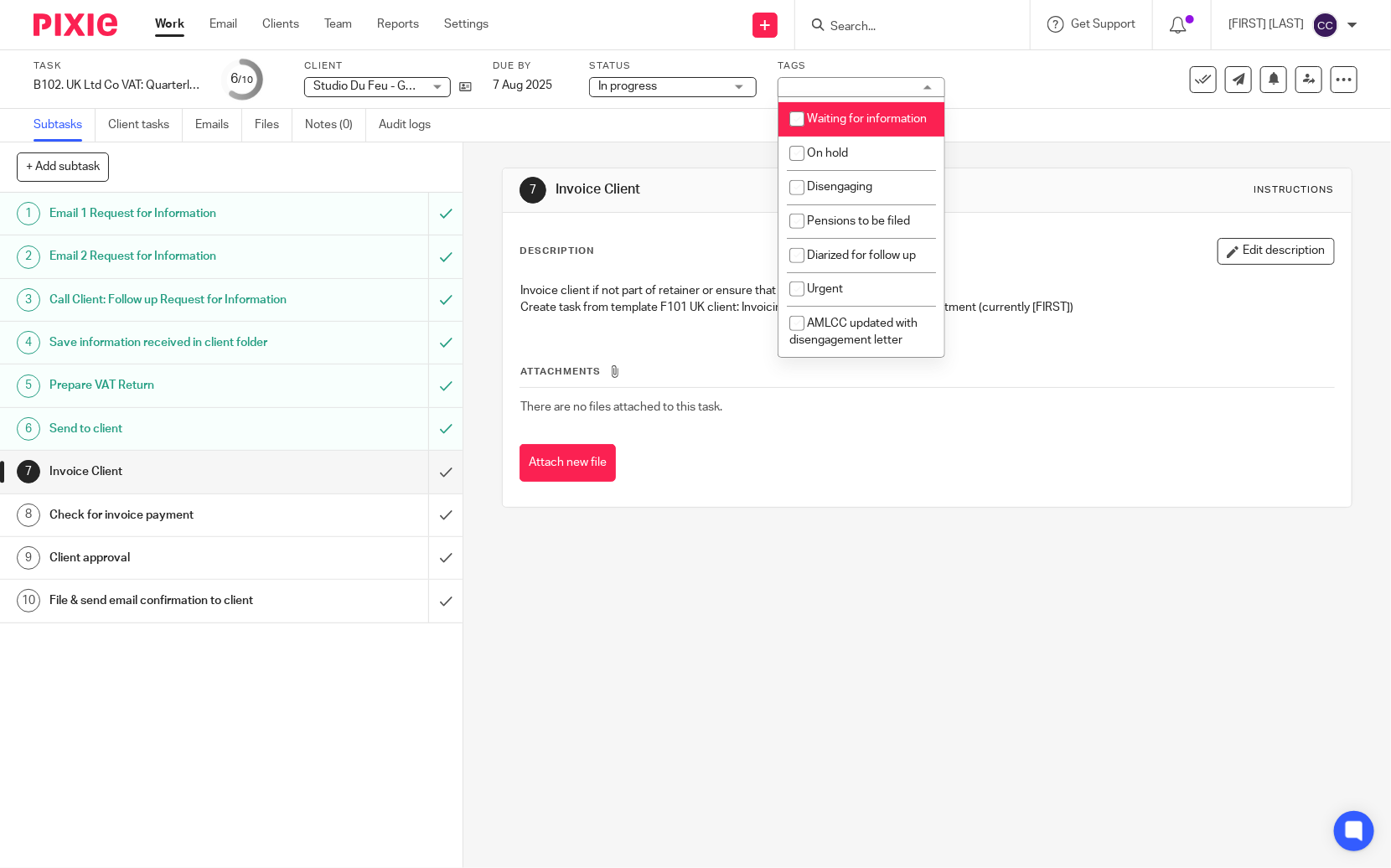 checkbox on "false" 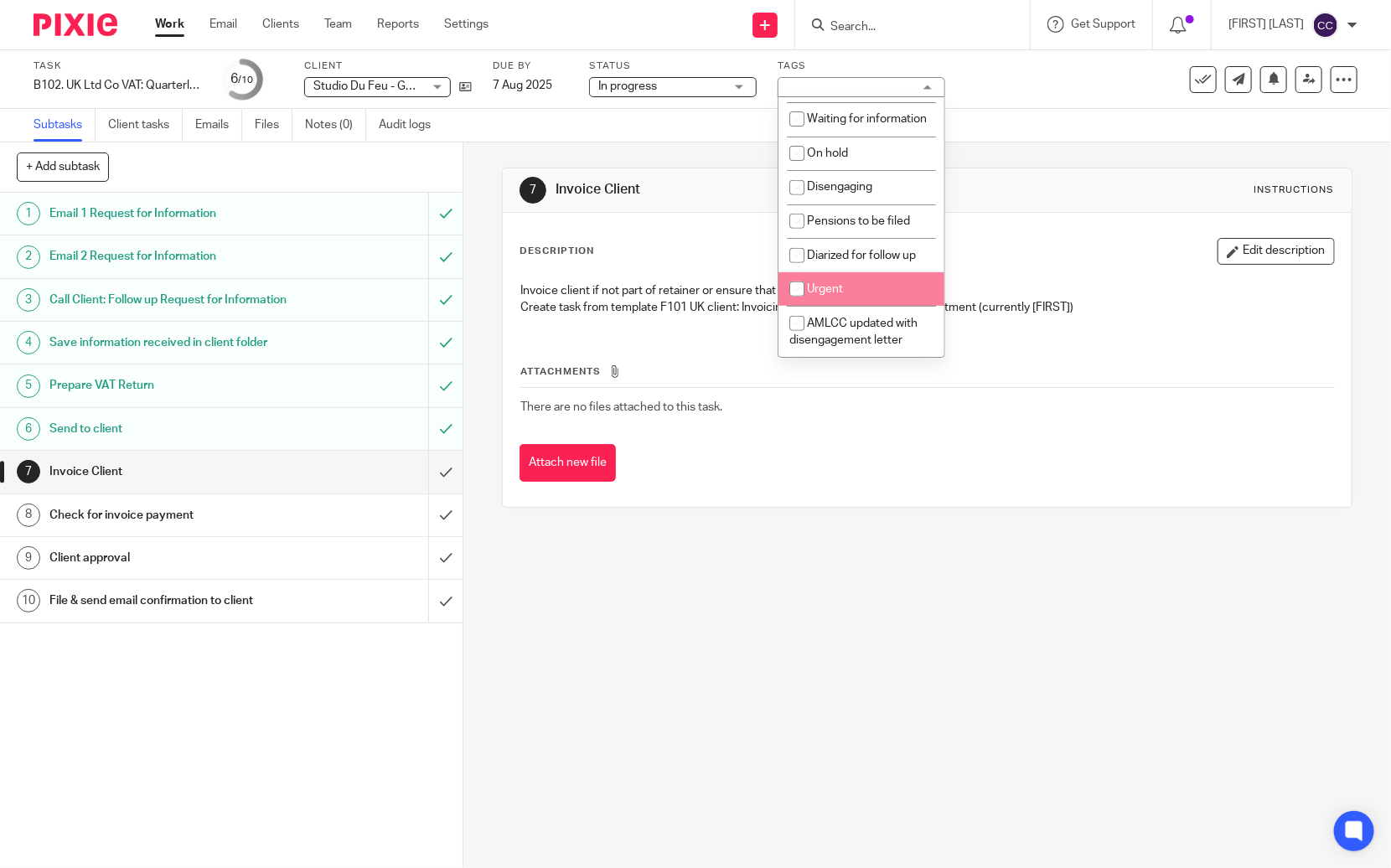 drag, startPoint x: 831, startPoint y: 630, endPoint x: 751, endPoint y: 345, distance: 296.0152 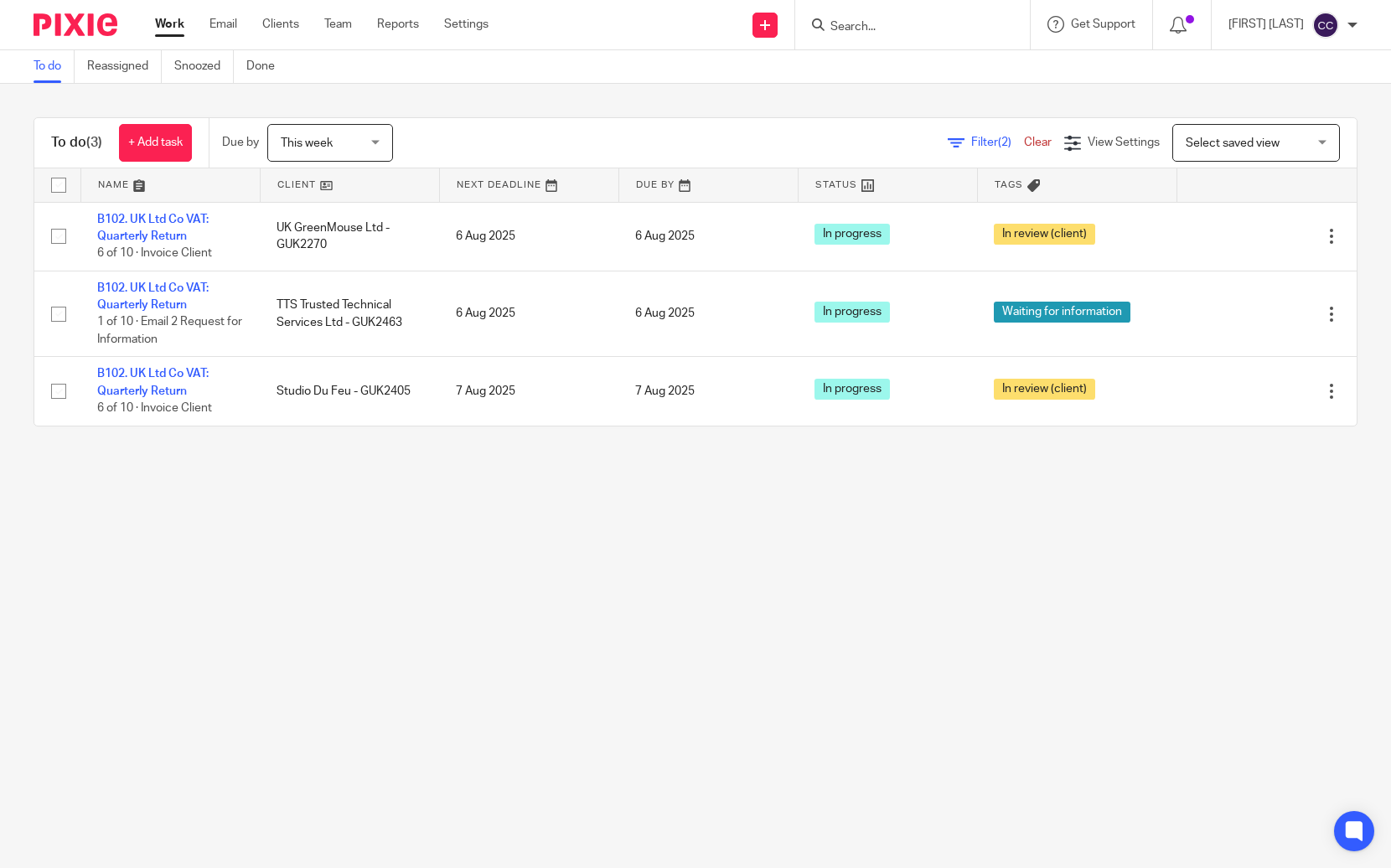 scroll, scrollTop: 0, scrollLeft: 0, axis: both 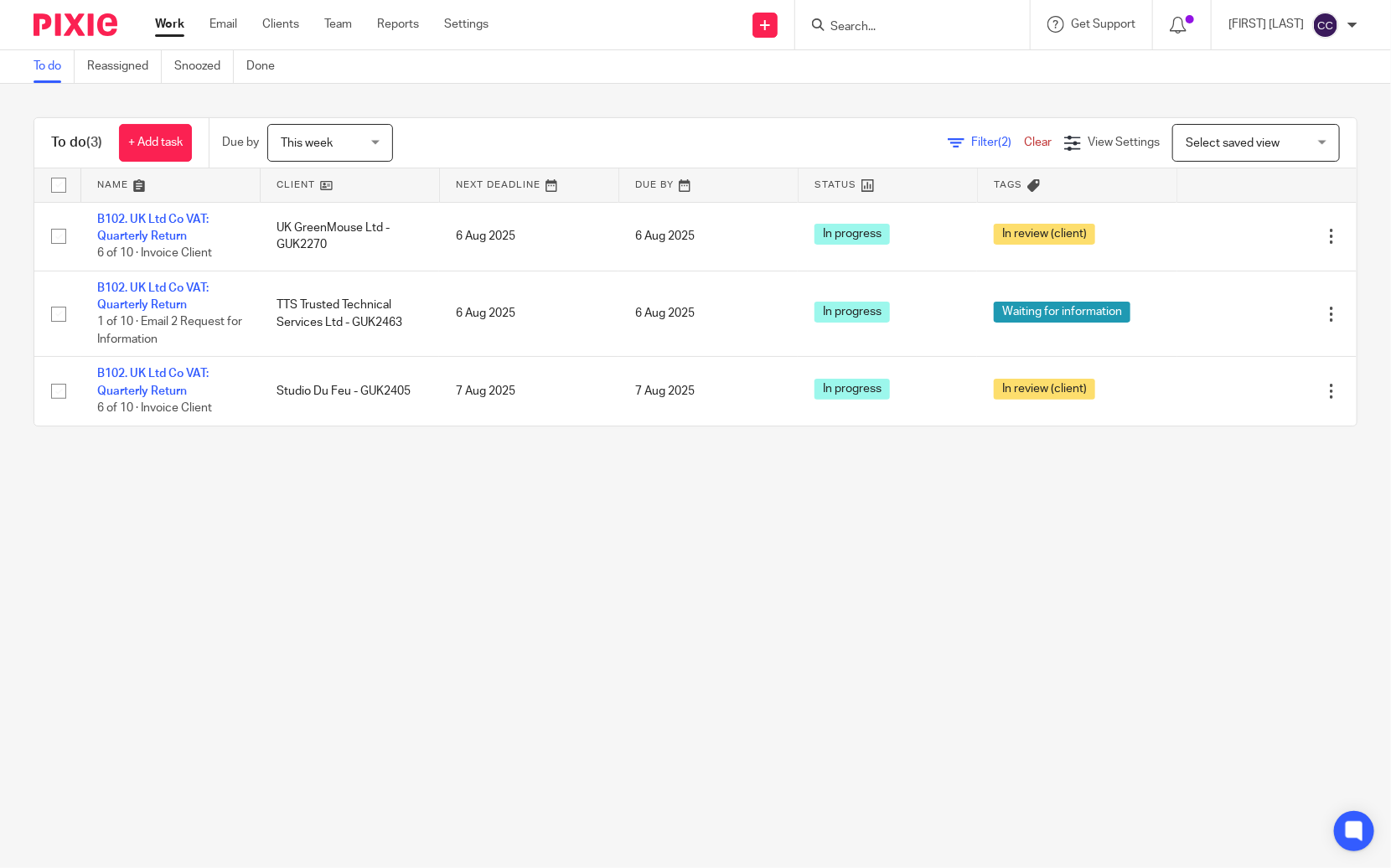 drag, startPoint x: 1068, startPoint y: 739, endPoint x: 1060, endPoint y: 716, distance: 24.35159 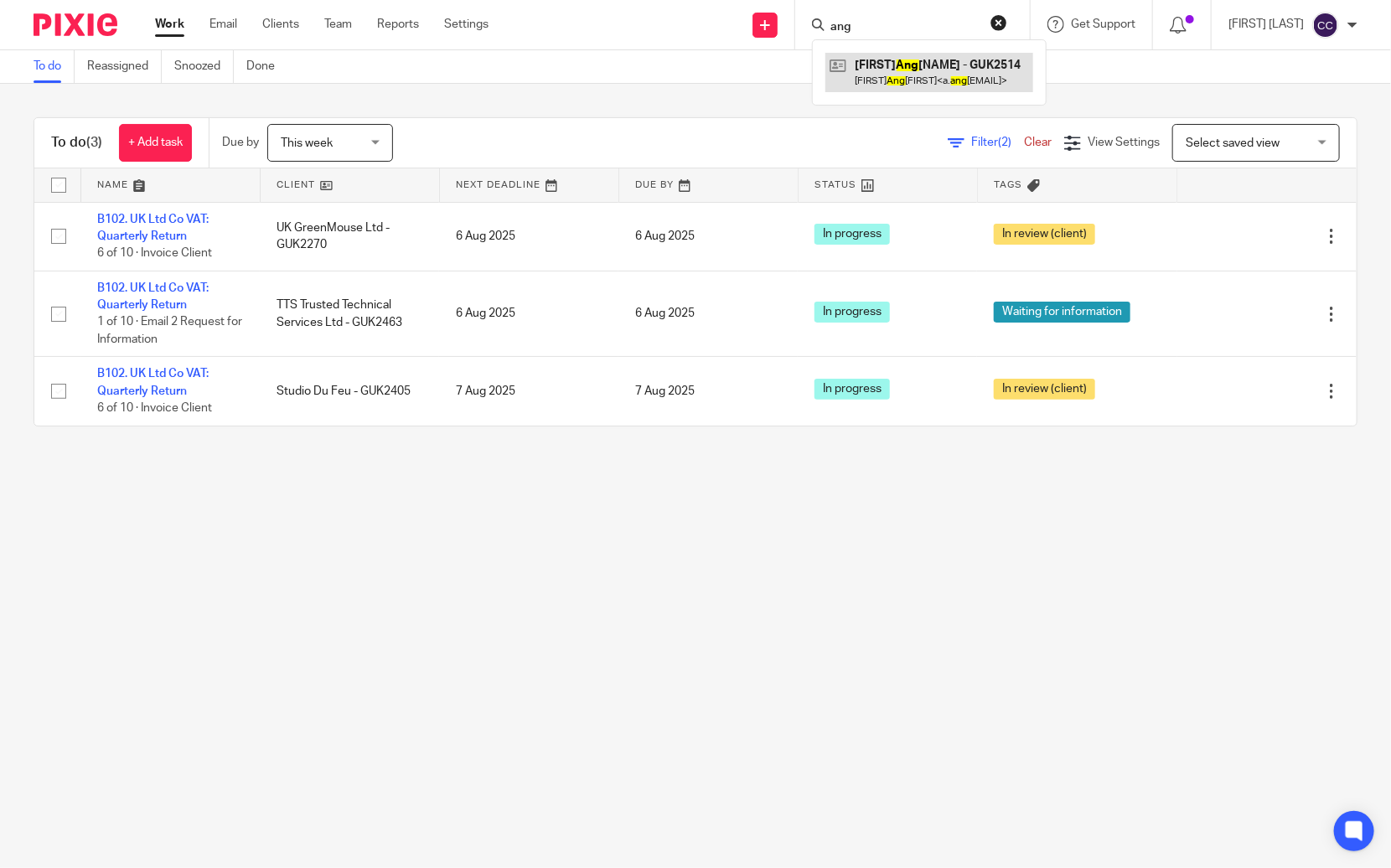 type on "ang" 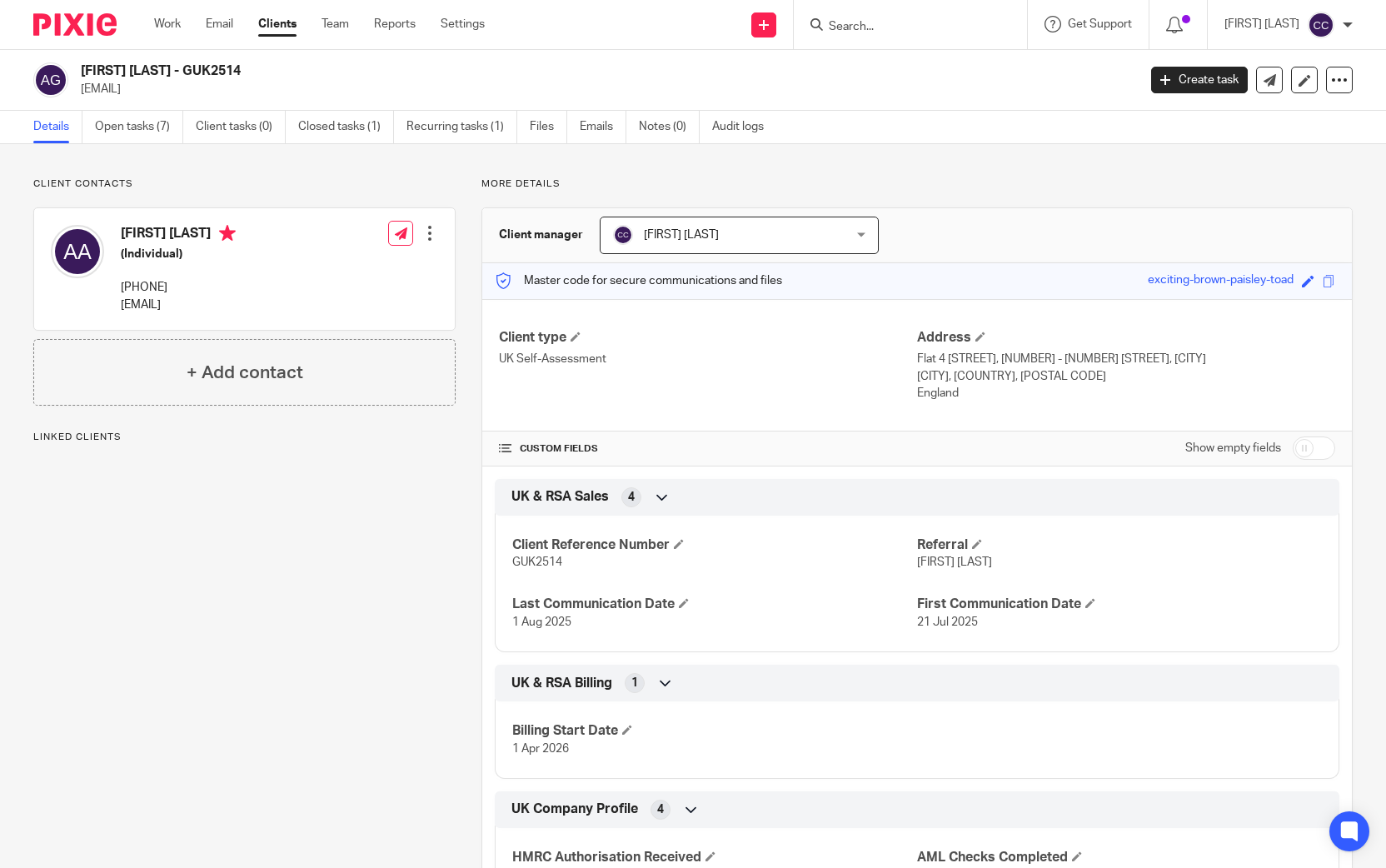 scroll, scrollTop: 0, scrollLeft: 0, axis: both 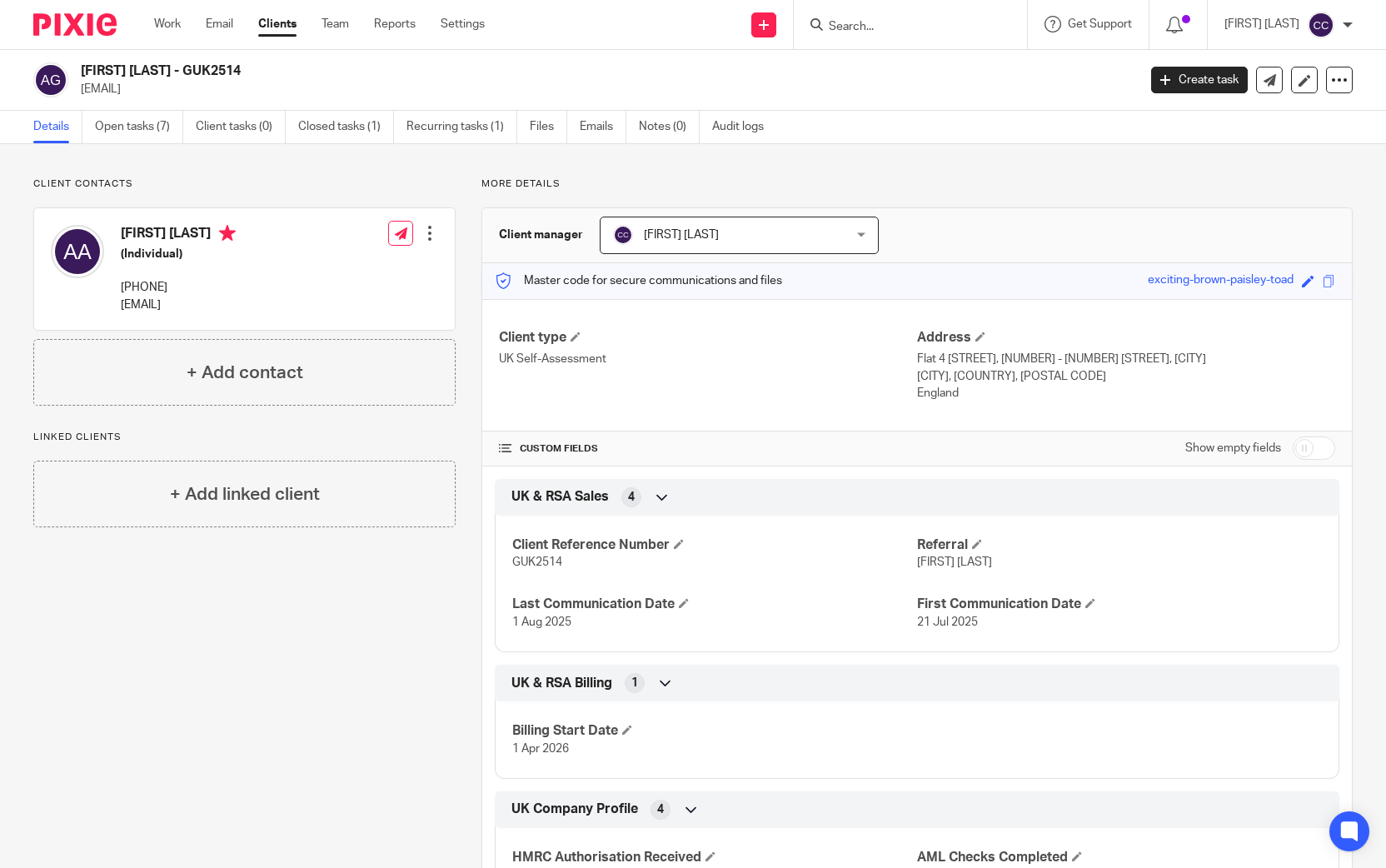 click on "[FIRST] [LAST] - GUK2514" at bounding box center [499, 71] 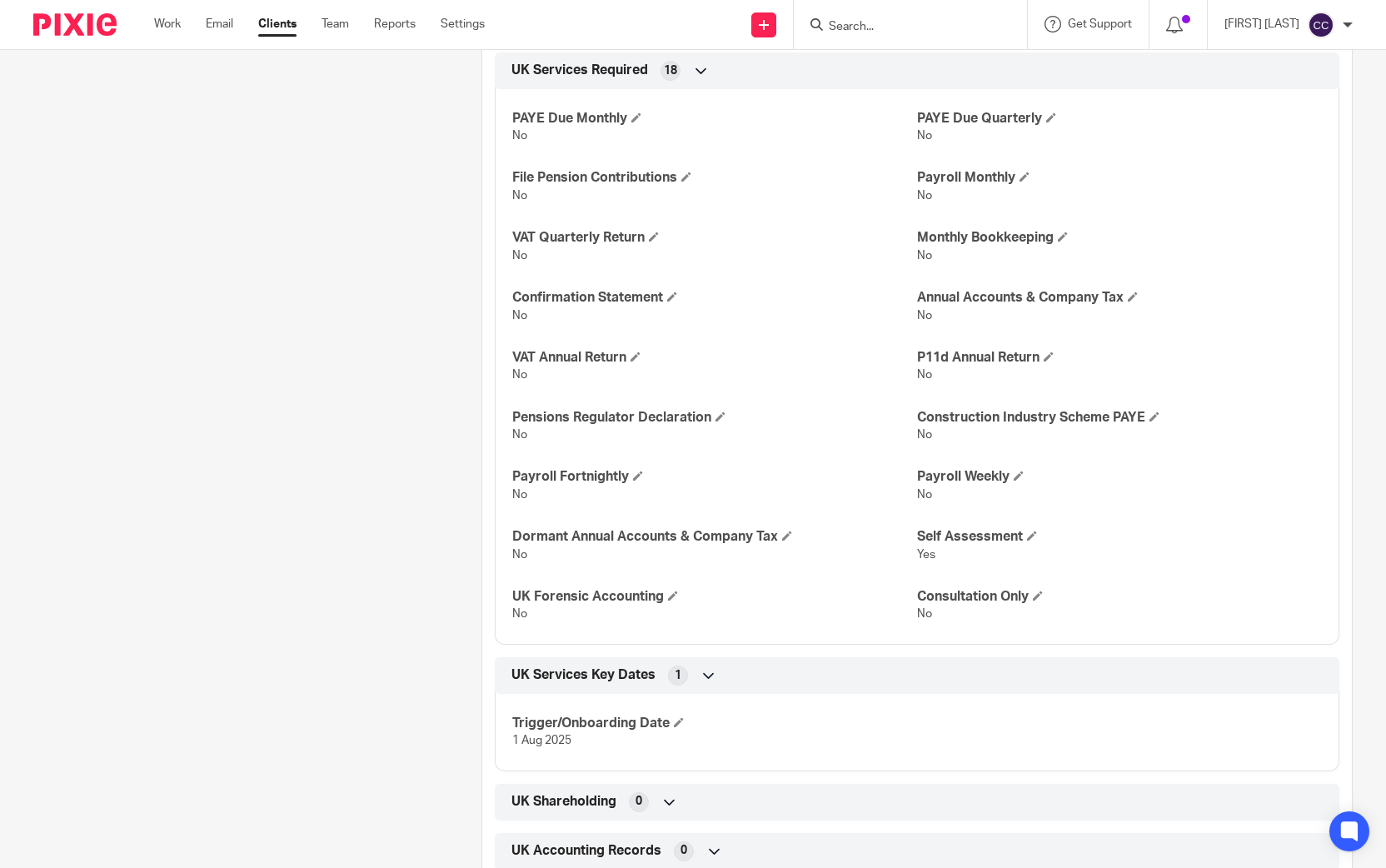 click on "Client contacts
Arianna Angelico
(Individual)
+44 759 148 2041
a.angelico@outlook.com
Edit contact
Create client from contact
Export data
Delete contact
+ Add contact" at bounding box center [232, 242] 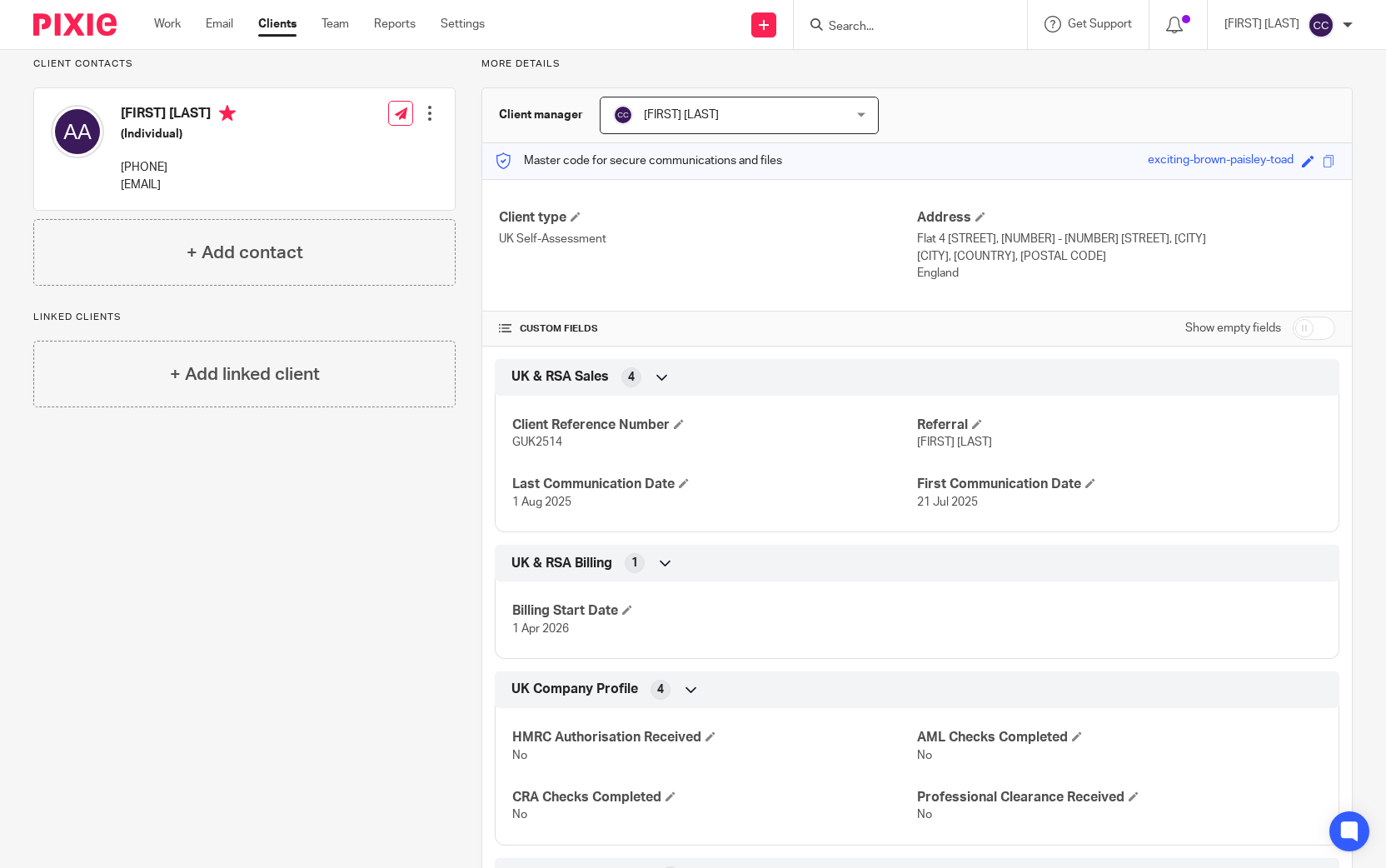 scroll, scrollTop: 0, scrollLeft: 0, axis: both 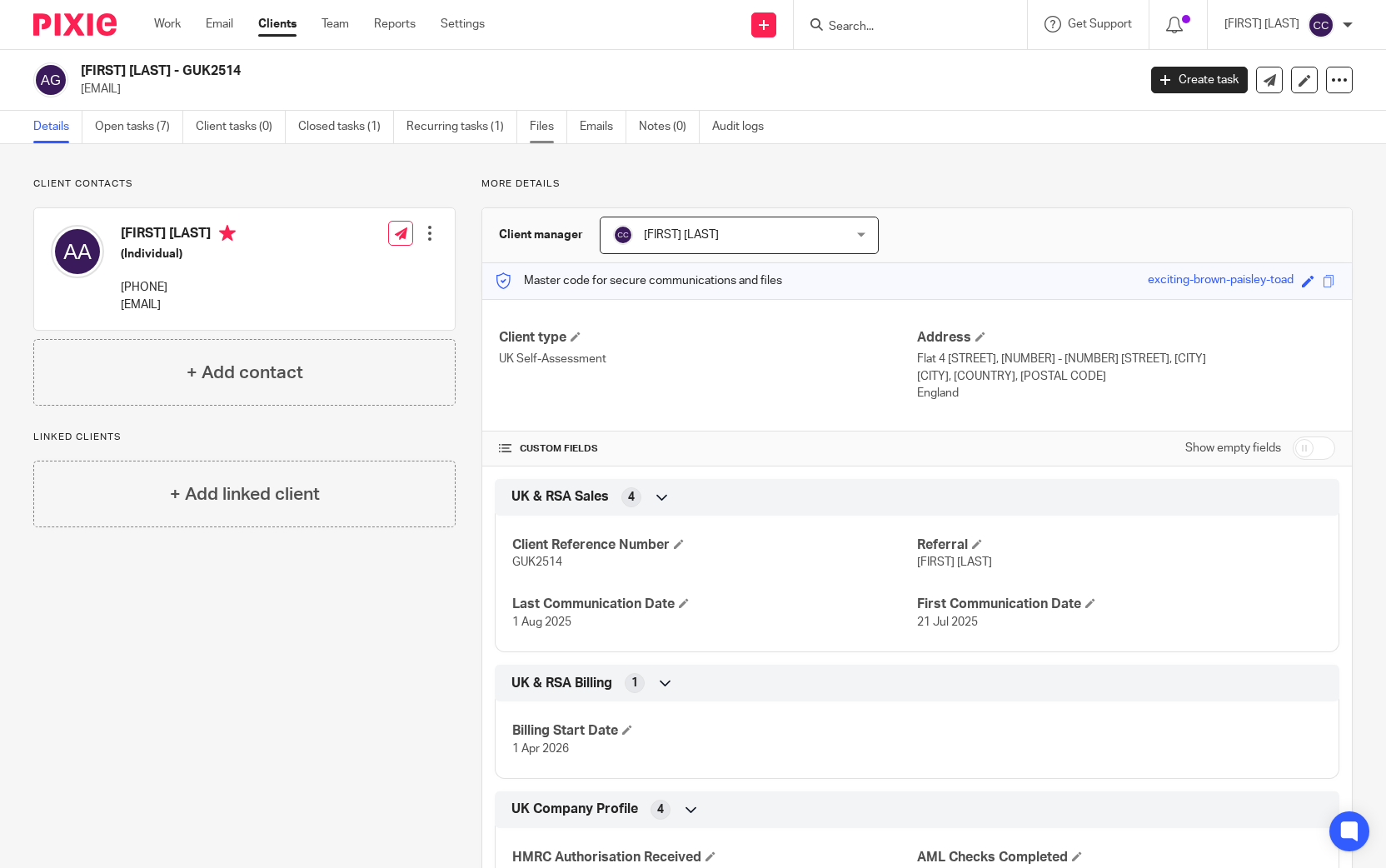 click on "Files" at bounding box center (548, 127) 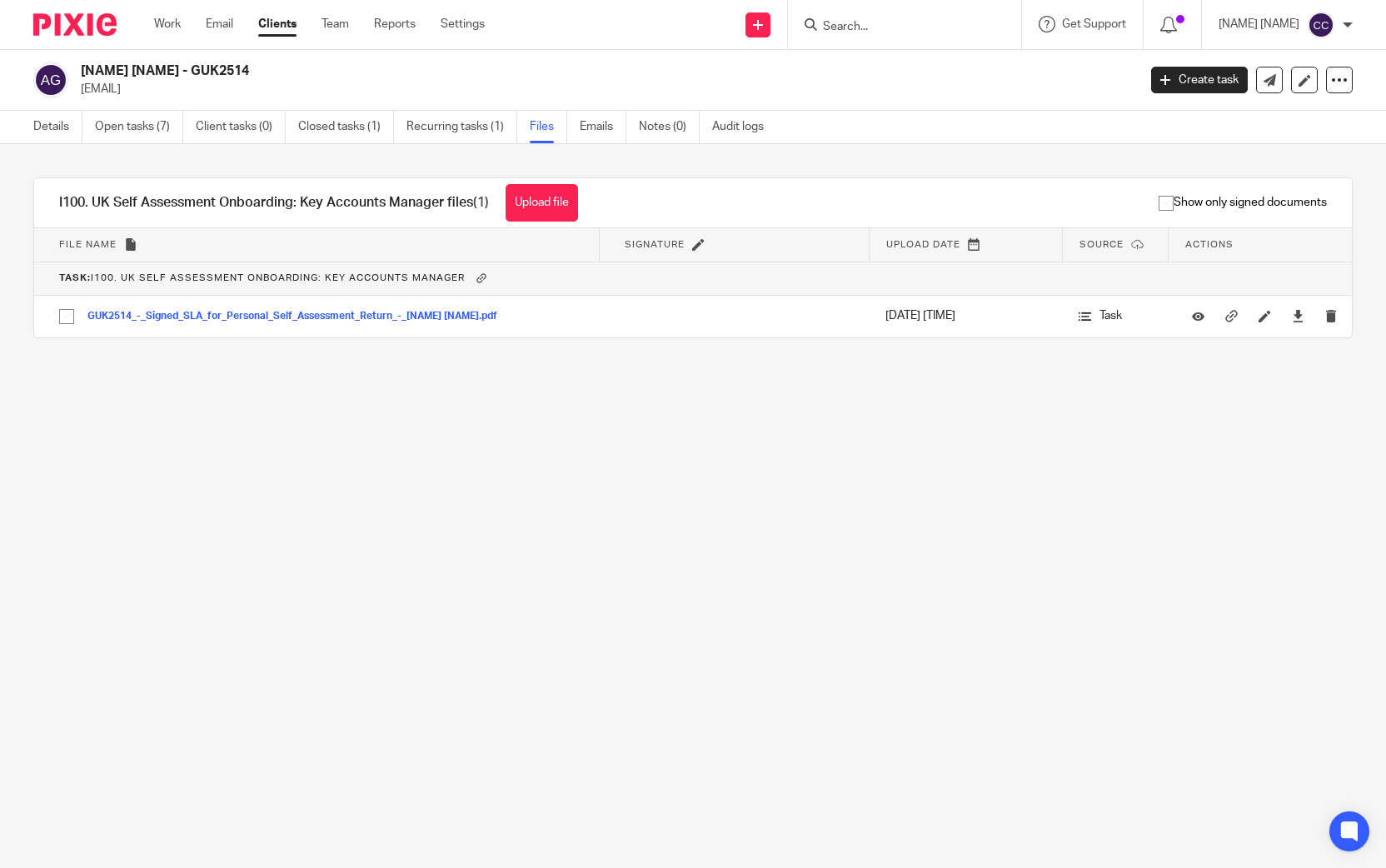 scroll, scrollTop: 0, scrollLeft: 0, axis: both 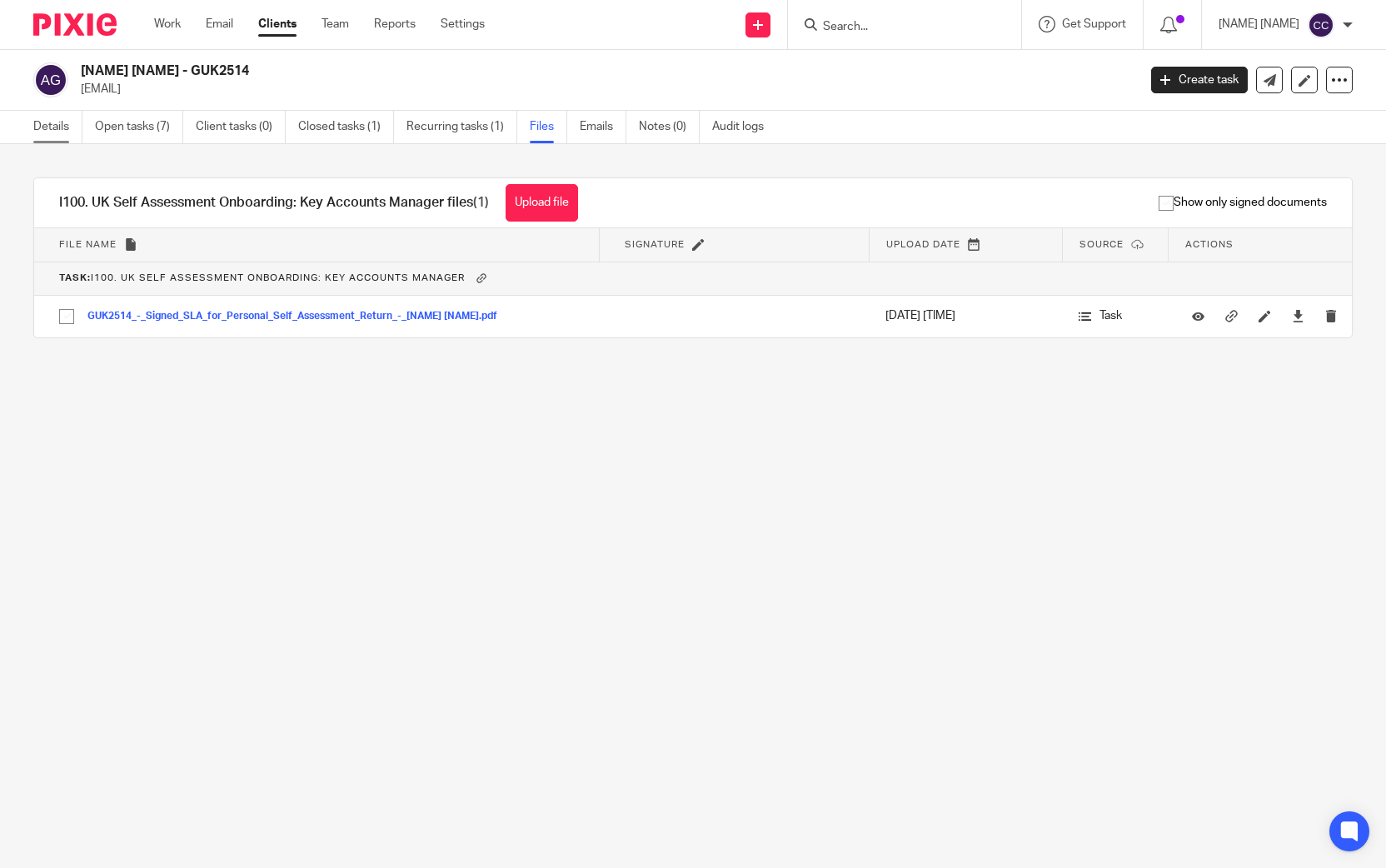click on "Details" at bounding box center (57, 127) 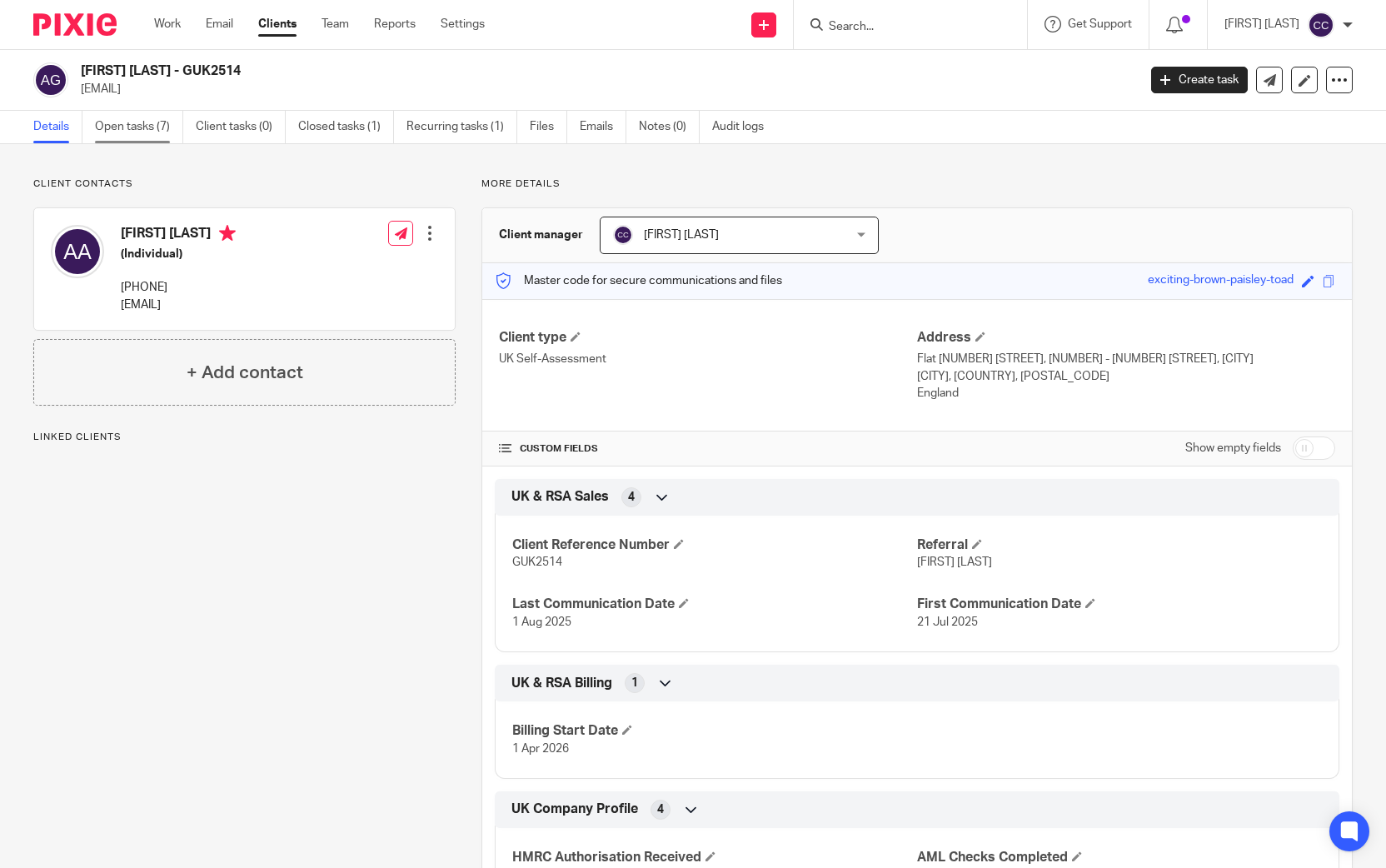 scroll, scrollTop: 0, scrollLeft: 0, axis: both 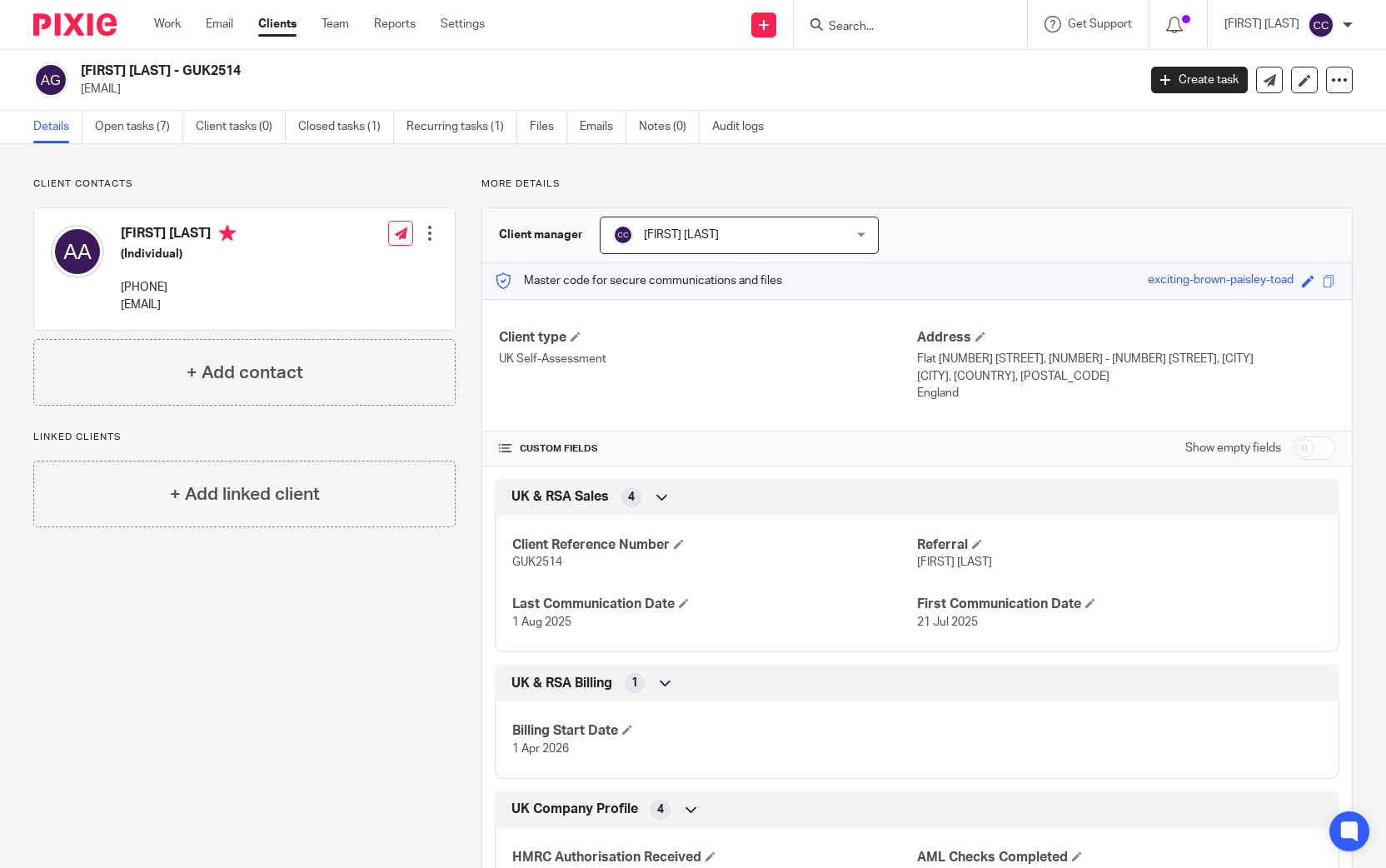 drag, startPoint x: 117, startPoint y: 150, endPoint x: 125, endPoint y: 146, distance: 8.94427 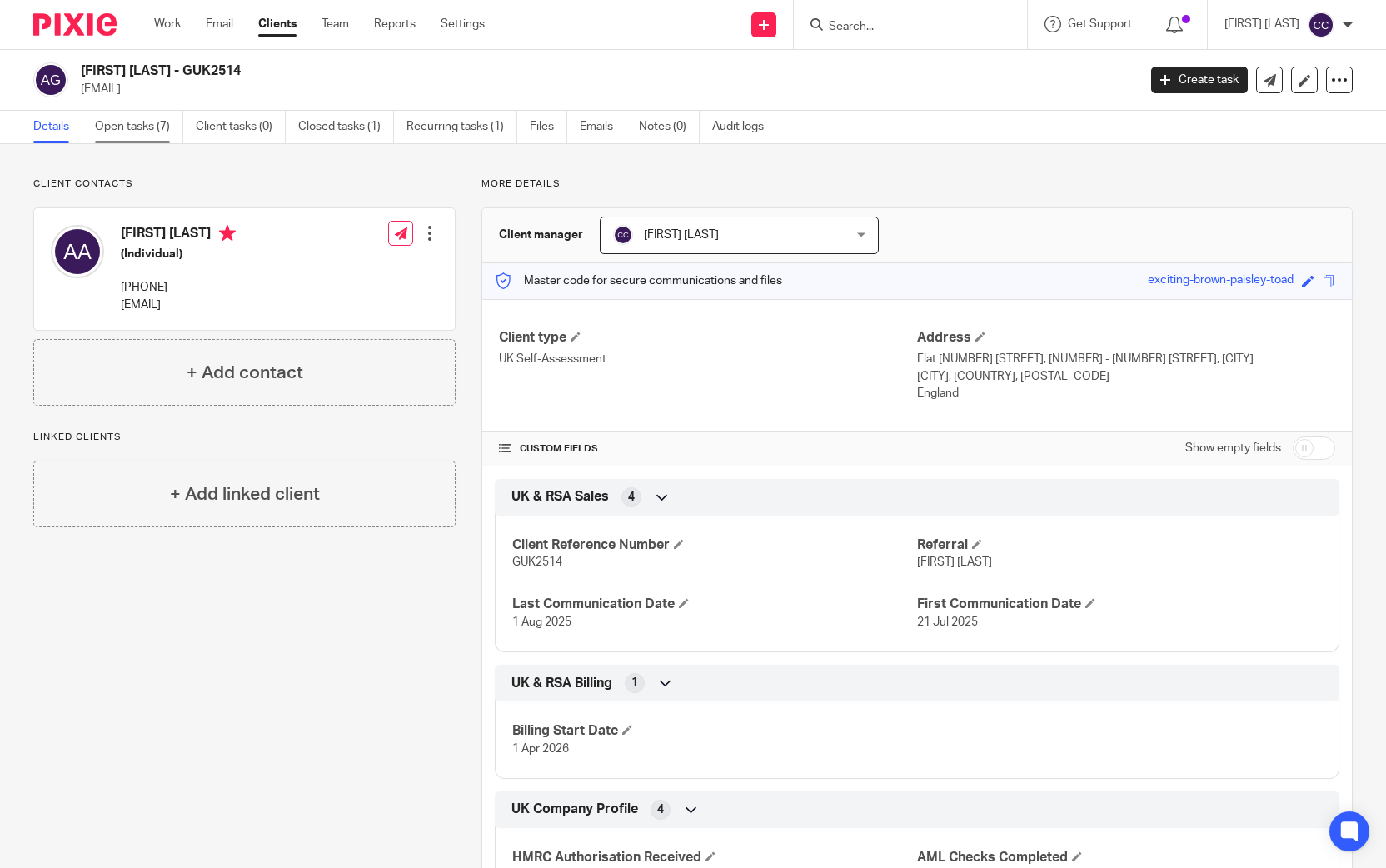 click on "Open tasks (7)" at bounding box center [139, 127] 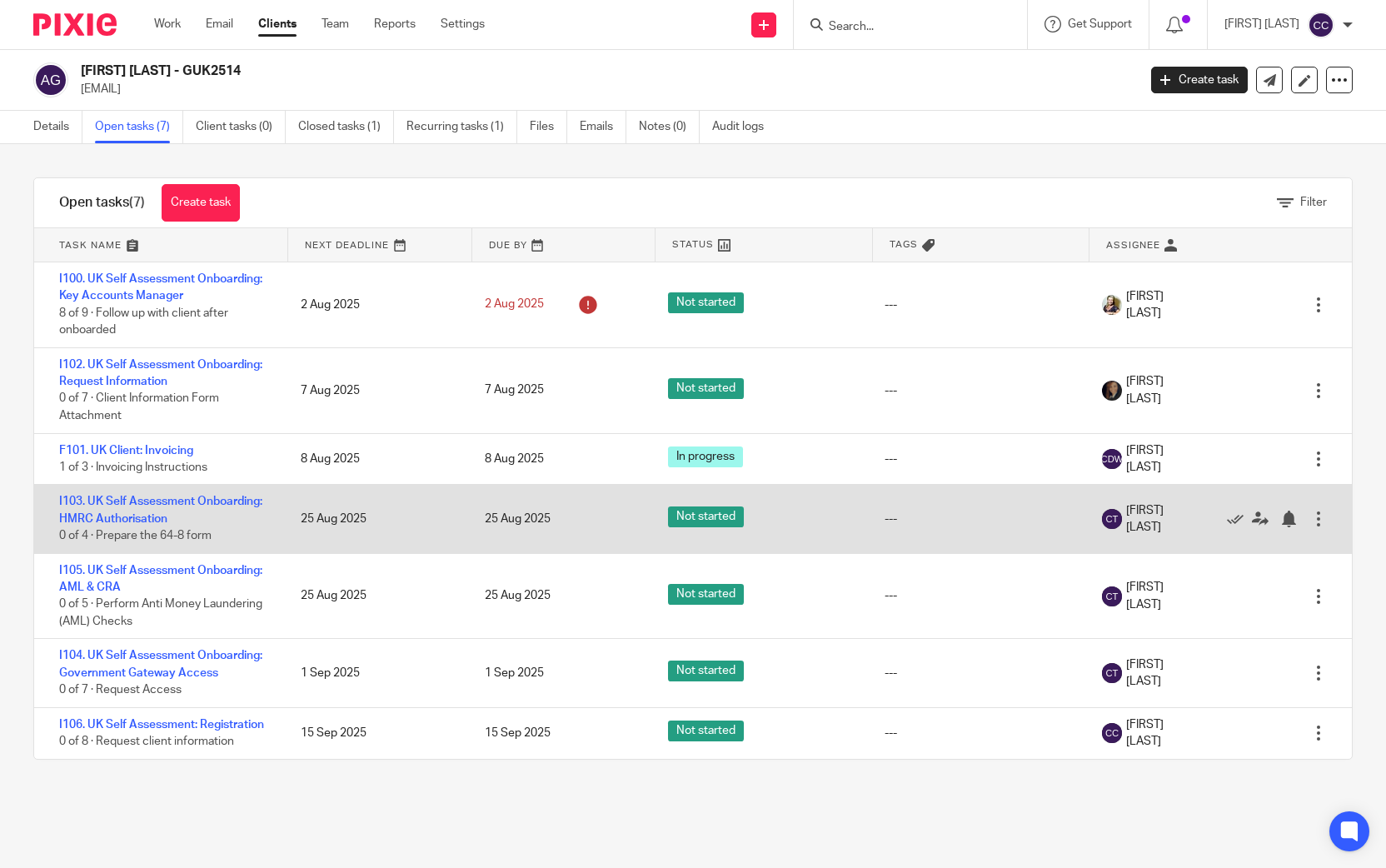 scroll, scrollTop: 0, scrollLeft: 0, axis: both 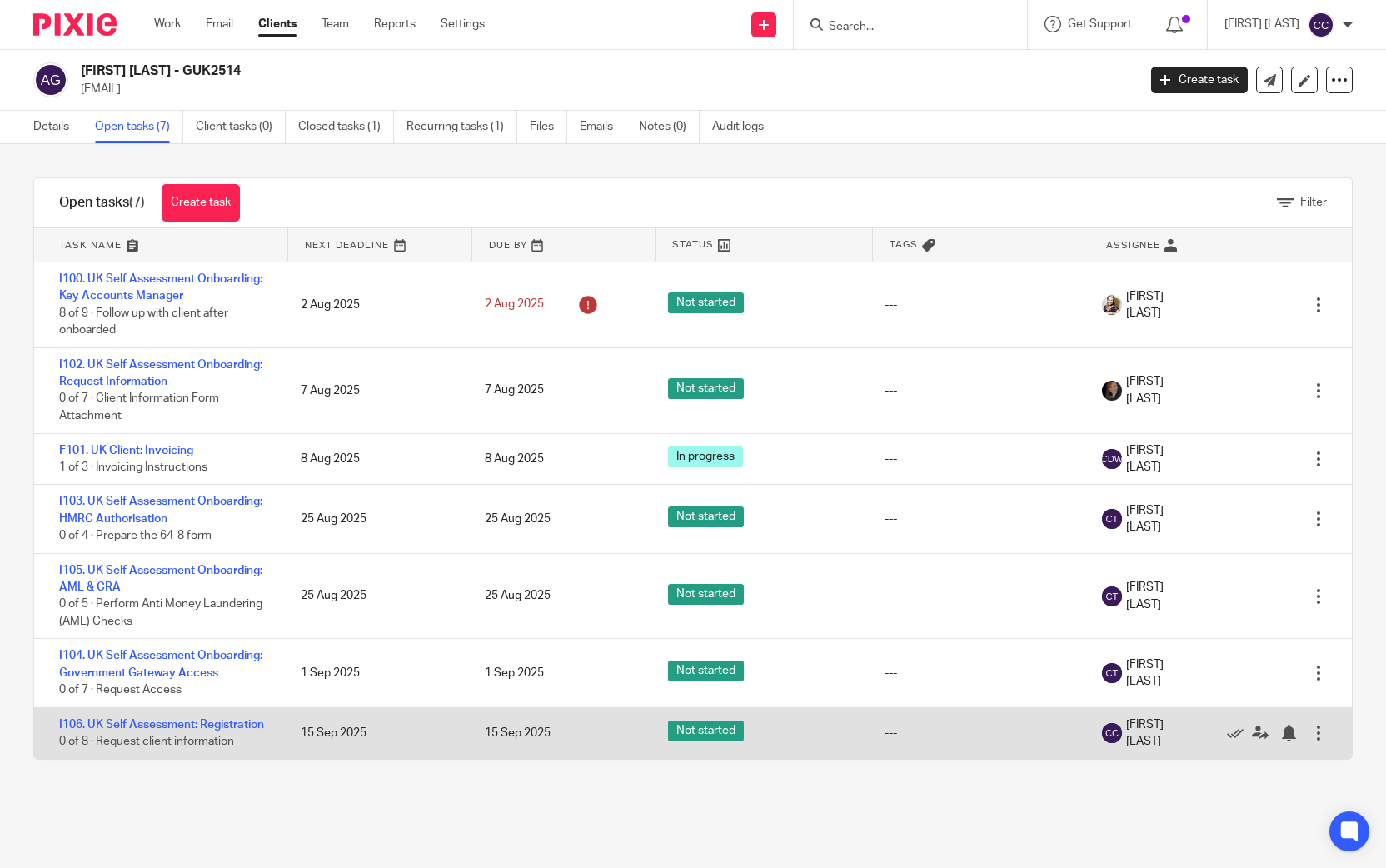 click on "I106. UK Self Assessment: Registration
0
of
8 ·
Request client information" at bounding box center (159, 733) 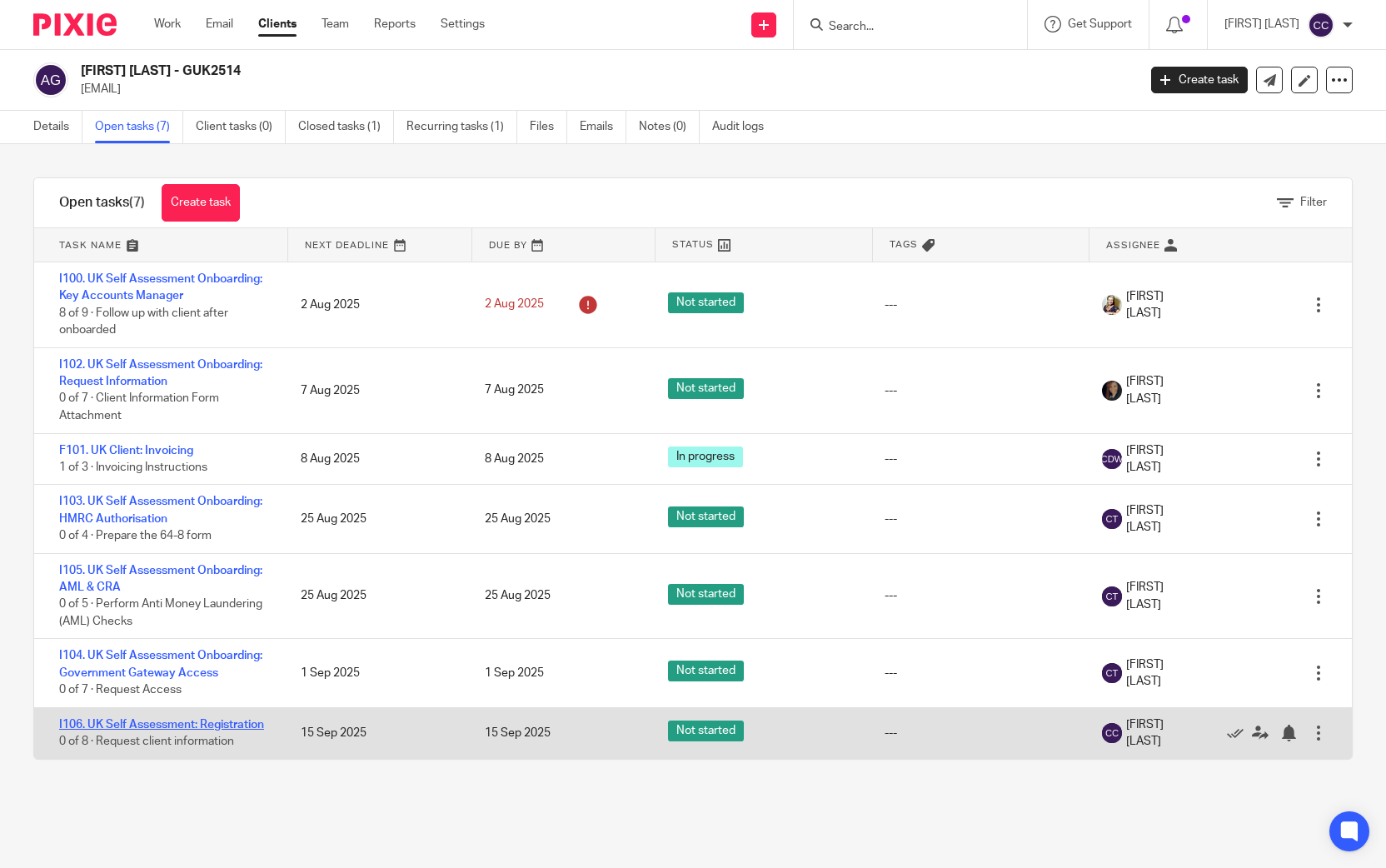 click on "I106. UK Self Assessment: Registration" at bounding box center [162, 725] 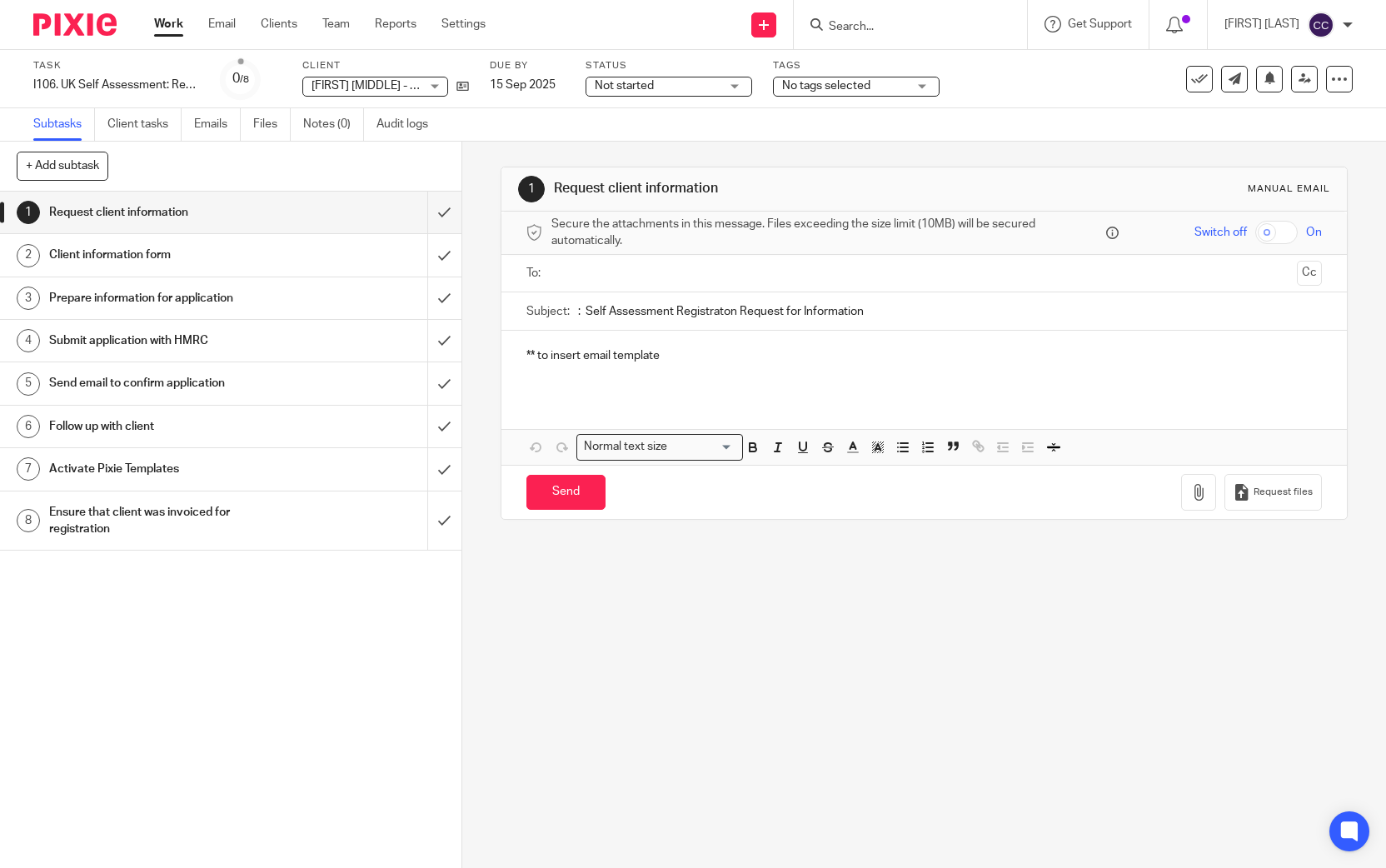 scroll, scrollTop: 0, scrollLeft: 0, axis: both 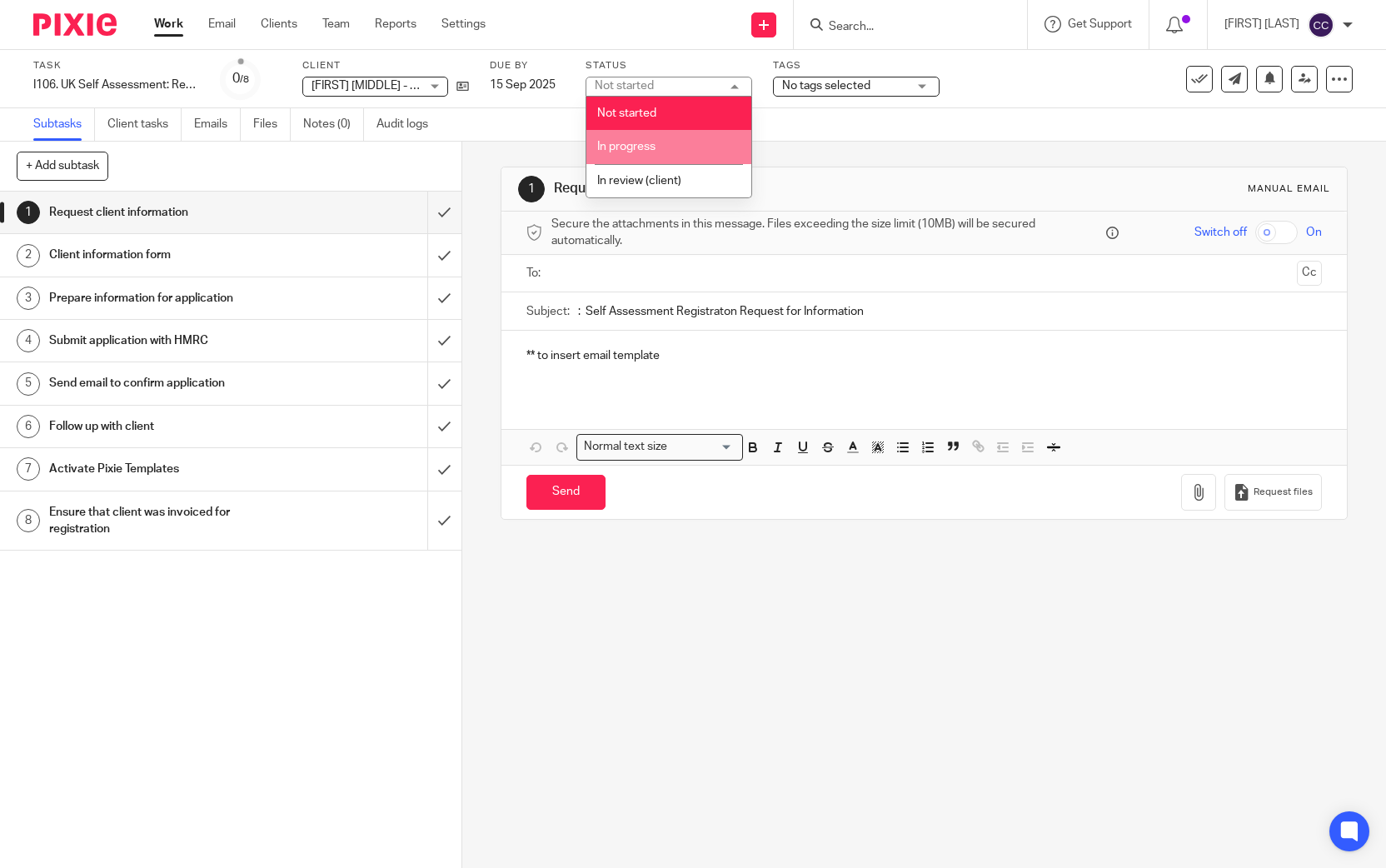 drag, startPoint x: 633, startPoint y: 146, endPoint x: 728, endPoint y: 105, distance: 103.4698 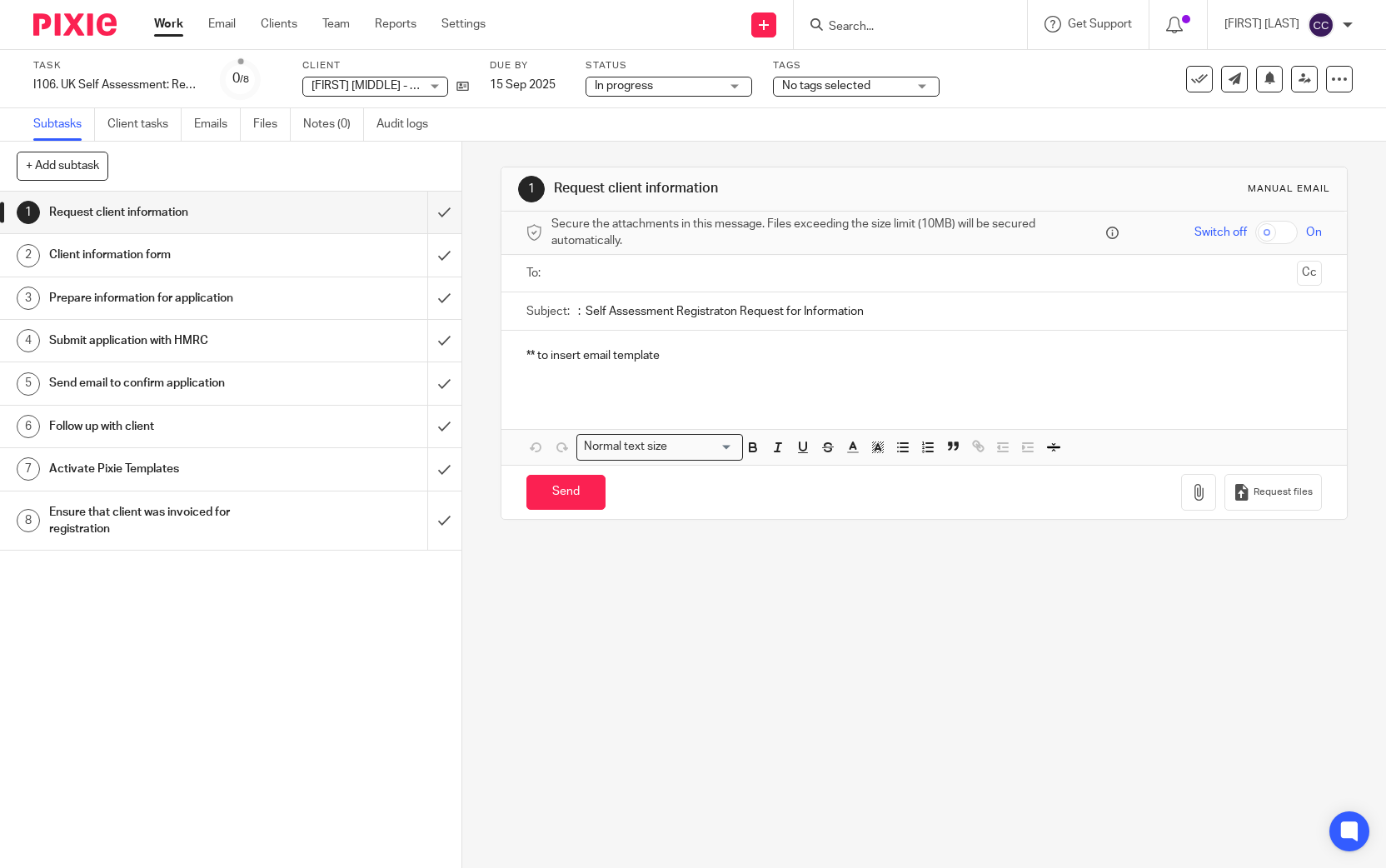 click on "No tags selected" at bounding box center [856, 87] 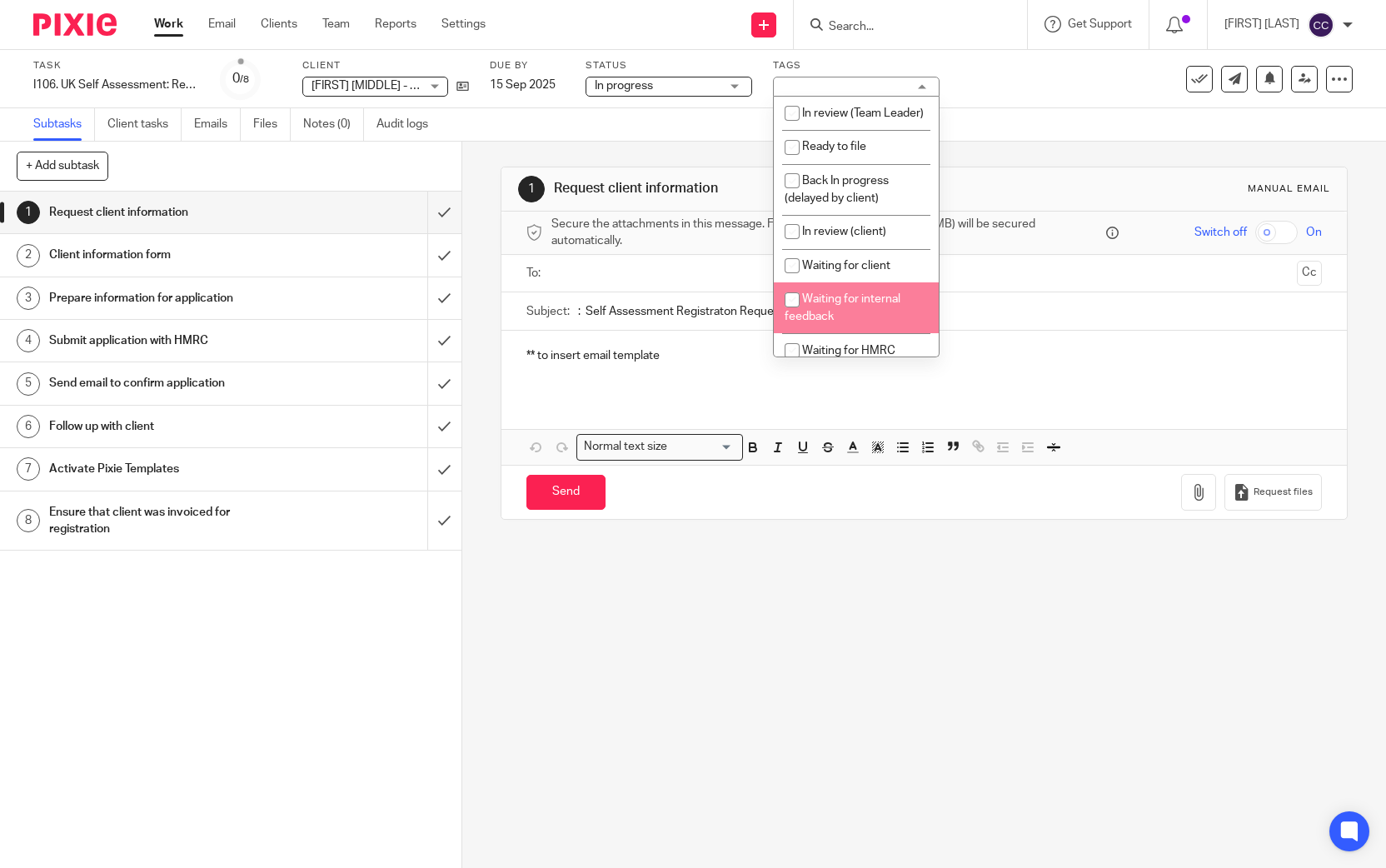 click on "Waiting for internal feedback" at bounding box center (842, 307) 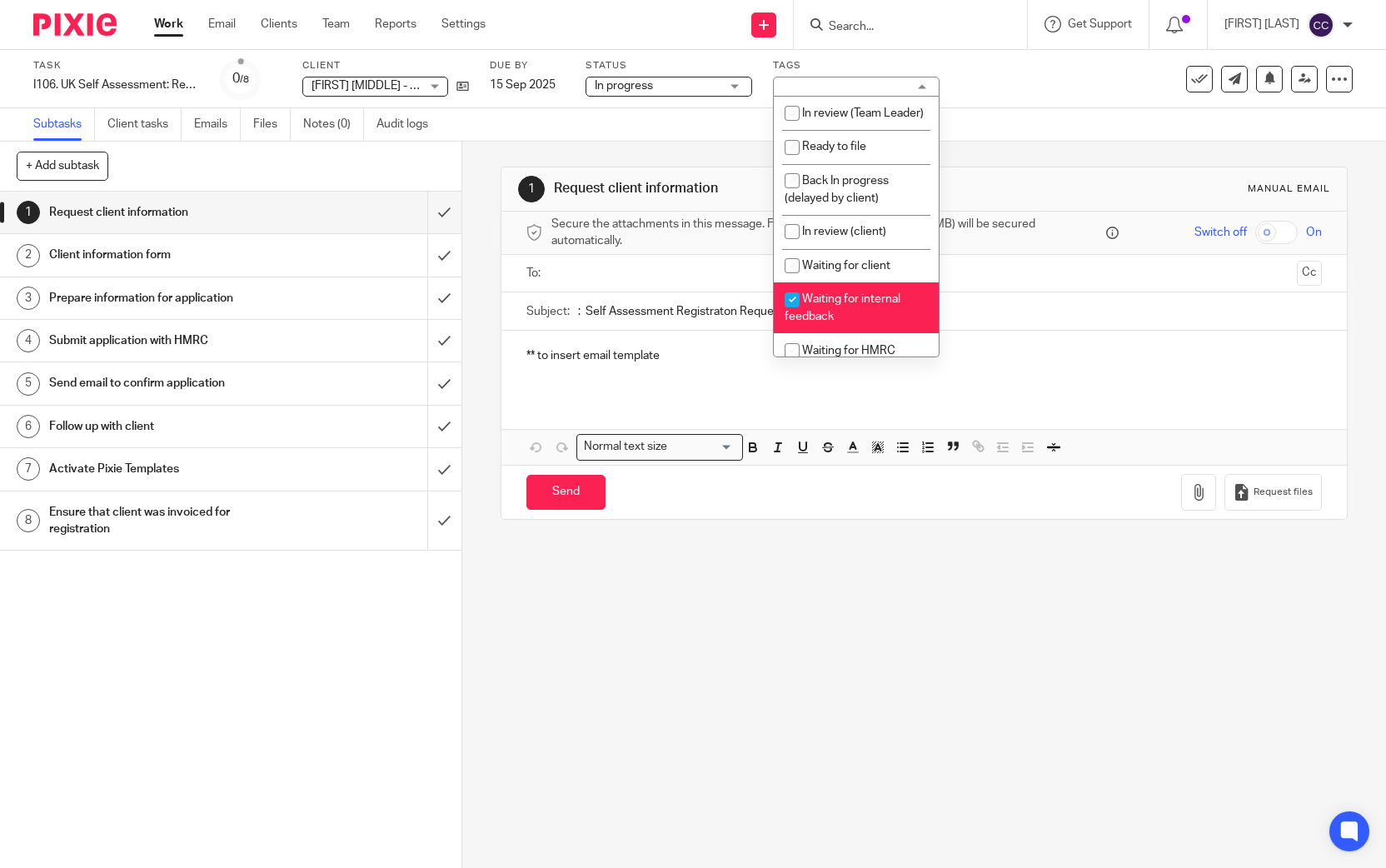 click on "Waiting for internal feedback" at bounding box center (856, 307) 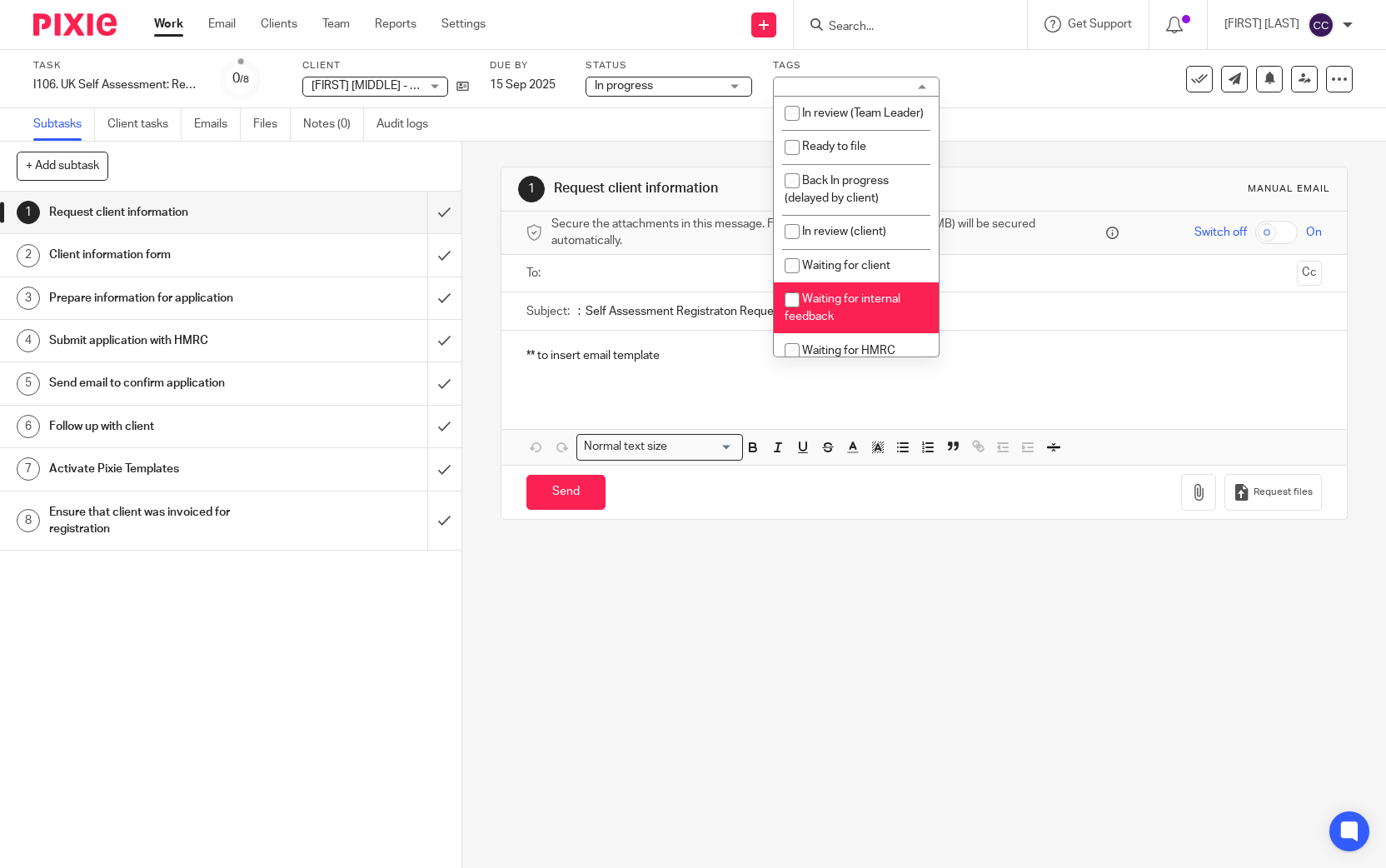 checkbox on "false" 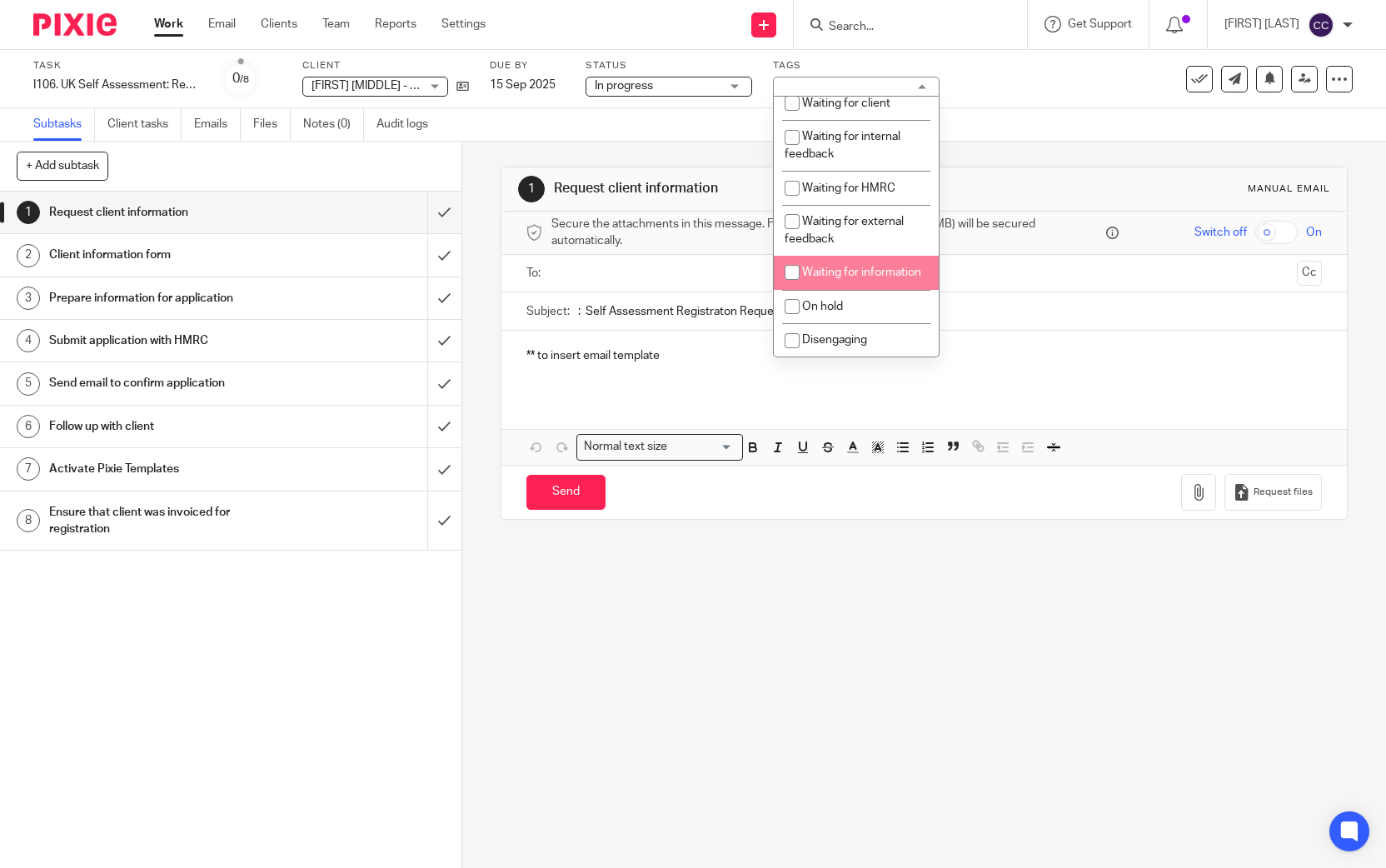 scroll, scrollTop: 185, scrollLeft: 0, axis: vertical 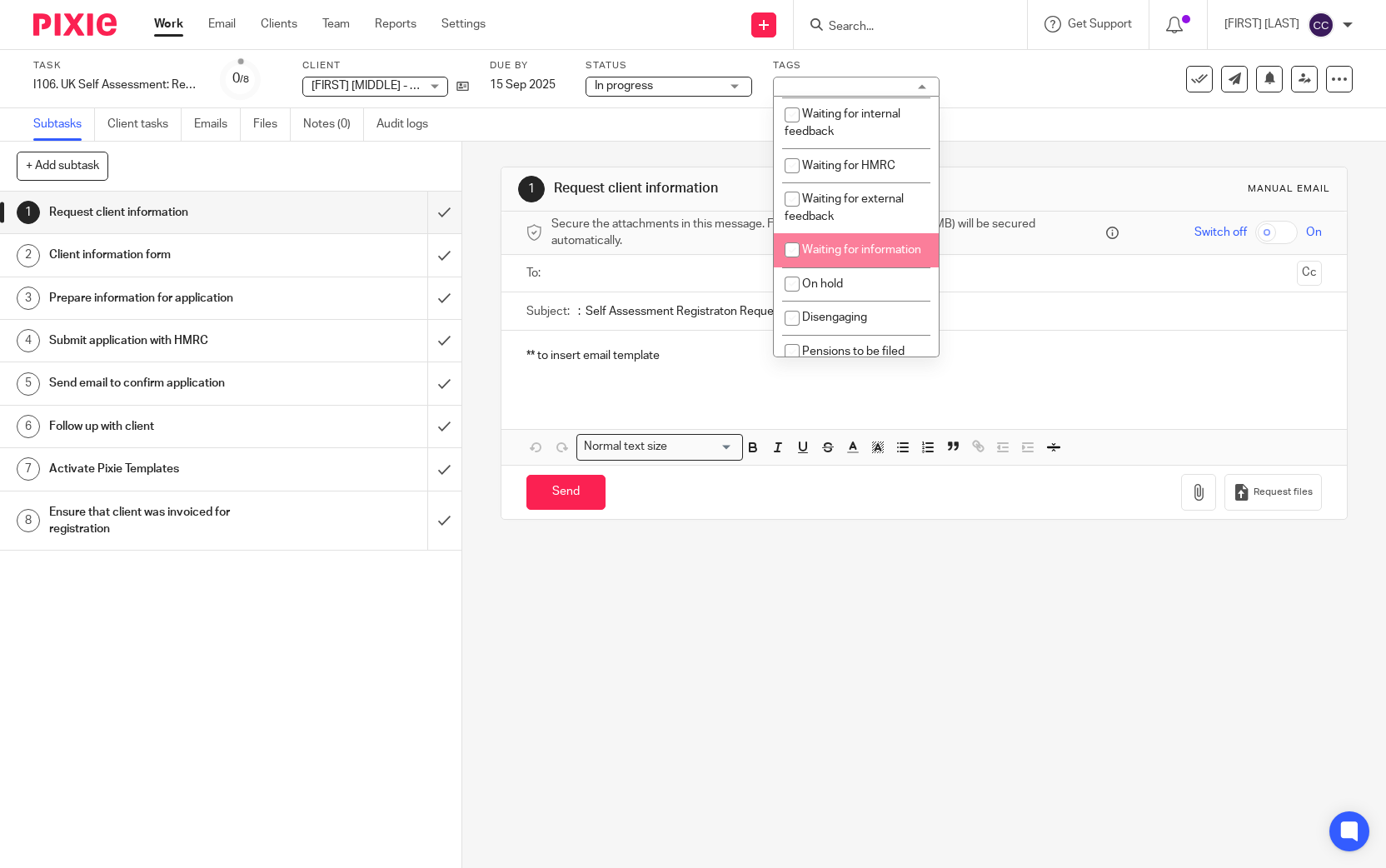 click on "Waiting for information" at bounding box center (856, 250) 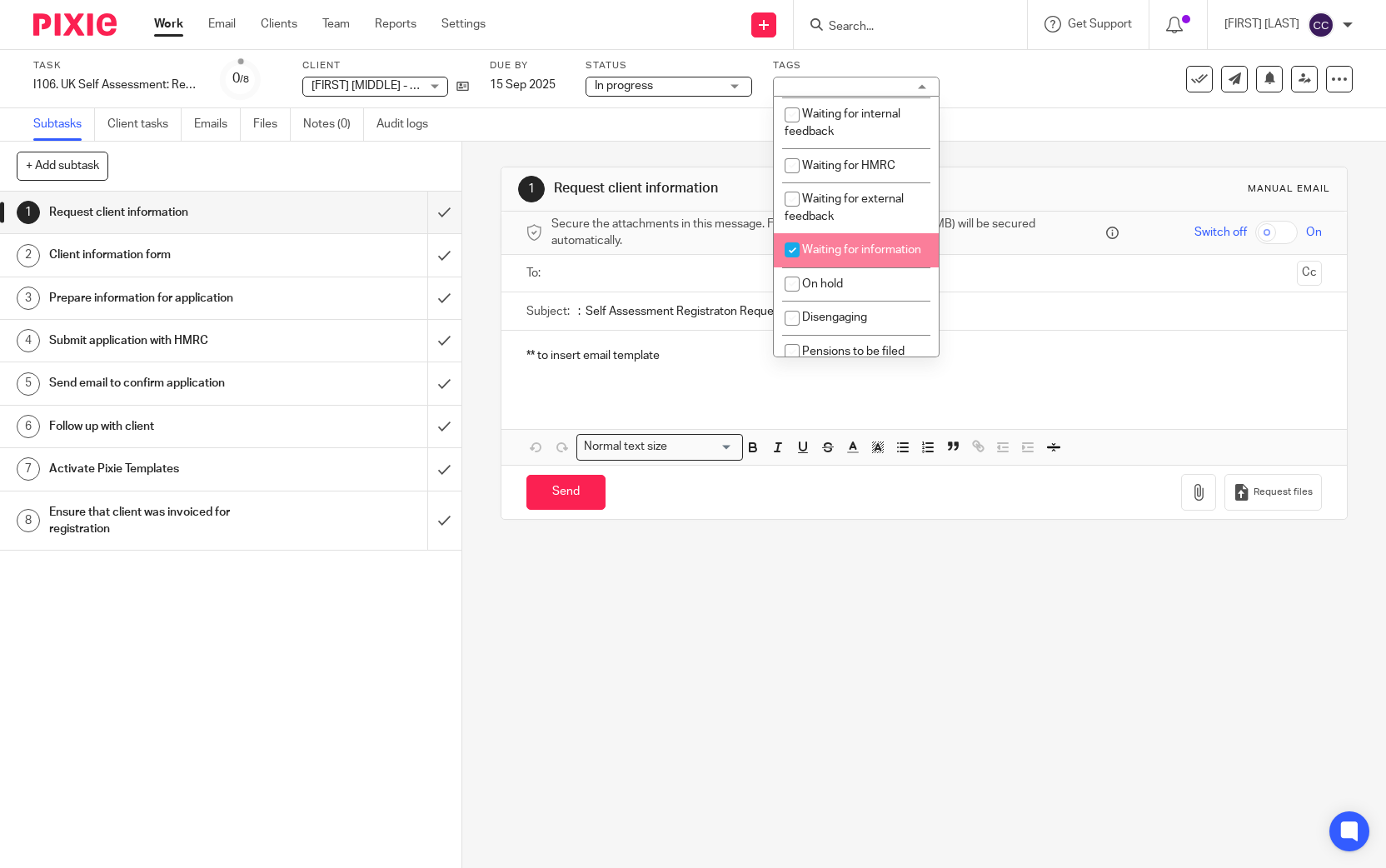 checkbox on "true" 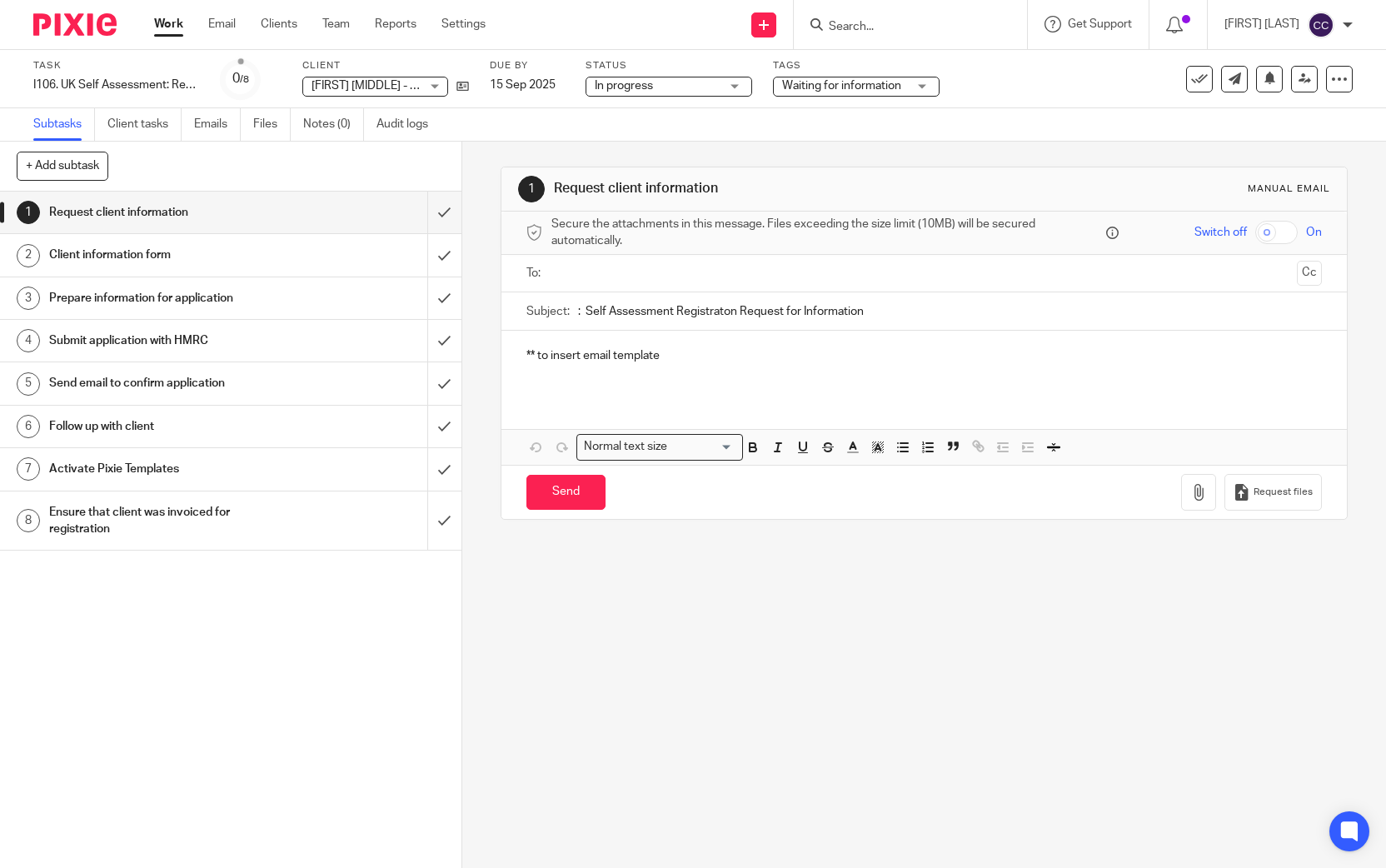 drag, startPoint x: 831, startPoint y: 625, endPoint x: 671, endPoint y: 451, distance: 236.381 